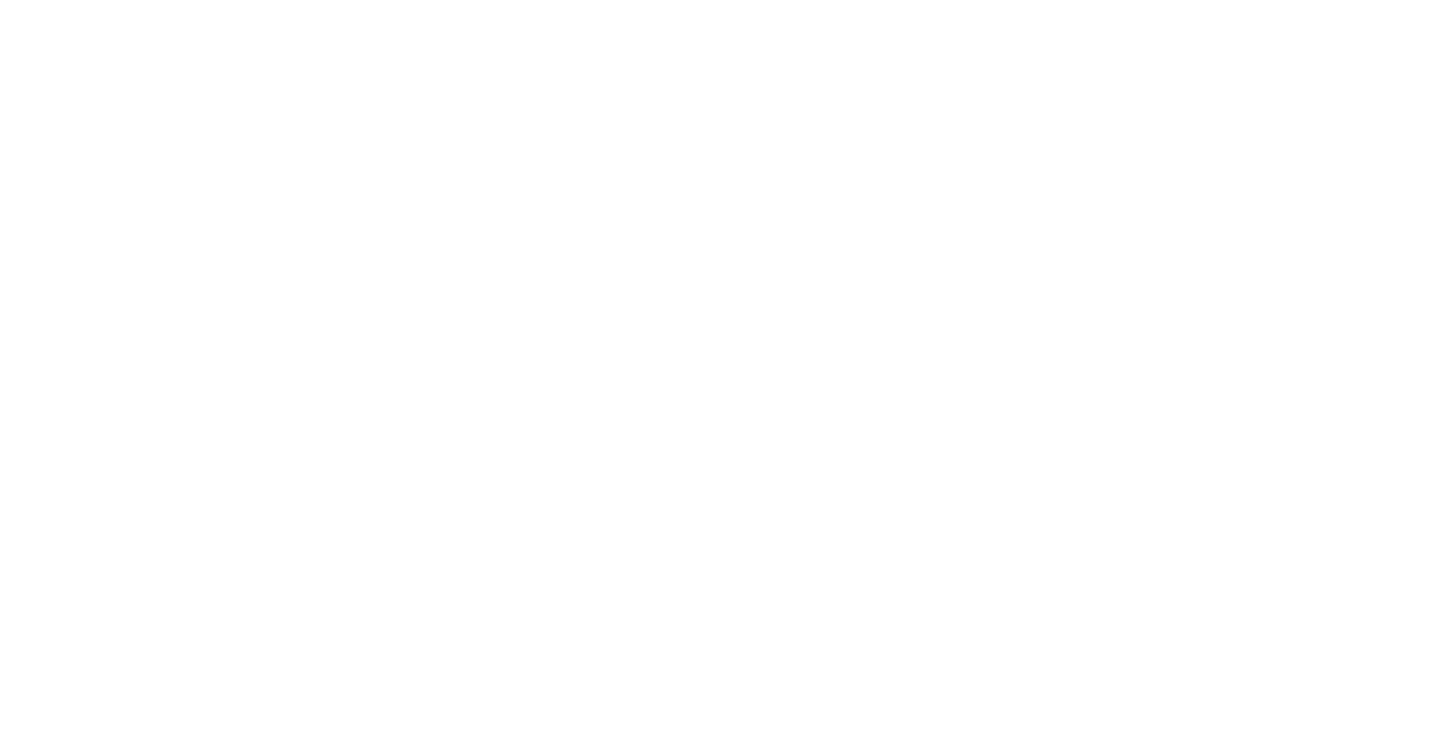 scroll, scrollTop: 0, scrollLeft: 0, axis: both 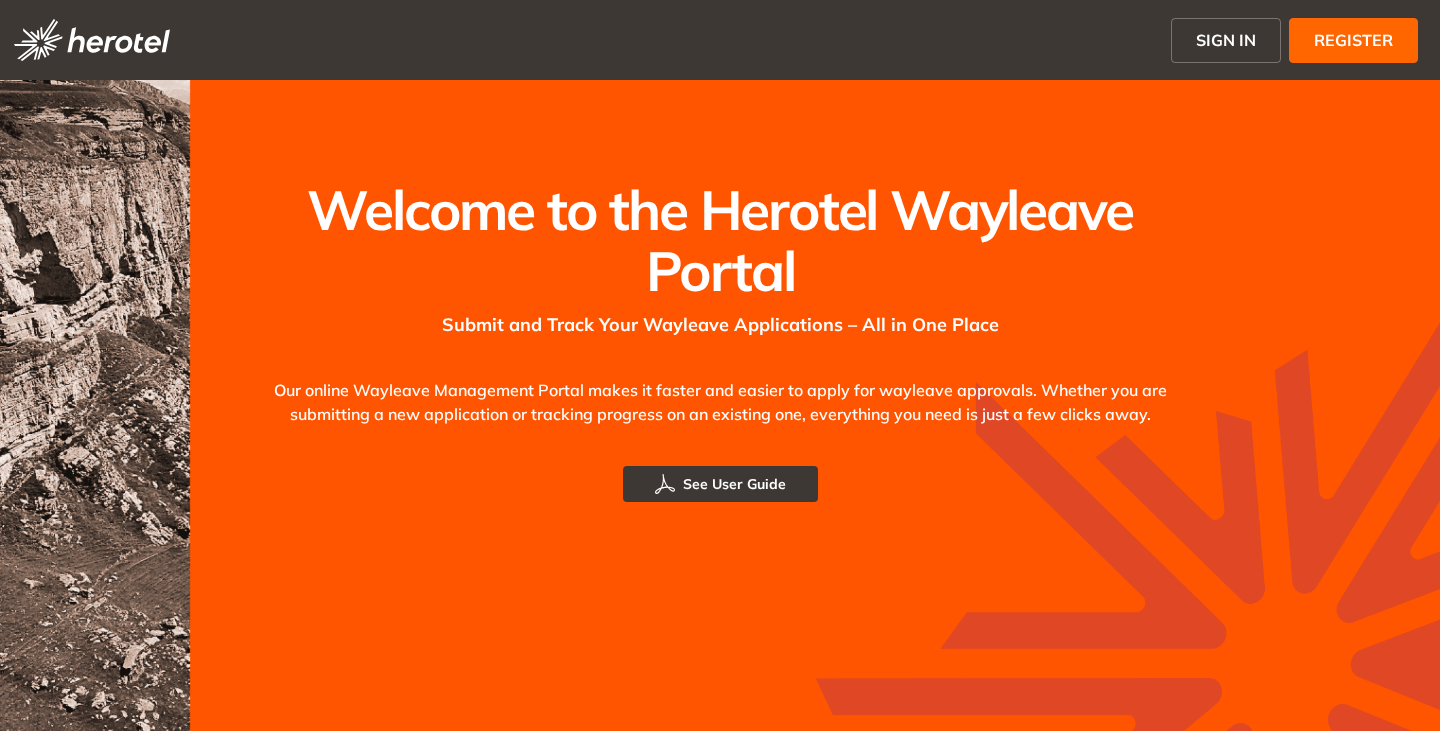 click on "SIGN IN" at bounding box center (1226, 40) 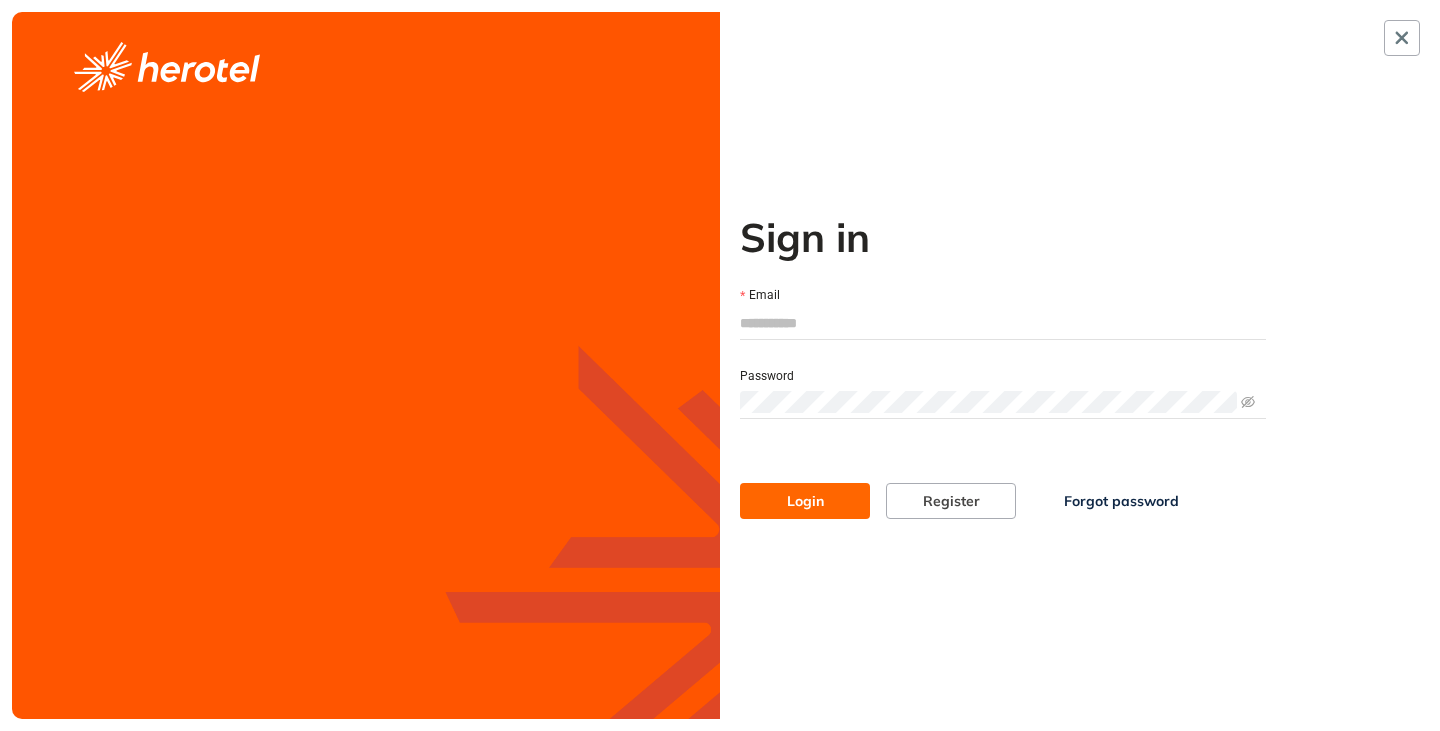 click on "Email Password Login Register Forgot password" at bounding box center (1003, 390) 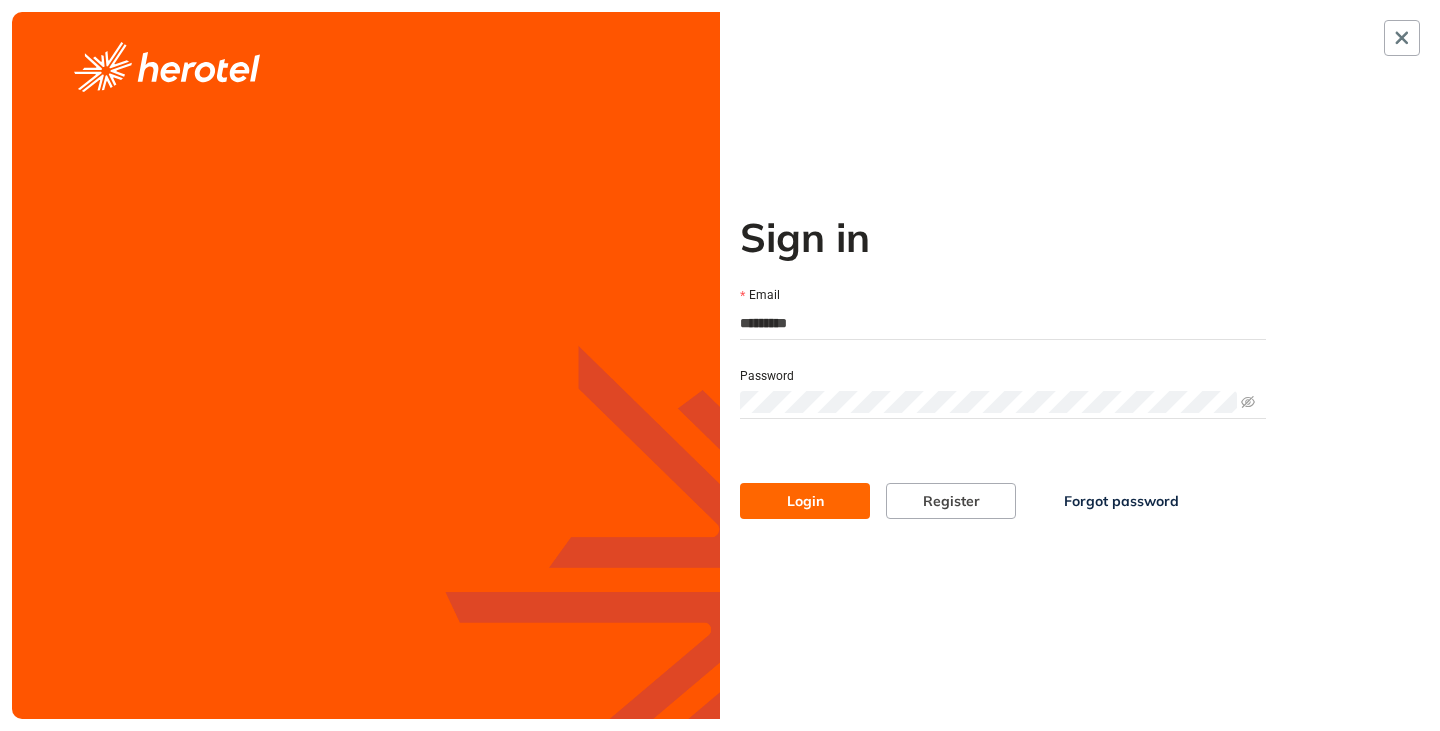 type on "**********" 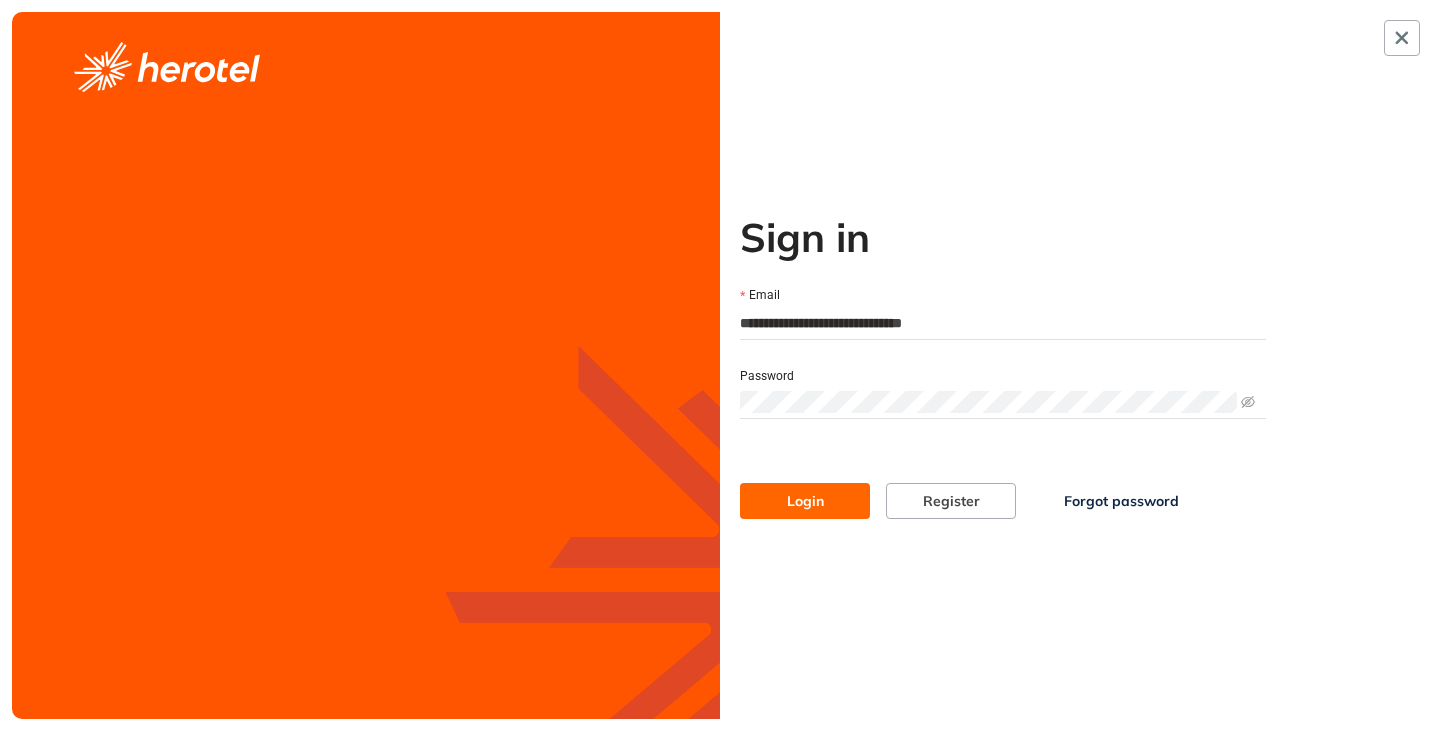 click at bounding box center (1003, 402) 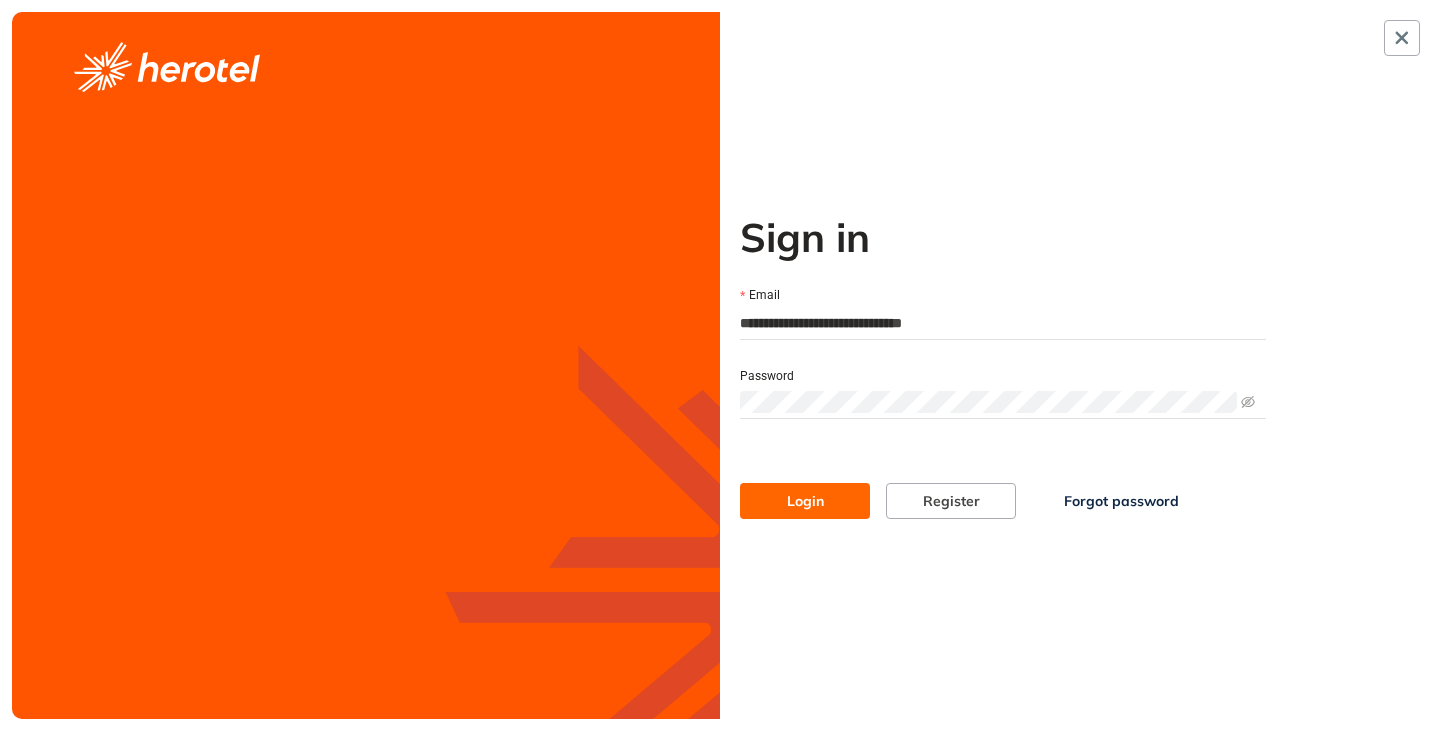 click on "Login" at bounding box center (805, 501) 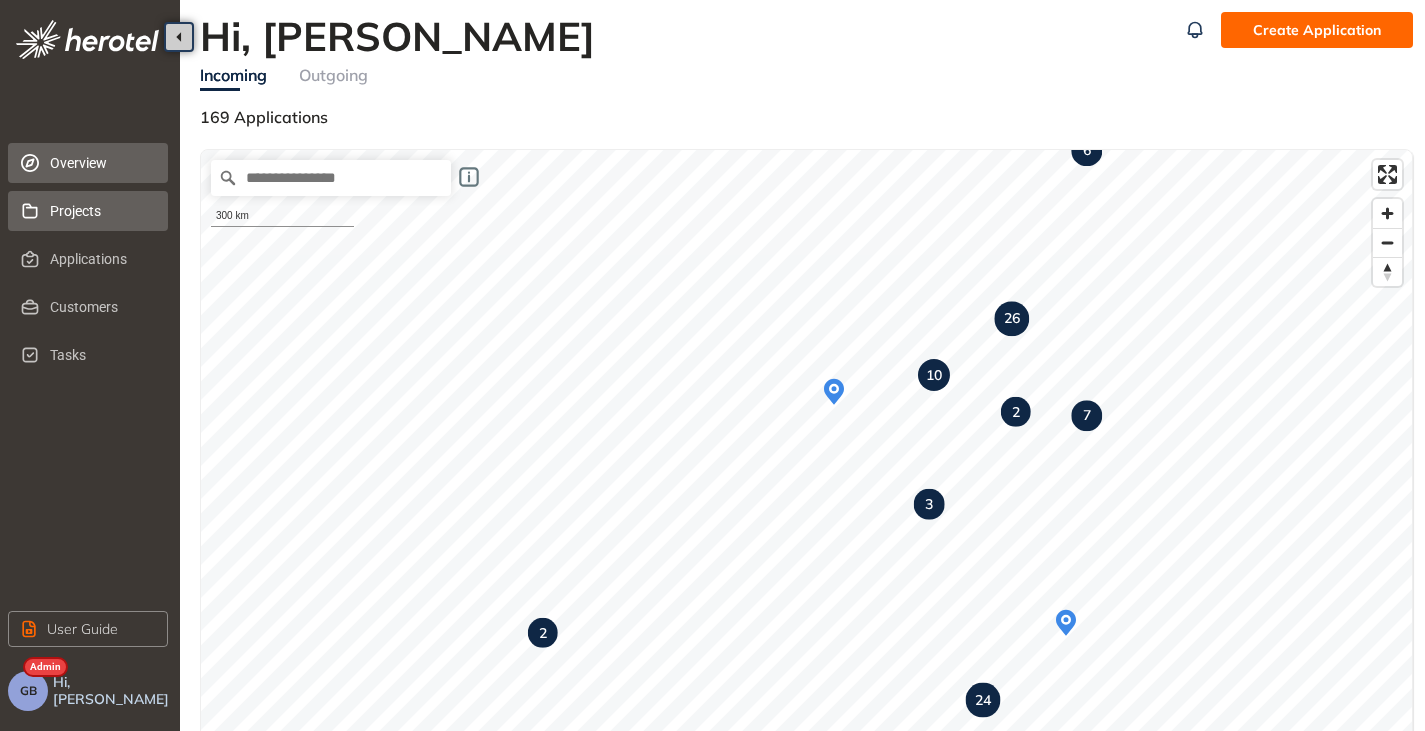 click on "Projects" at bounding box center [101, 211] 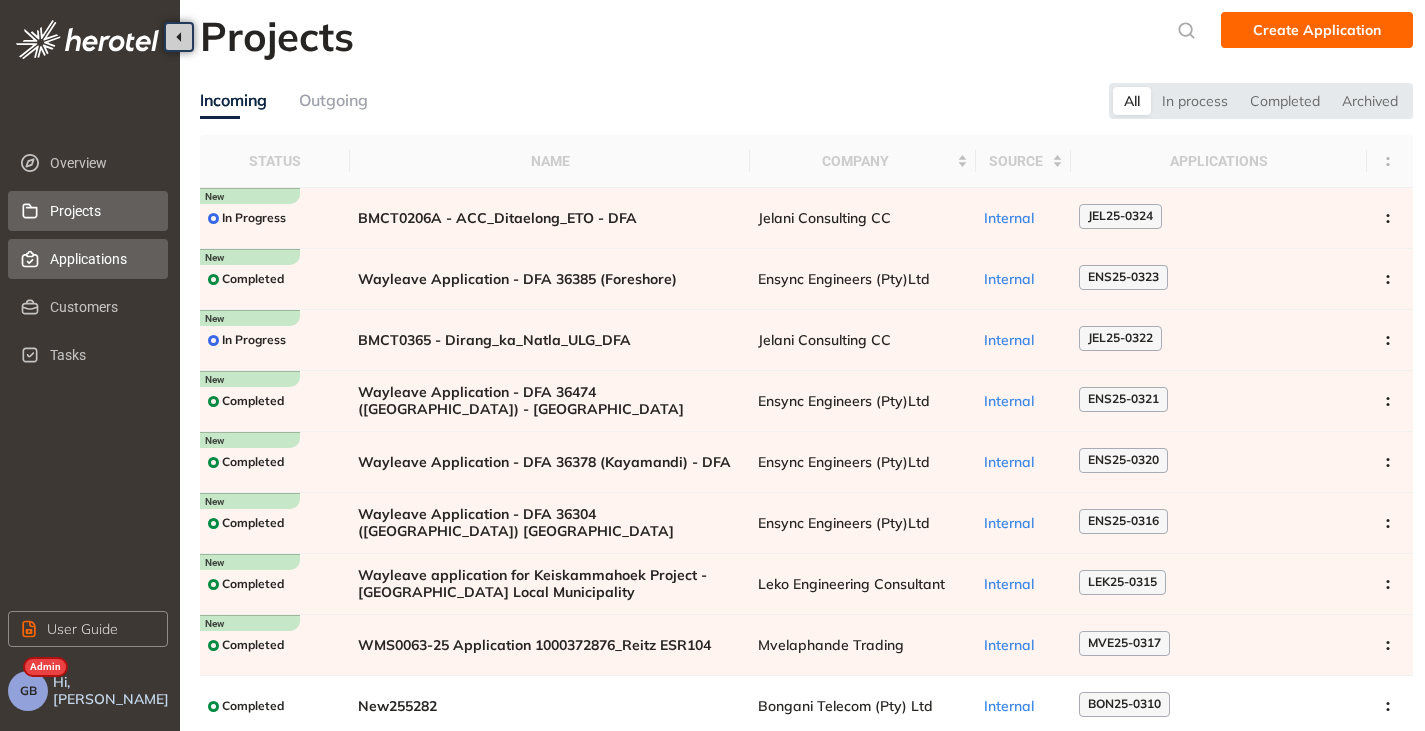 click on "Applications" at bounding box center (101, 259) 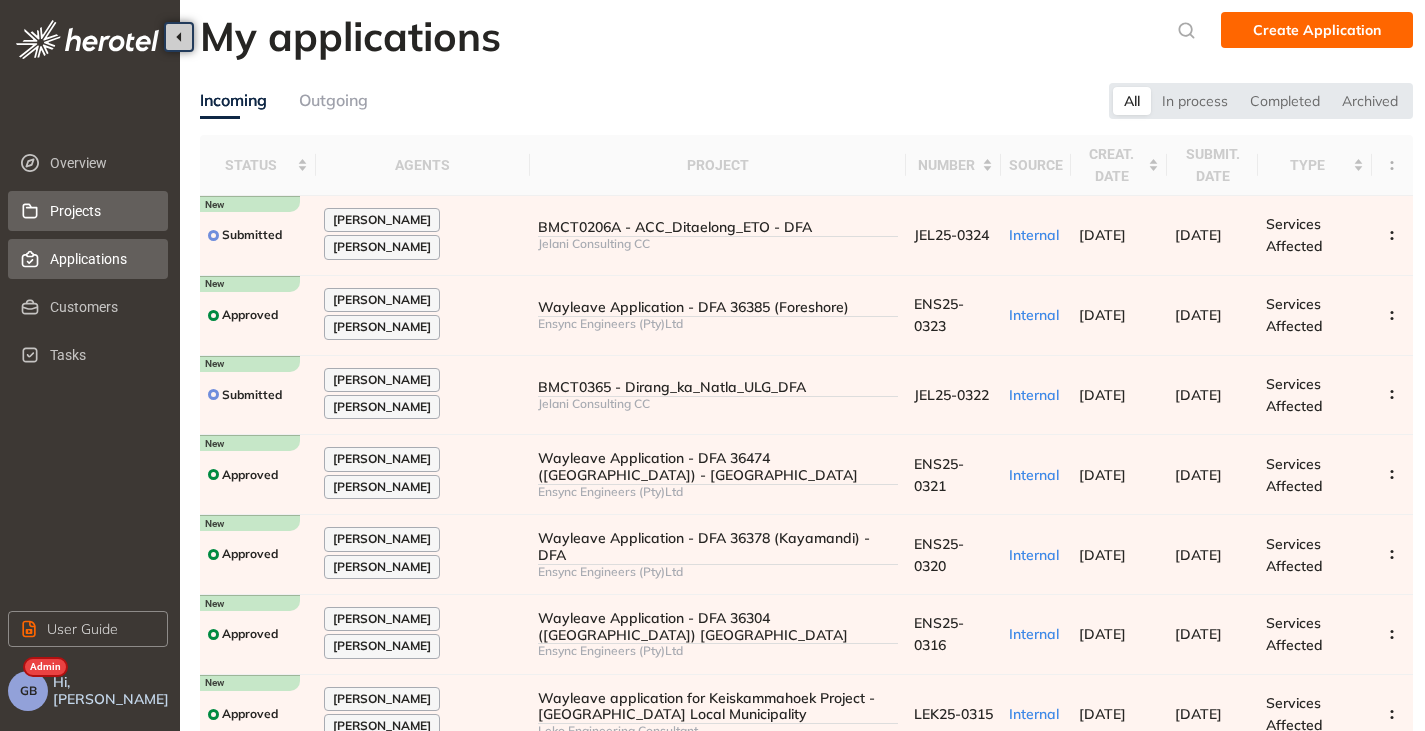 click on "Projects" at bounding box center (101, 211) 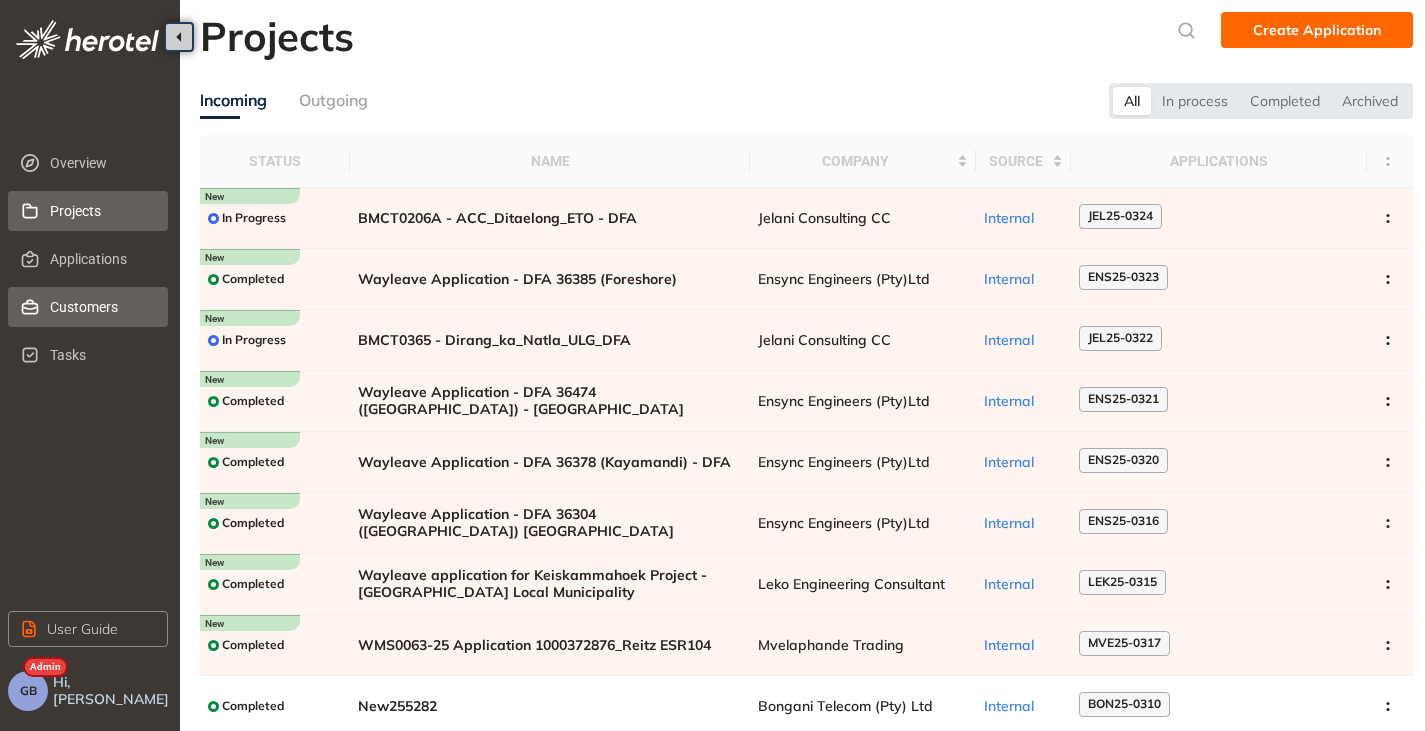 click on "Customers" at bounding box center [101, 307] 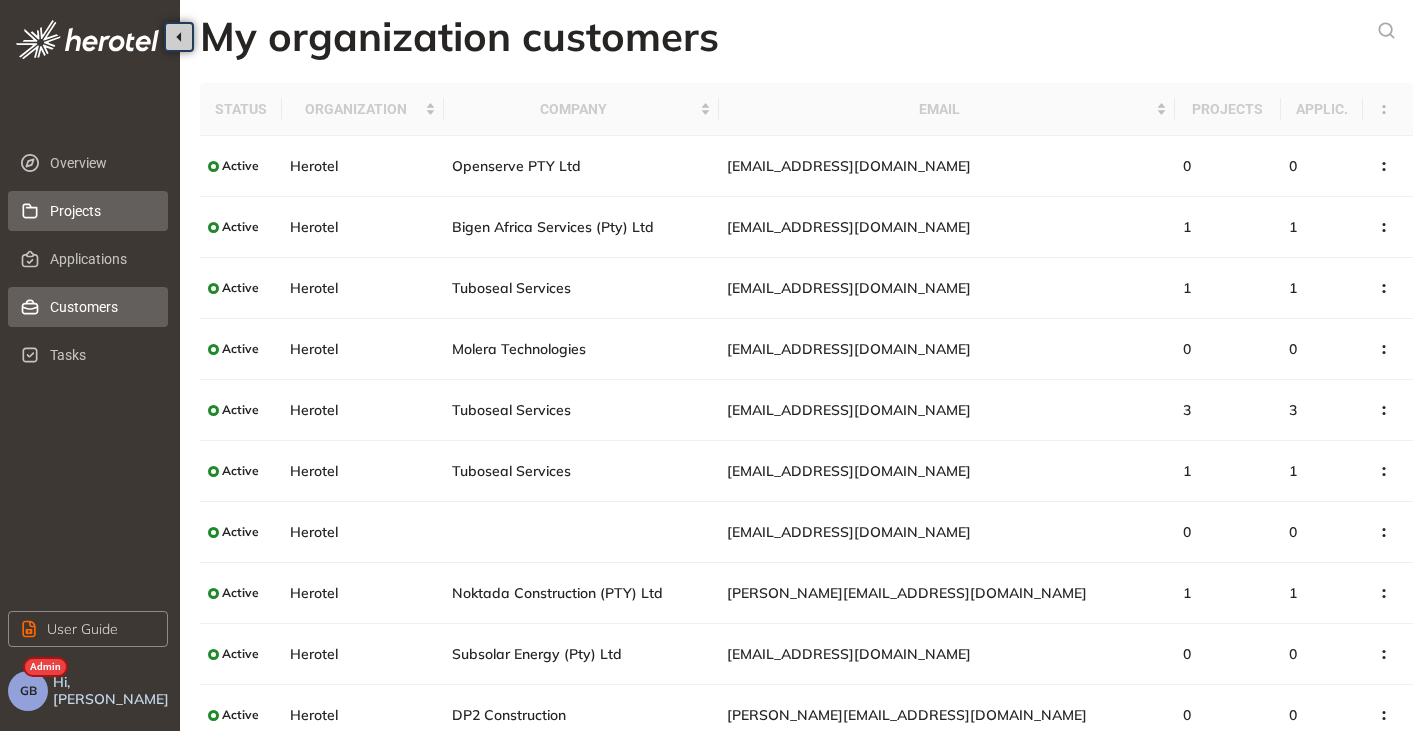 click on "Projects" at bounding box center [101, 211] 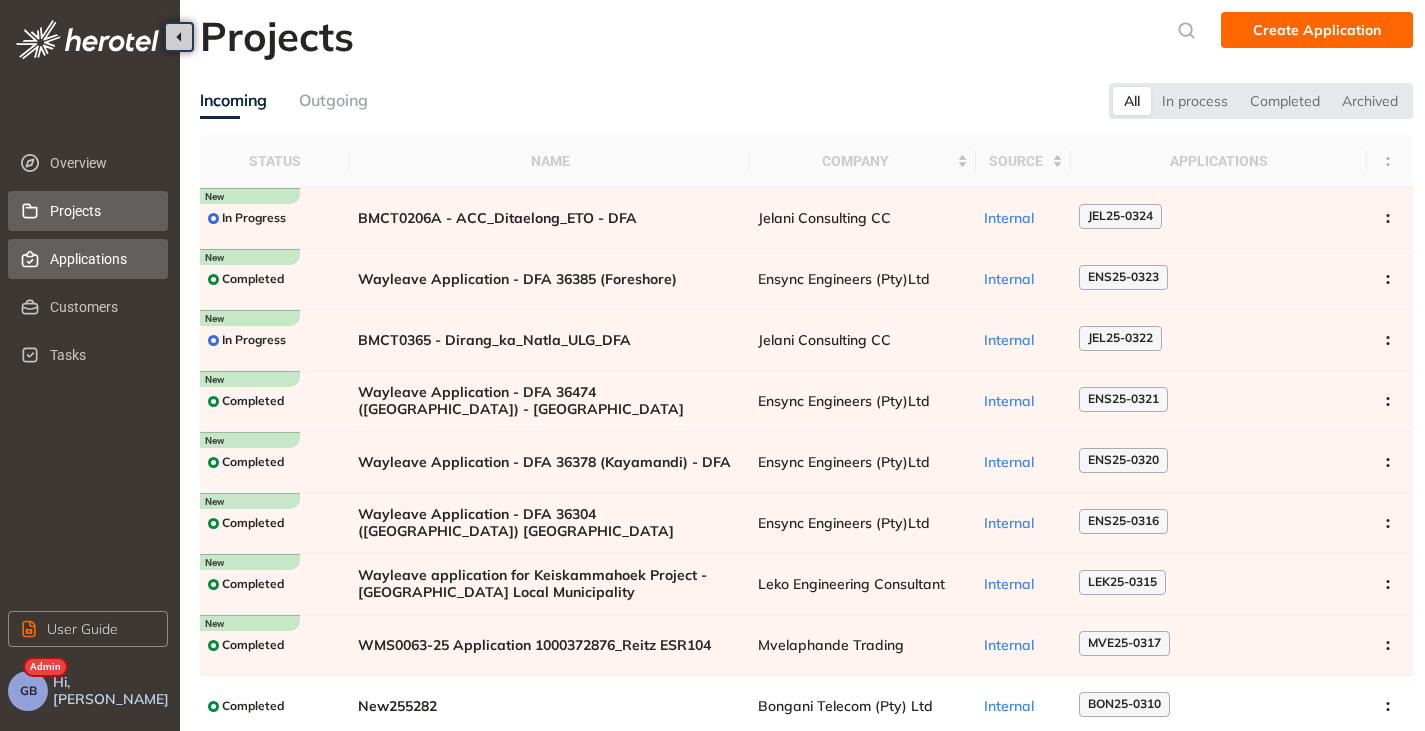 click on "Applications" at bounding box center (101, 259) 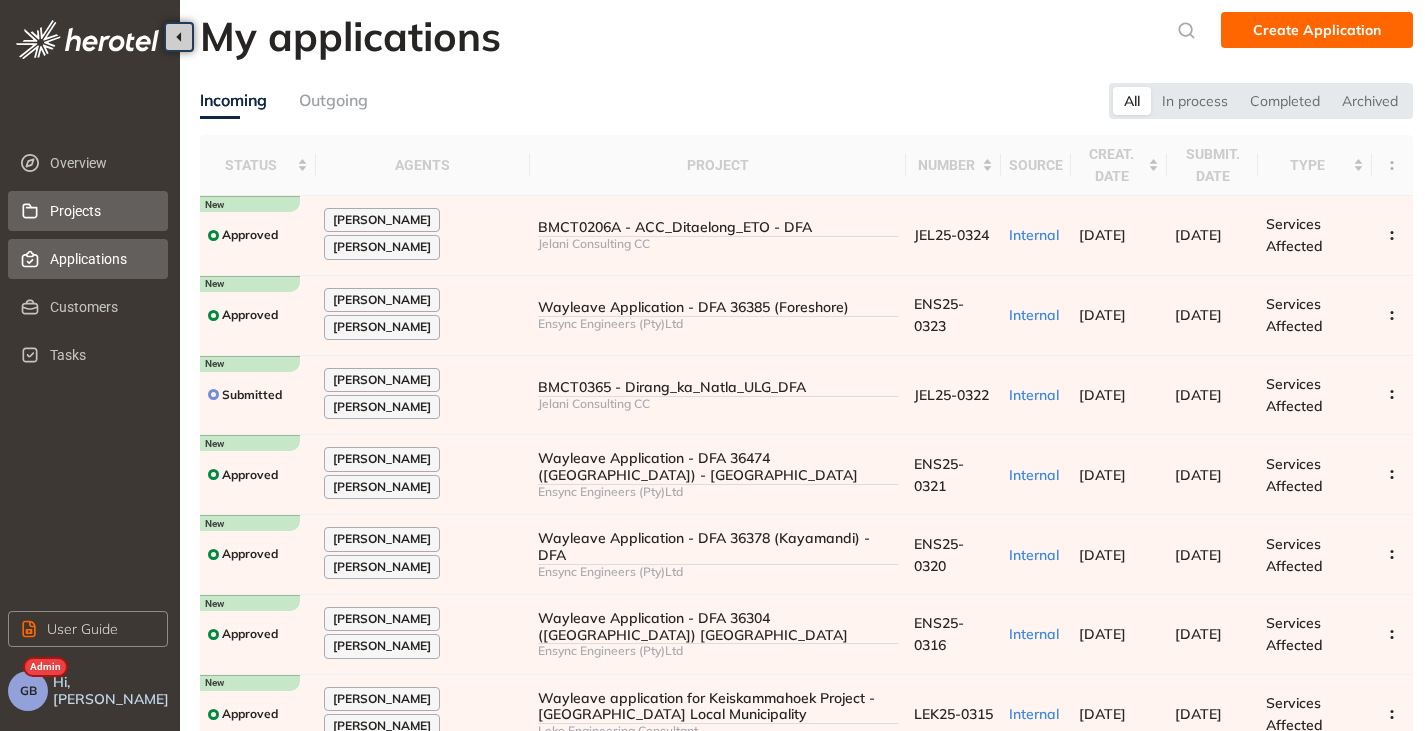 click on "Projects" at bounding box center [101, 211] 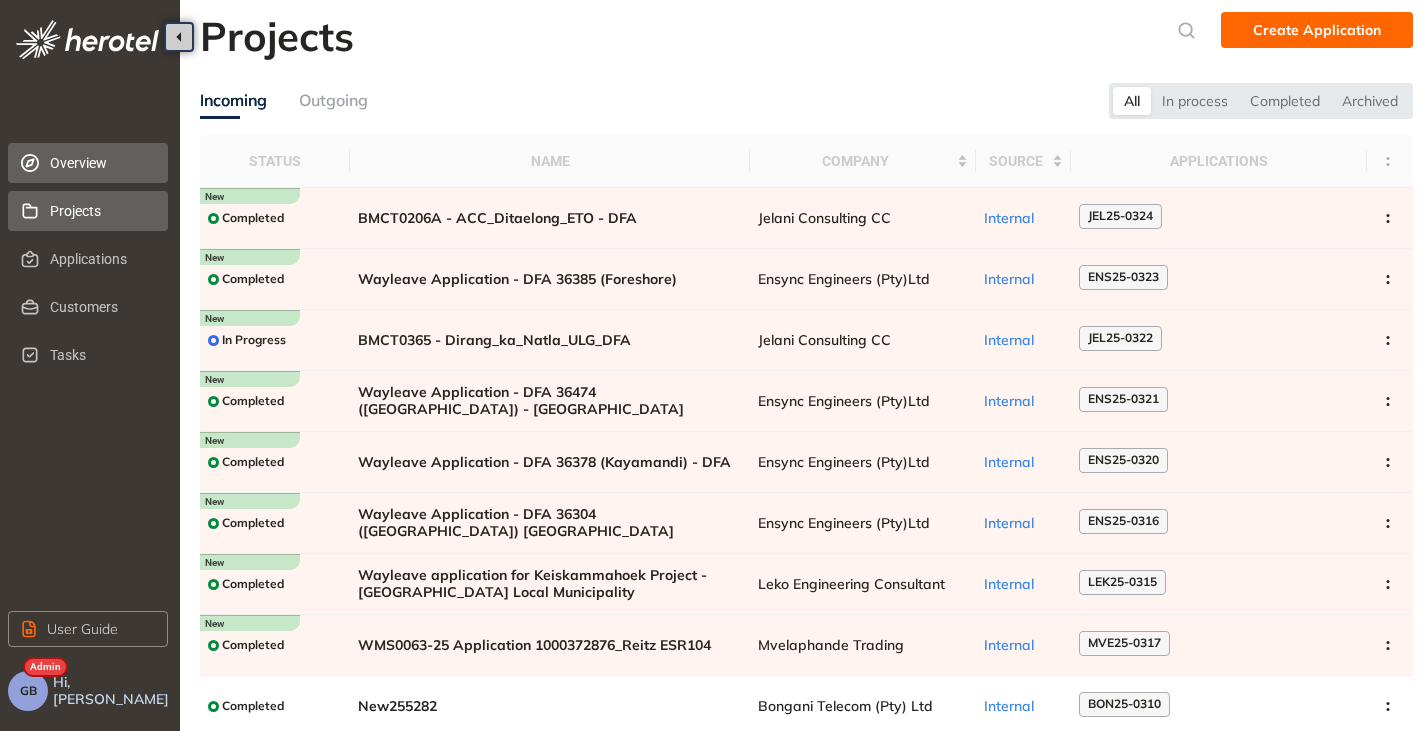 click on "Overview" at bounding box center [101, 163] 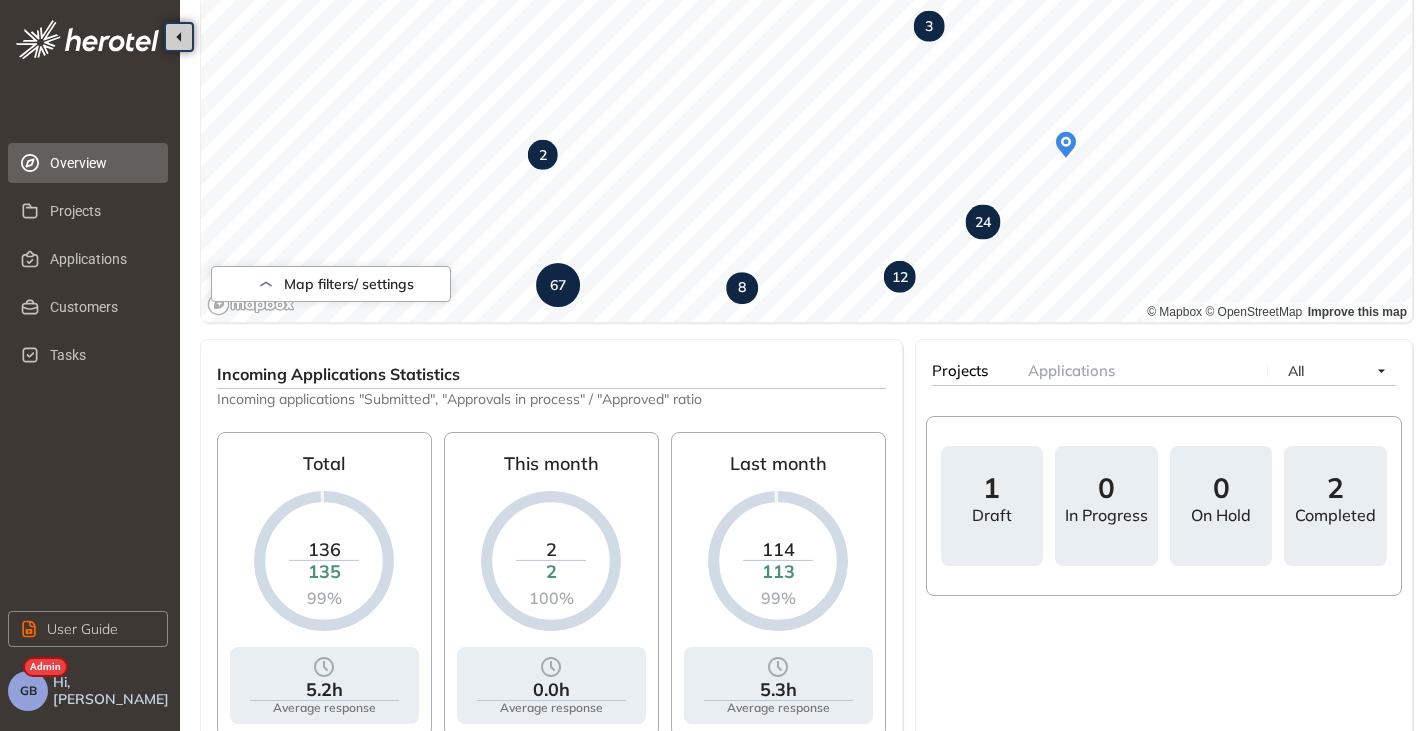 scroll, scrollTop: 778, scrollLeft: 0, axis: vertical 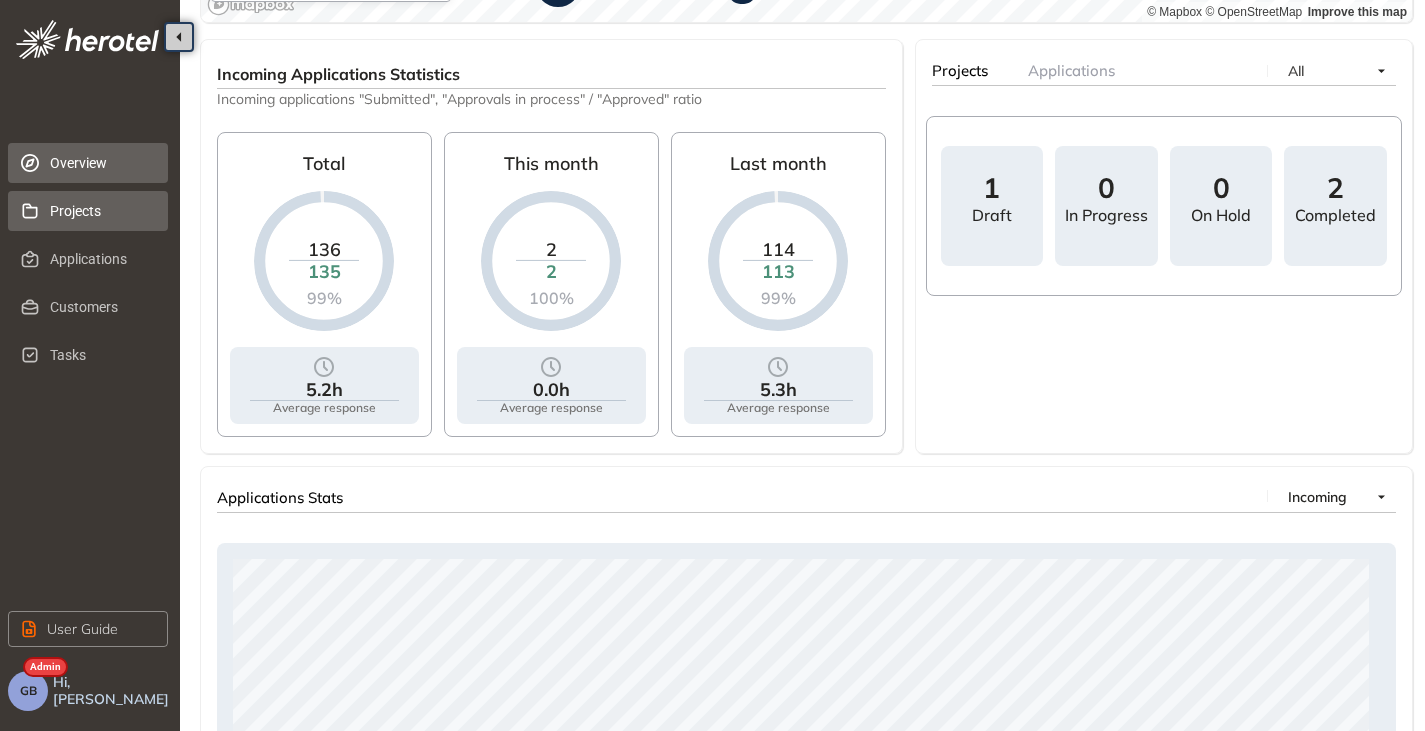 click on "Projects" at bounding box center [101, 211] 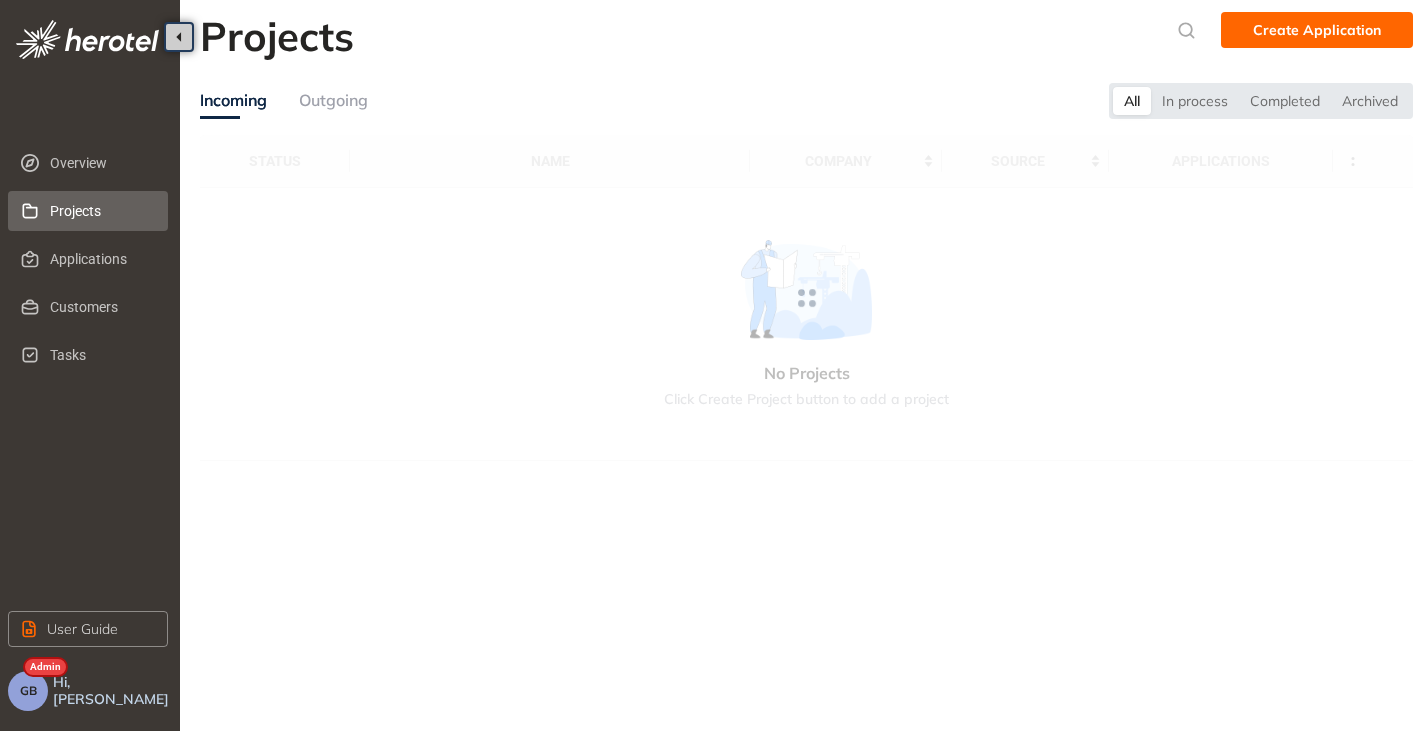 scroll, scrollTop: 0, scrollLeft: 0, axis: both 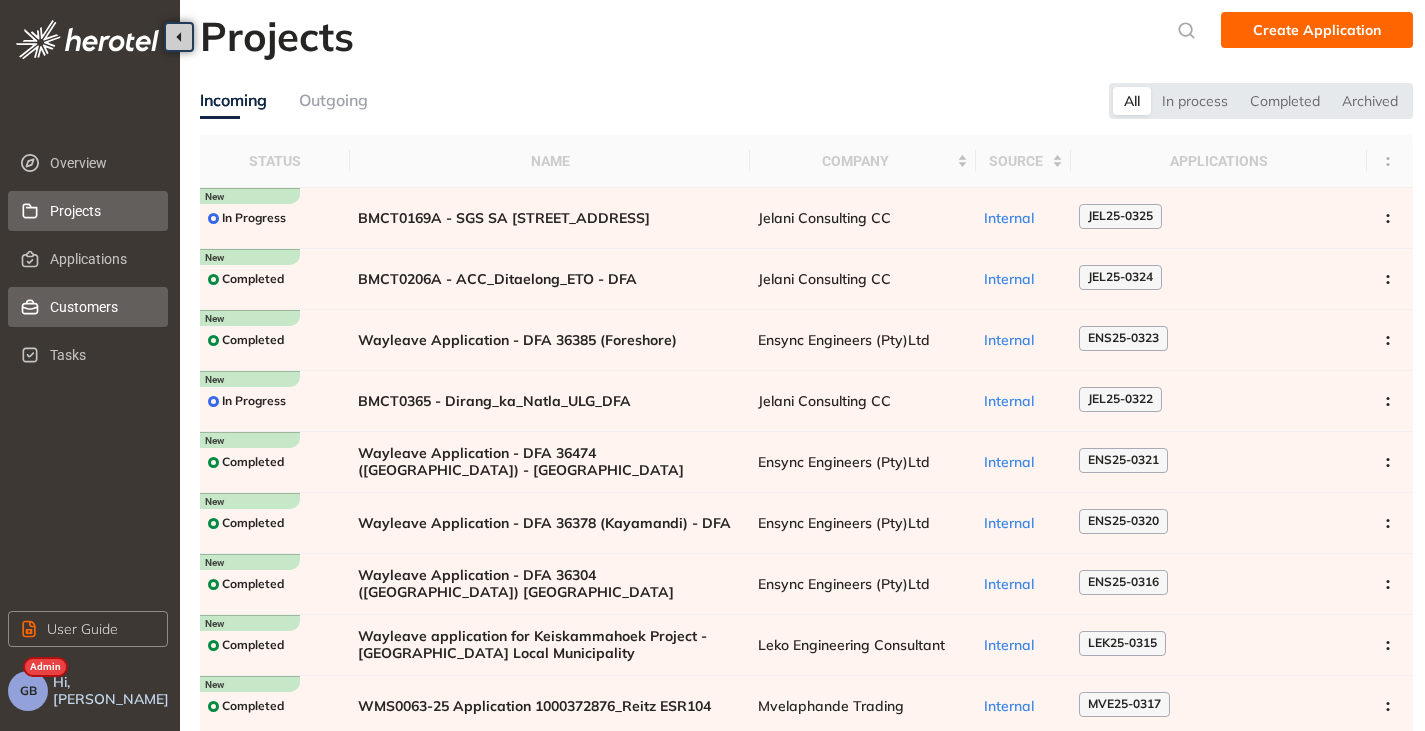click on "Customers" at bounding box center (101, 307) 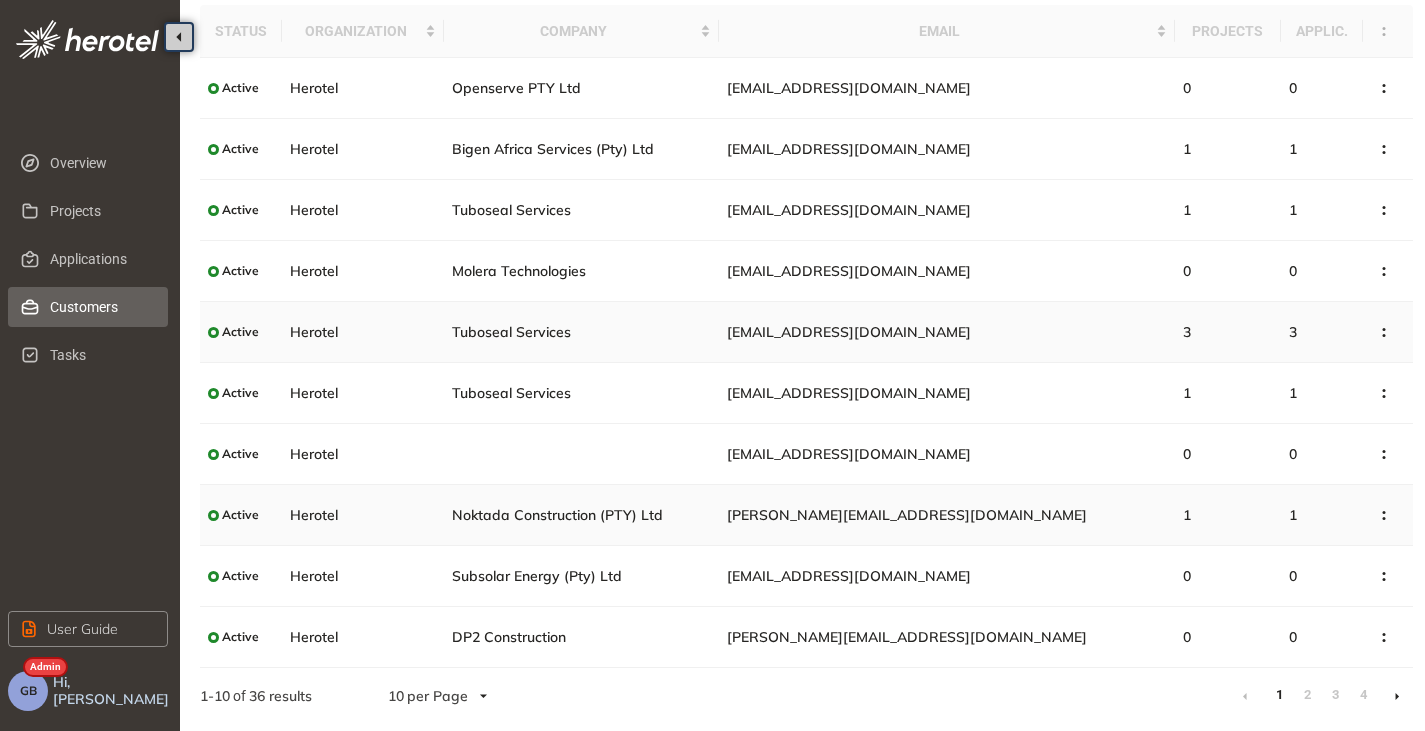 scroll, scrollTop: 79, scrollLeft: 0, axis: vertical 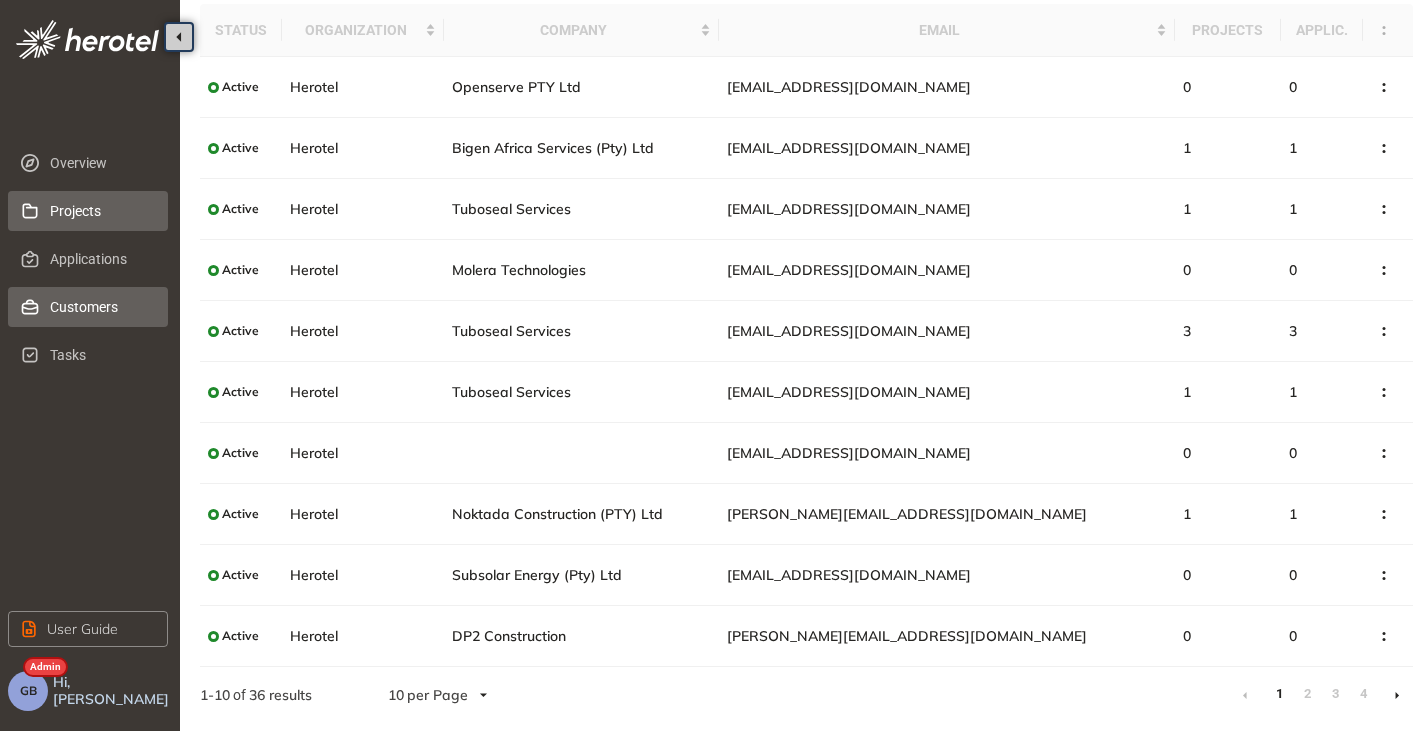 click on "Projects" at bounding box center [101, 211] 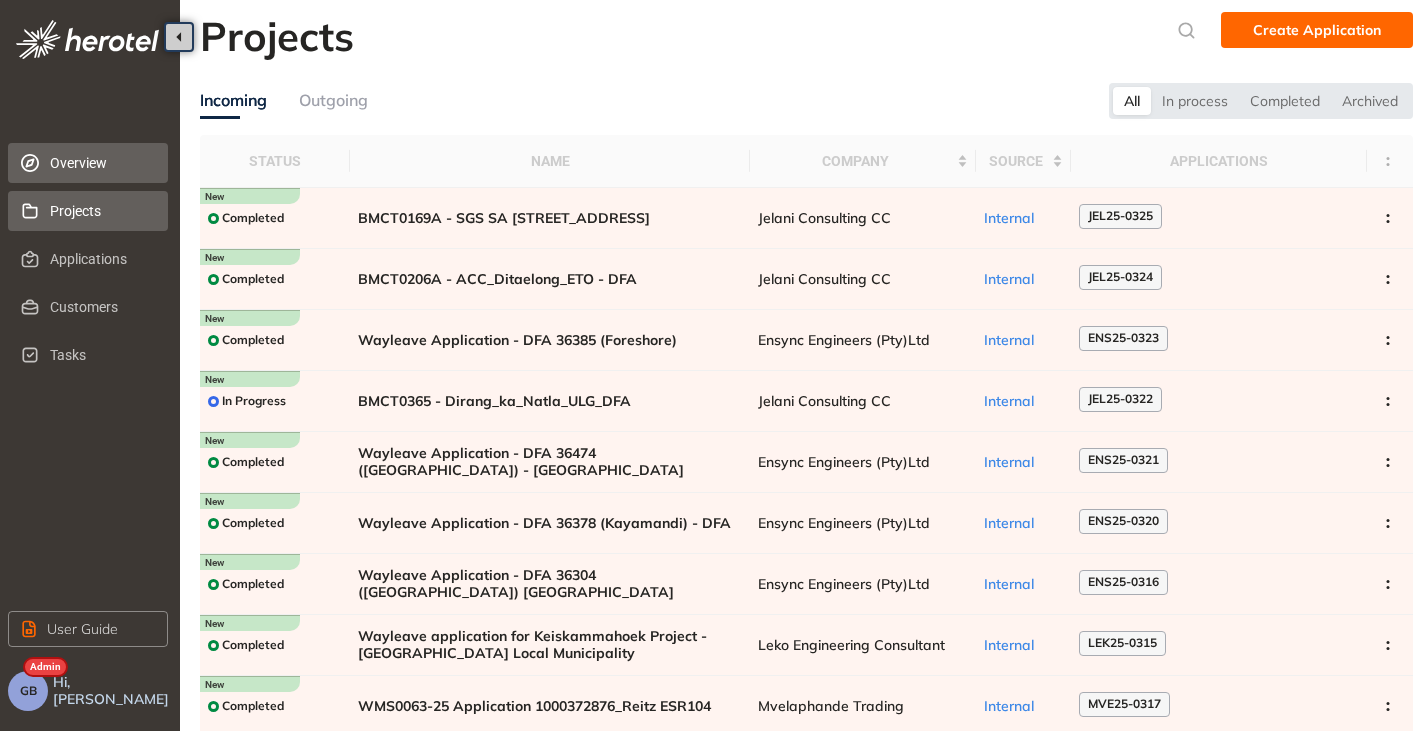 click 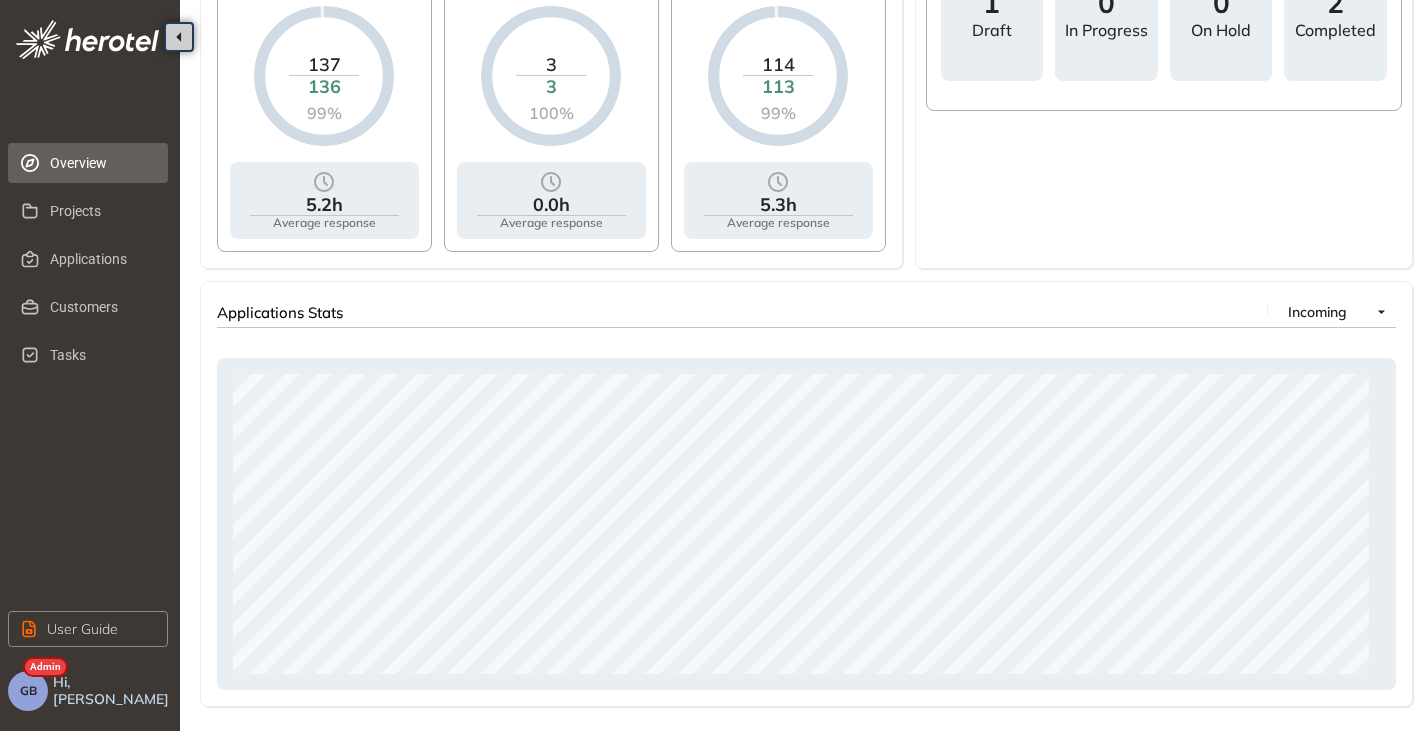 scroll, scrollTop: 978, scrollLeft: 0, axis: vertical 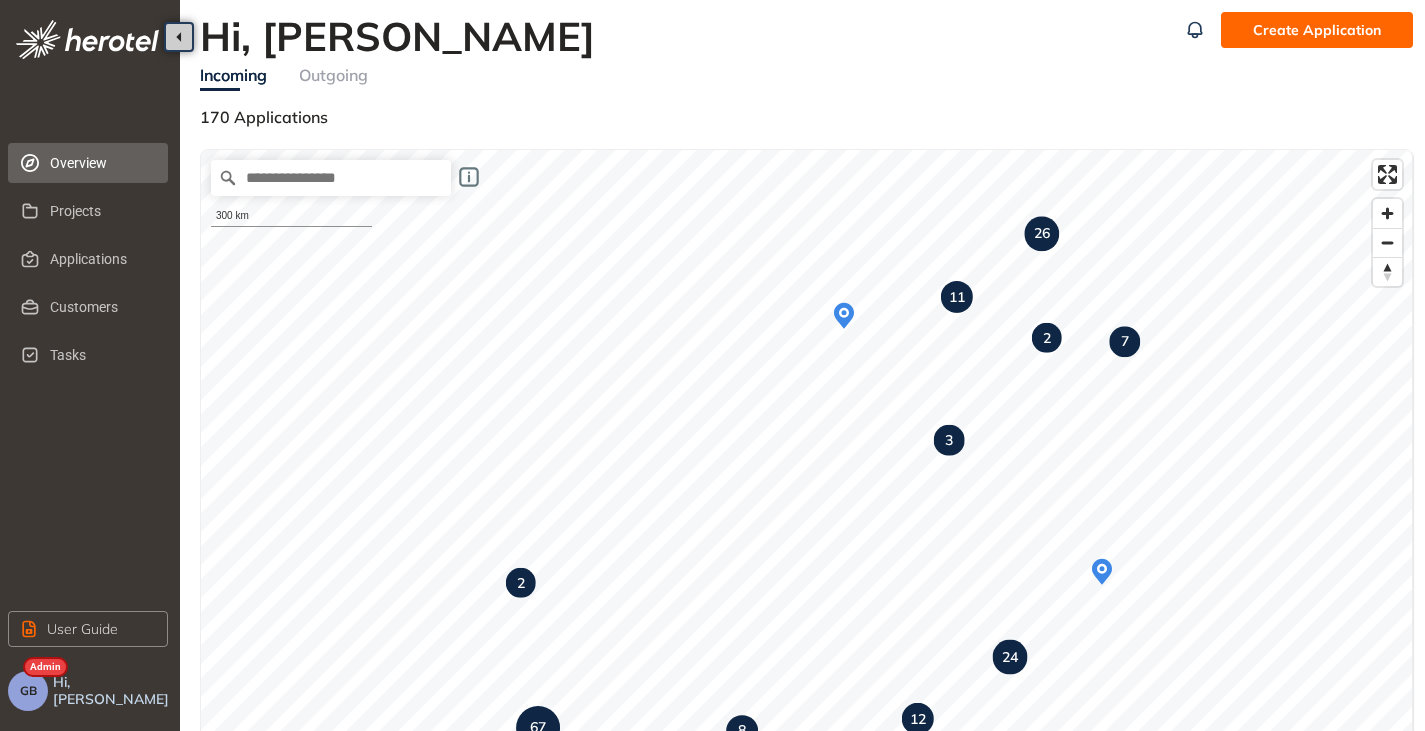 click on "Outgoing" at bounding box center [333, 75] 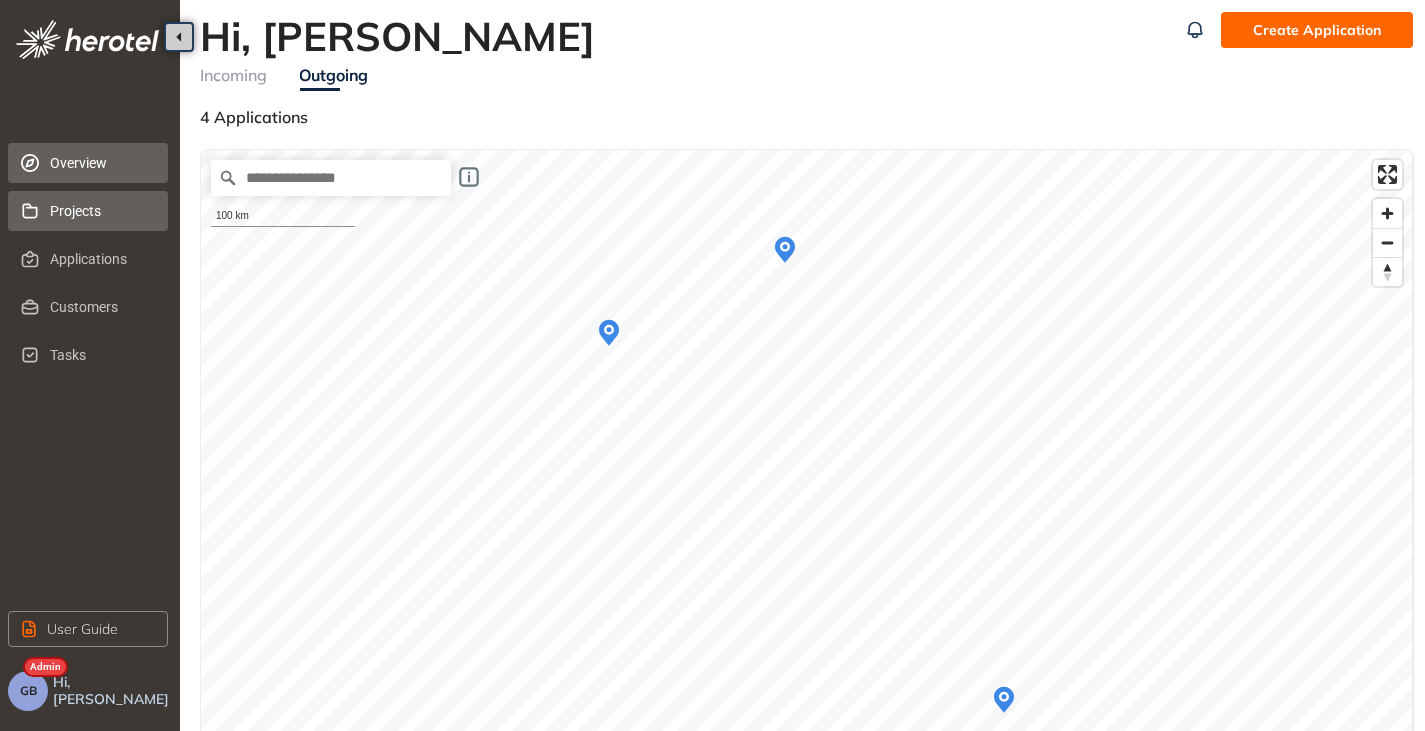 drag, startPoint x: 84, startPoint y: 222, endPoint x: 101, endPoint y: 203, distance: 25.495098 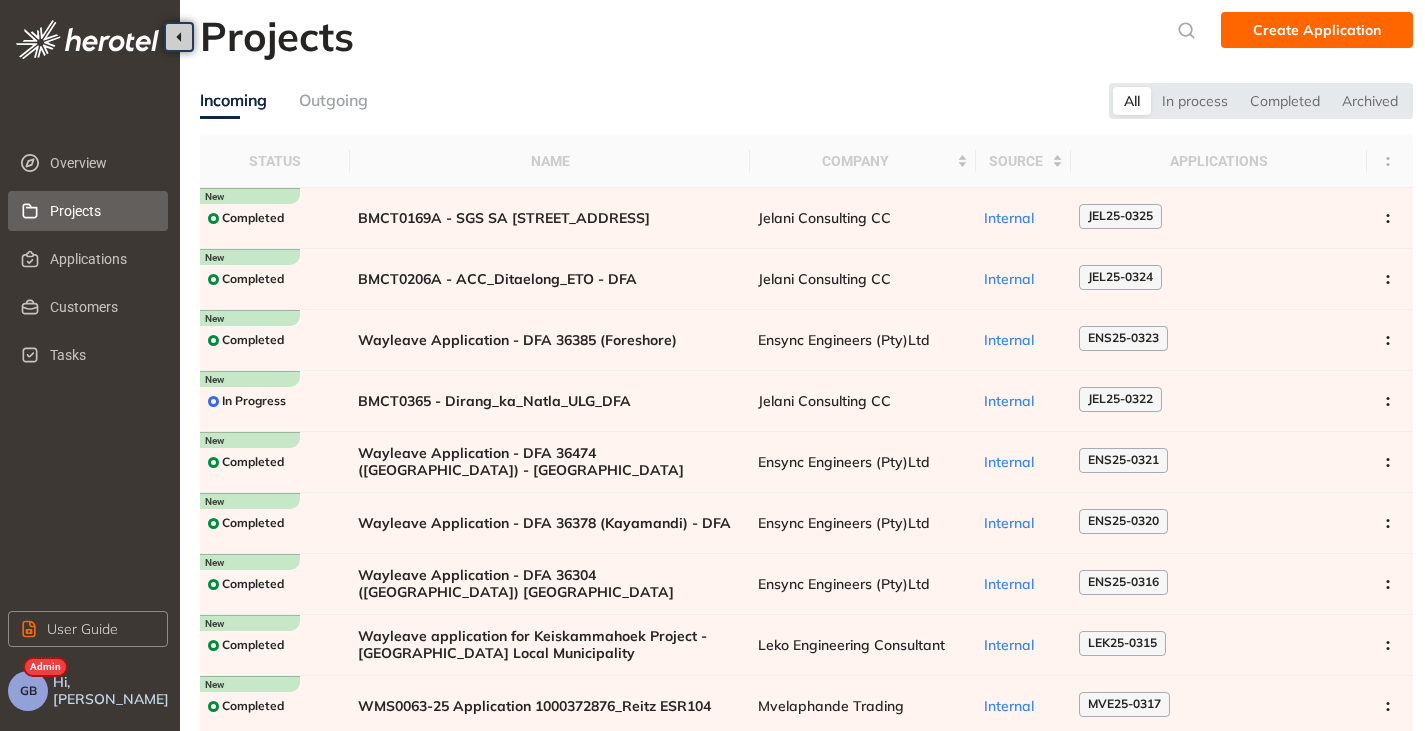 click on "Outgoing" at bounding box center (333, 100) 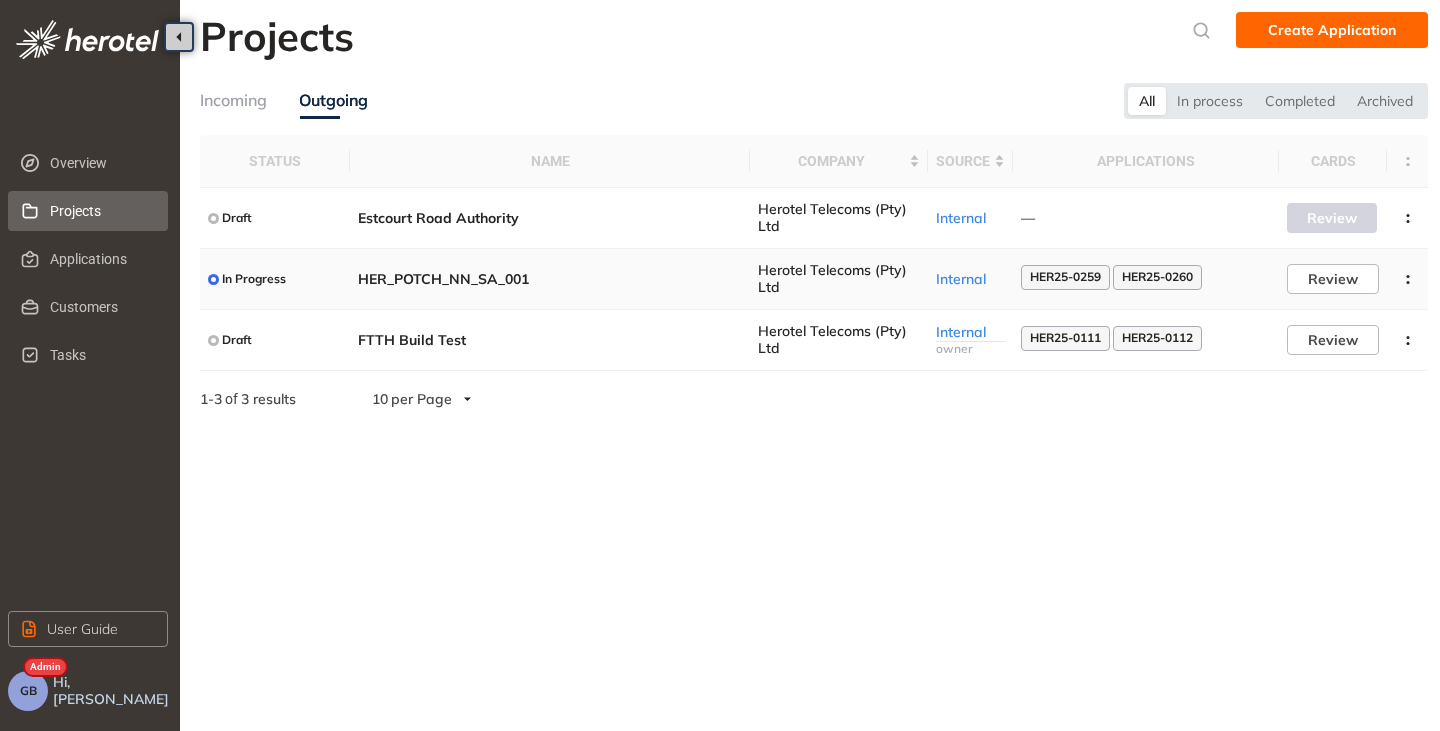 click on "HER_POTCH_NN_SA_001" at bounding box center [550, 279] 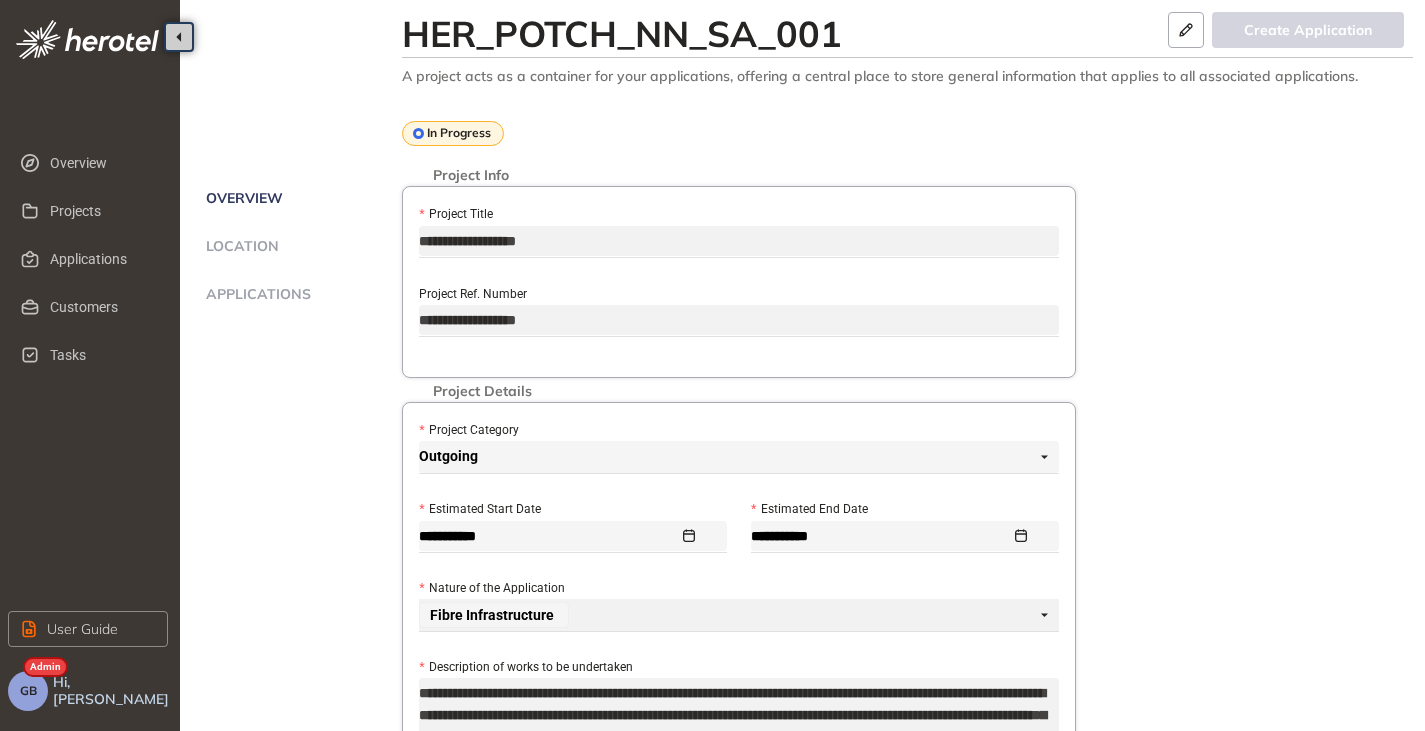 click on "Applications" at bounding box center [255, 294] 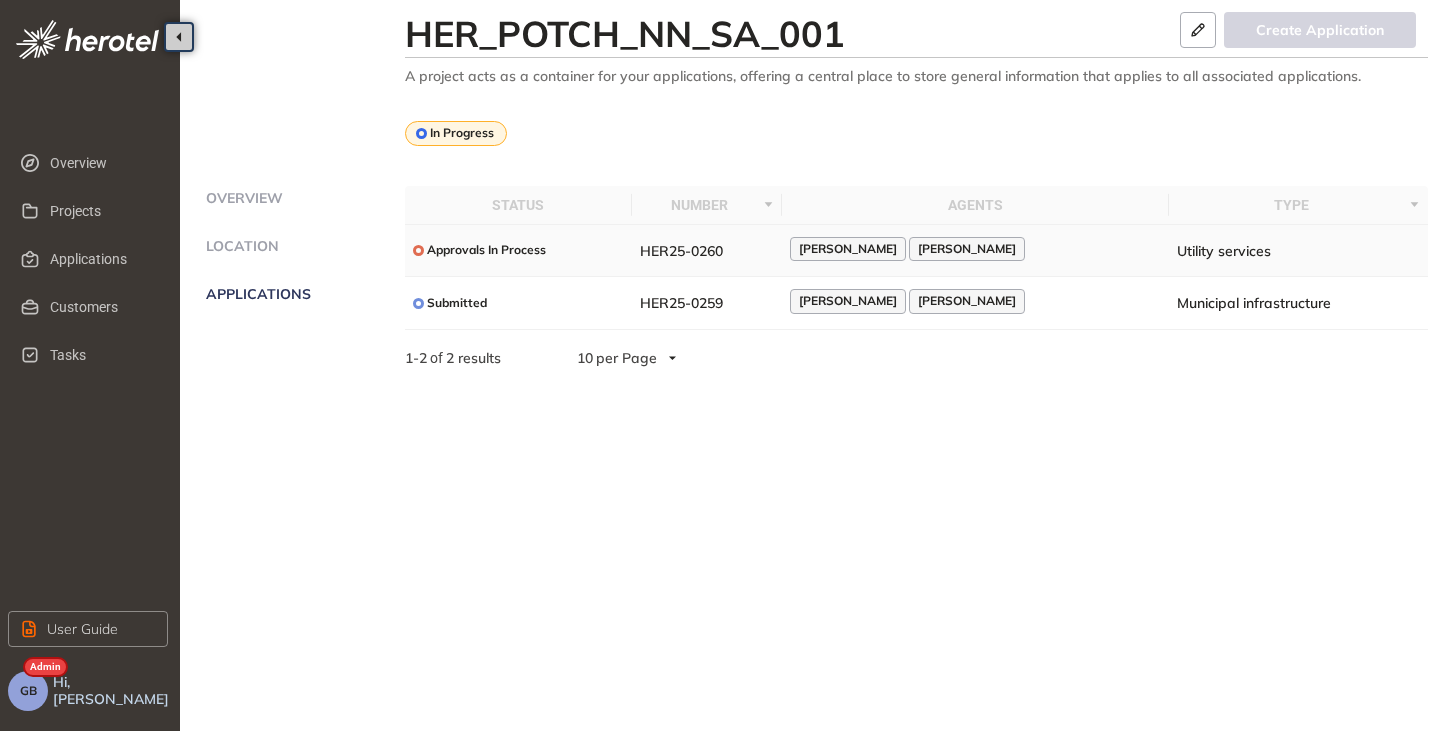 click on "HER25-0260" at bounding box center [681, 251] 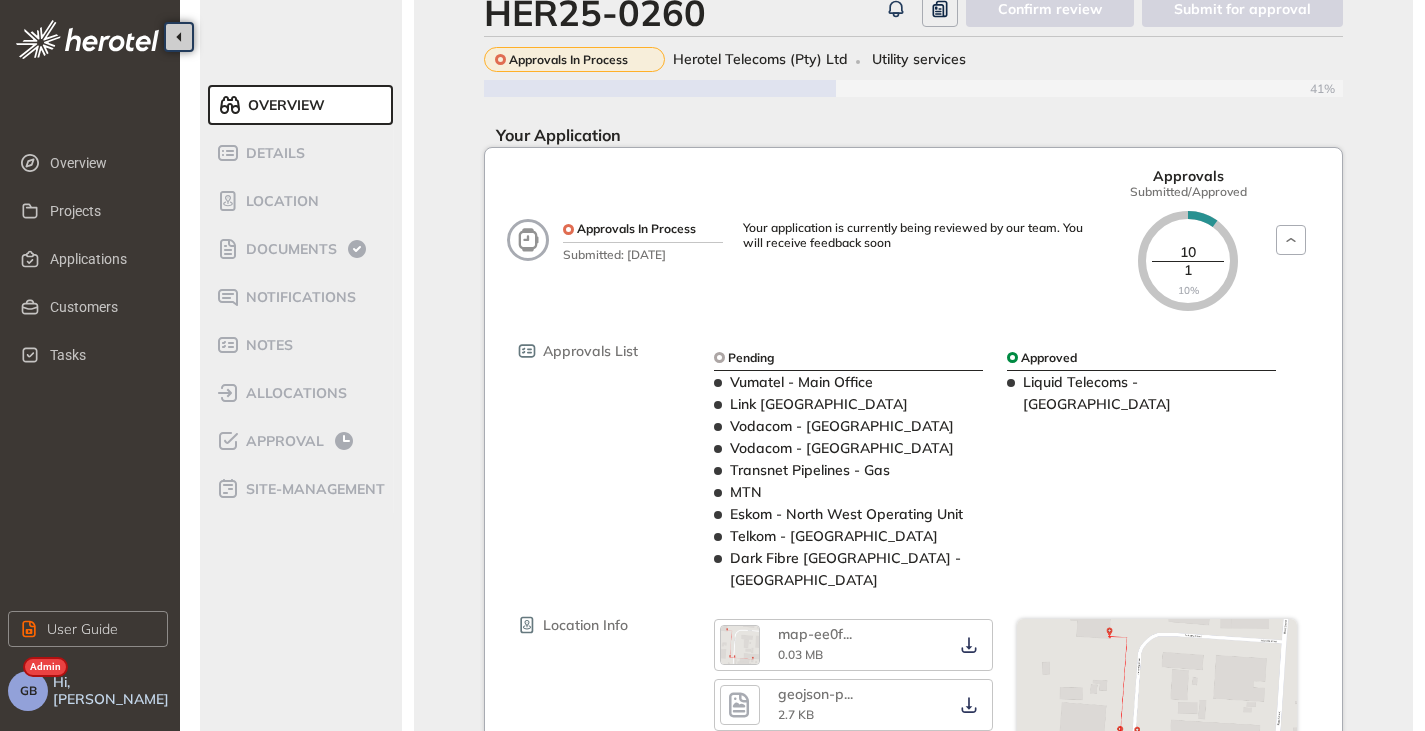 scroll, scrollTop: 0, scrollLeft: 0, axis: both 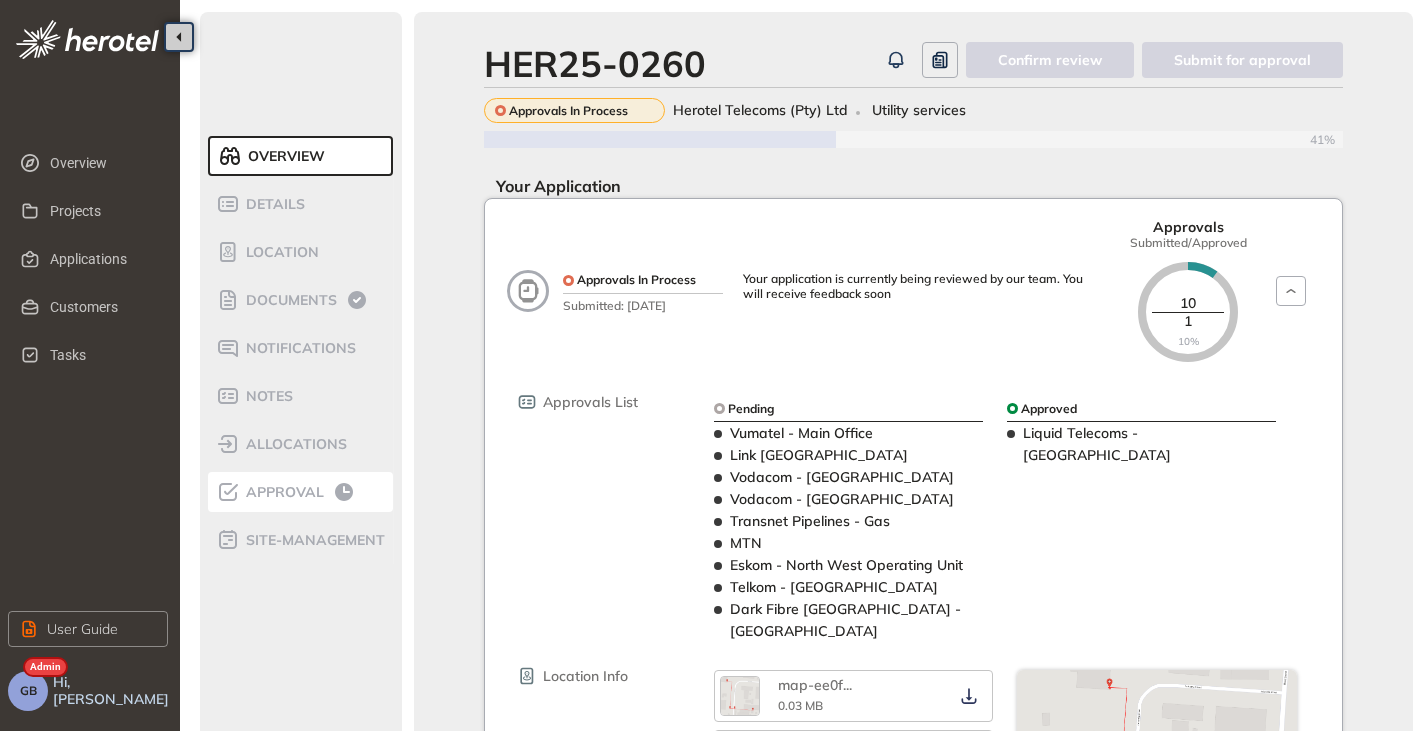 click on "Approval" at bounding box center [282, 492] 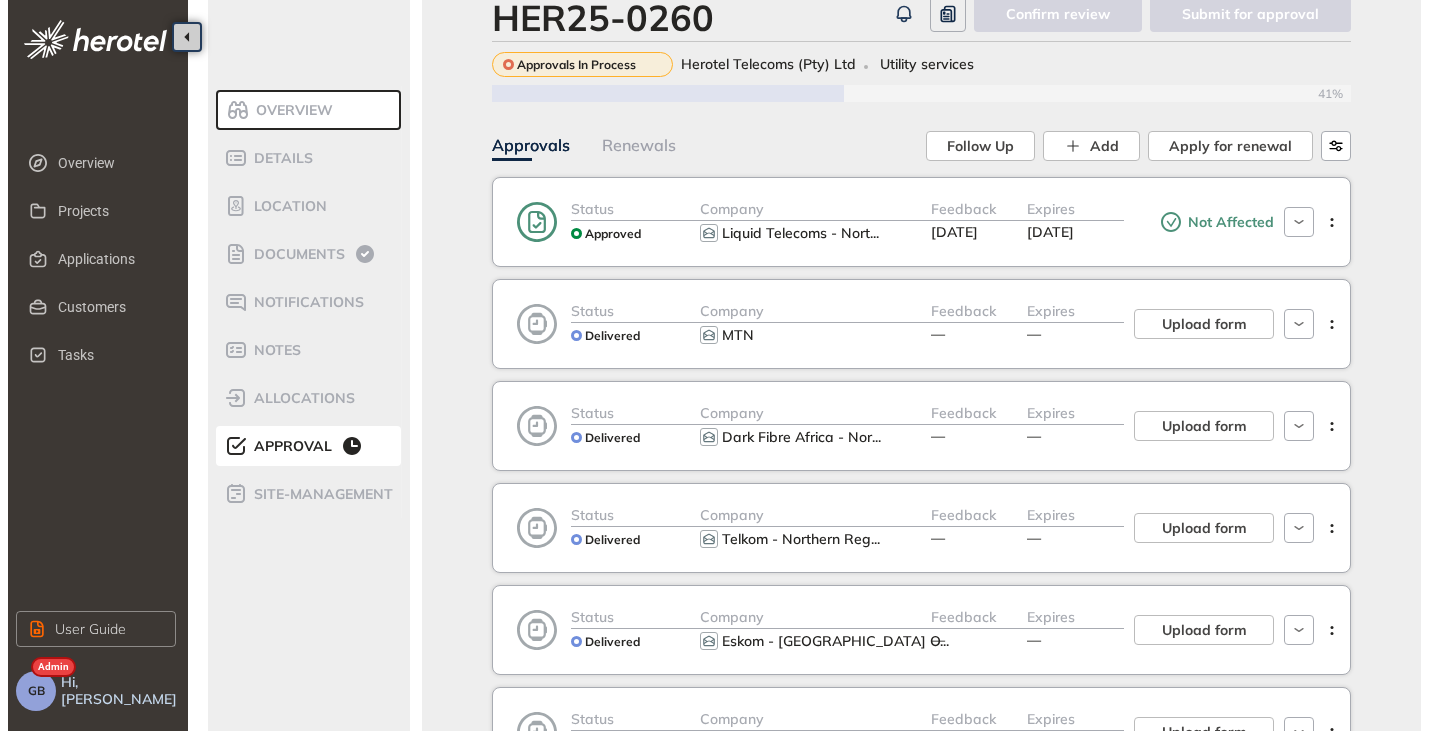 scroll, scrollTop: 0, scrollLeft: 0, axis: both 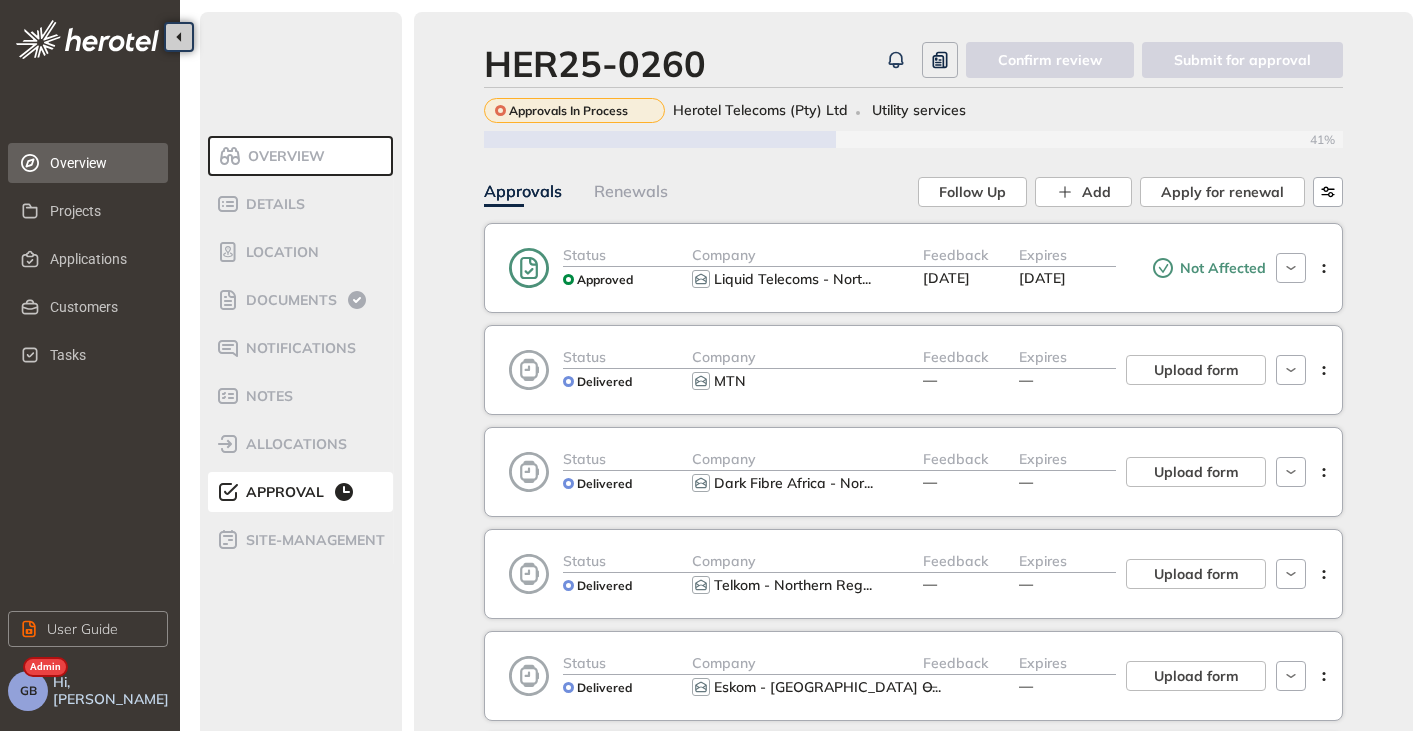 click on "Overview" at bounding box center [101, 163] 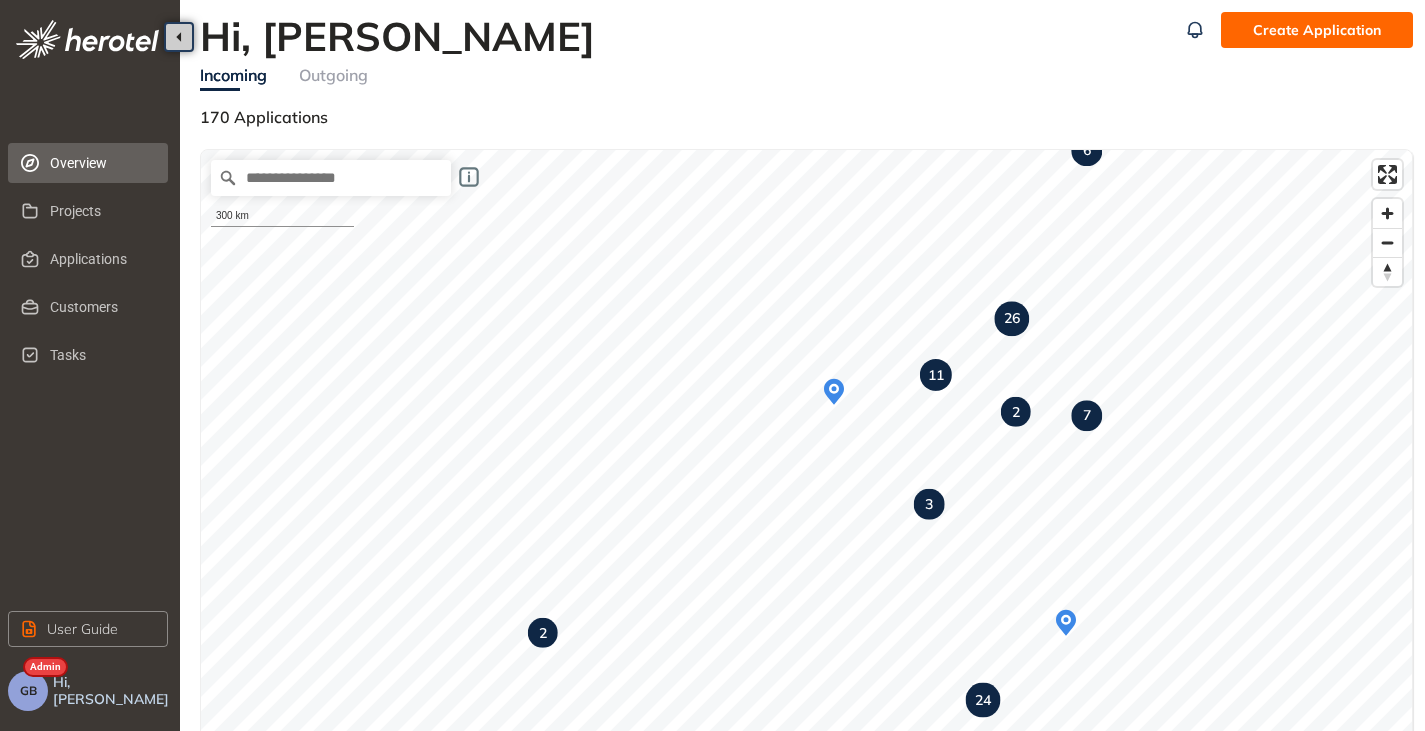 click on "GB" at bounding box center [28, 691] 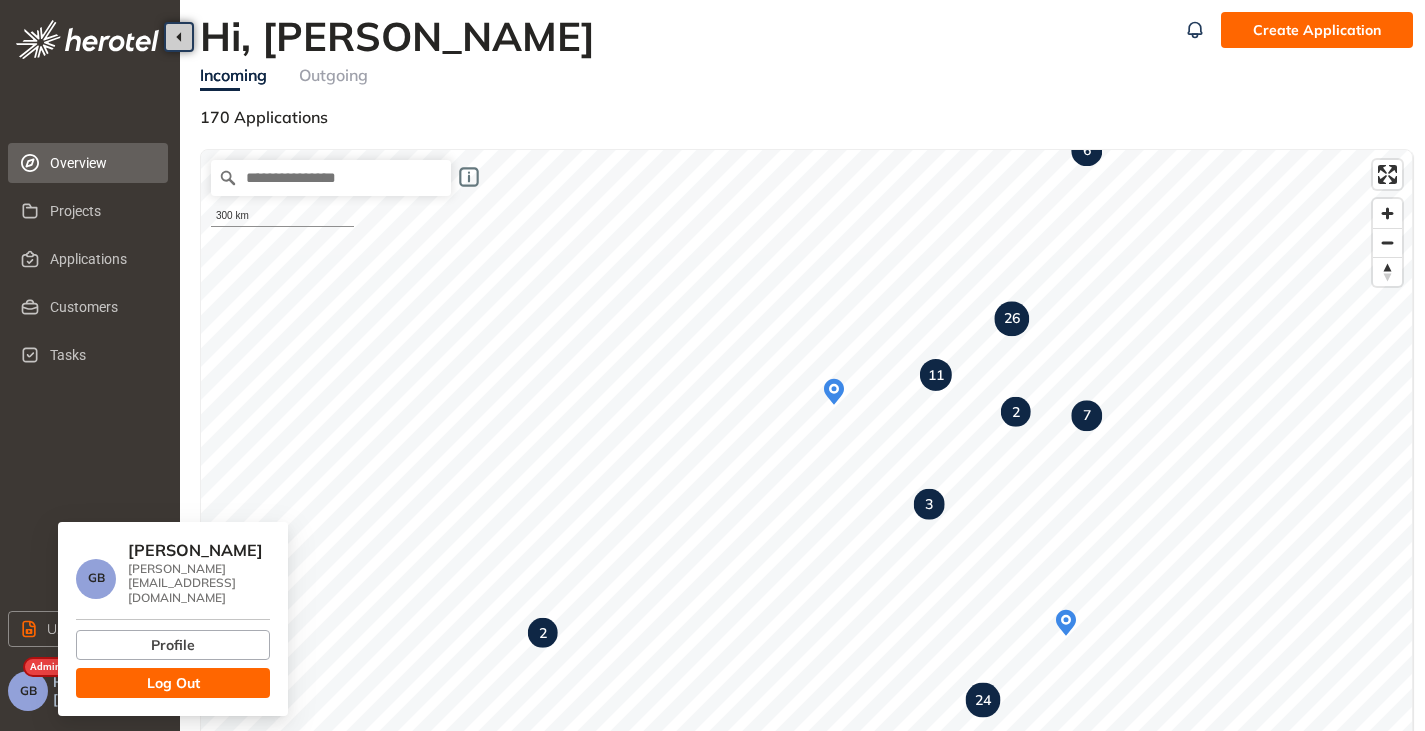 click on "Log Out" at bounding box center [173, 683] 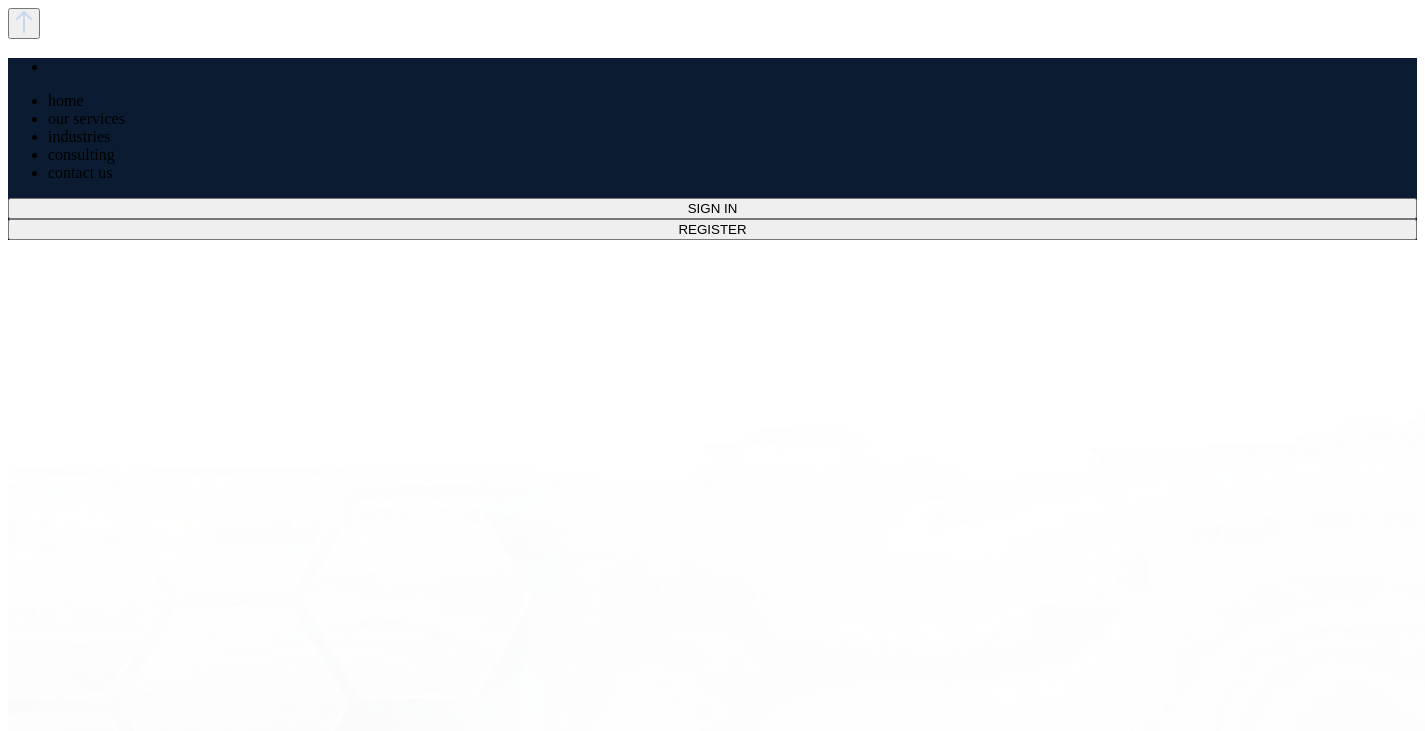 scroll, scrollTop: 0, scrollLeft: 0, axis: both 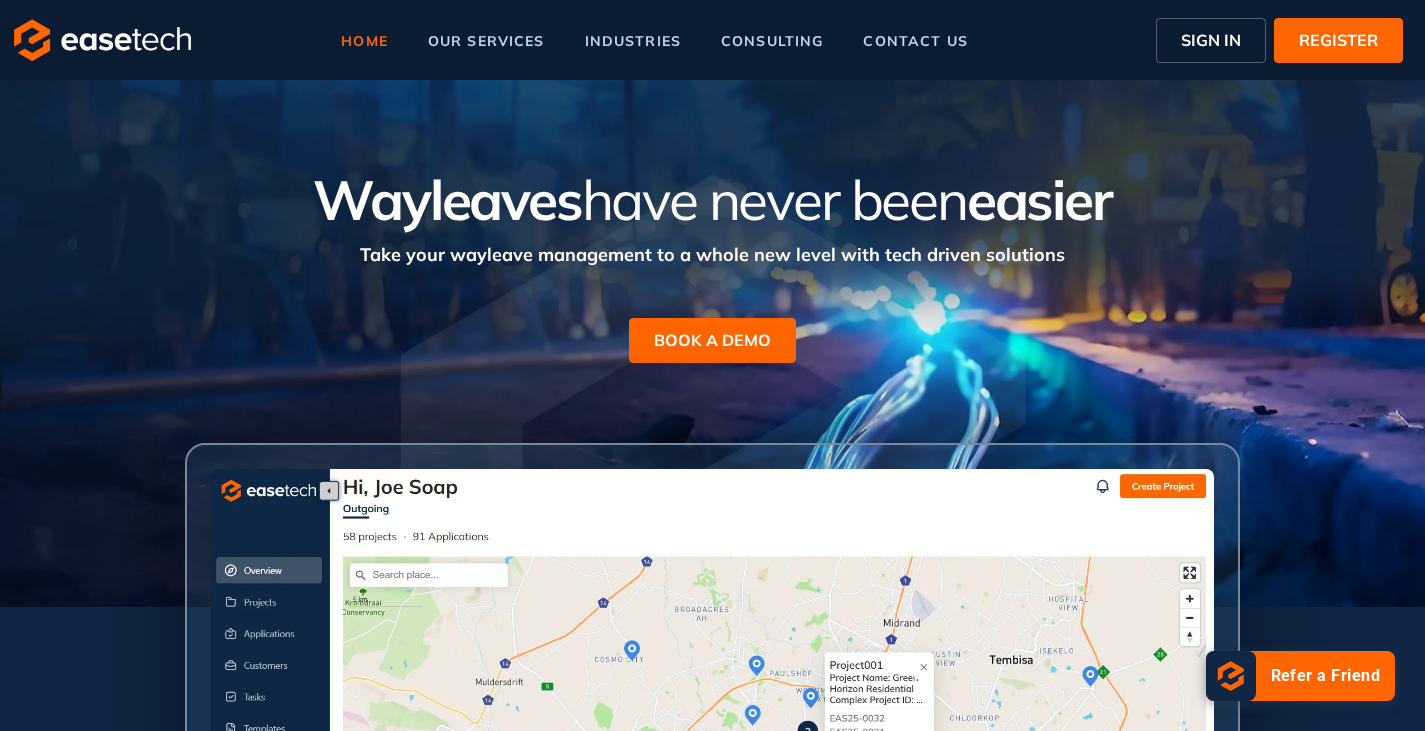 click on "SIGN IN" at bounding box center [1211, 40] 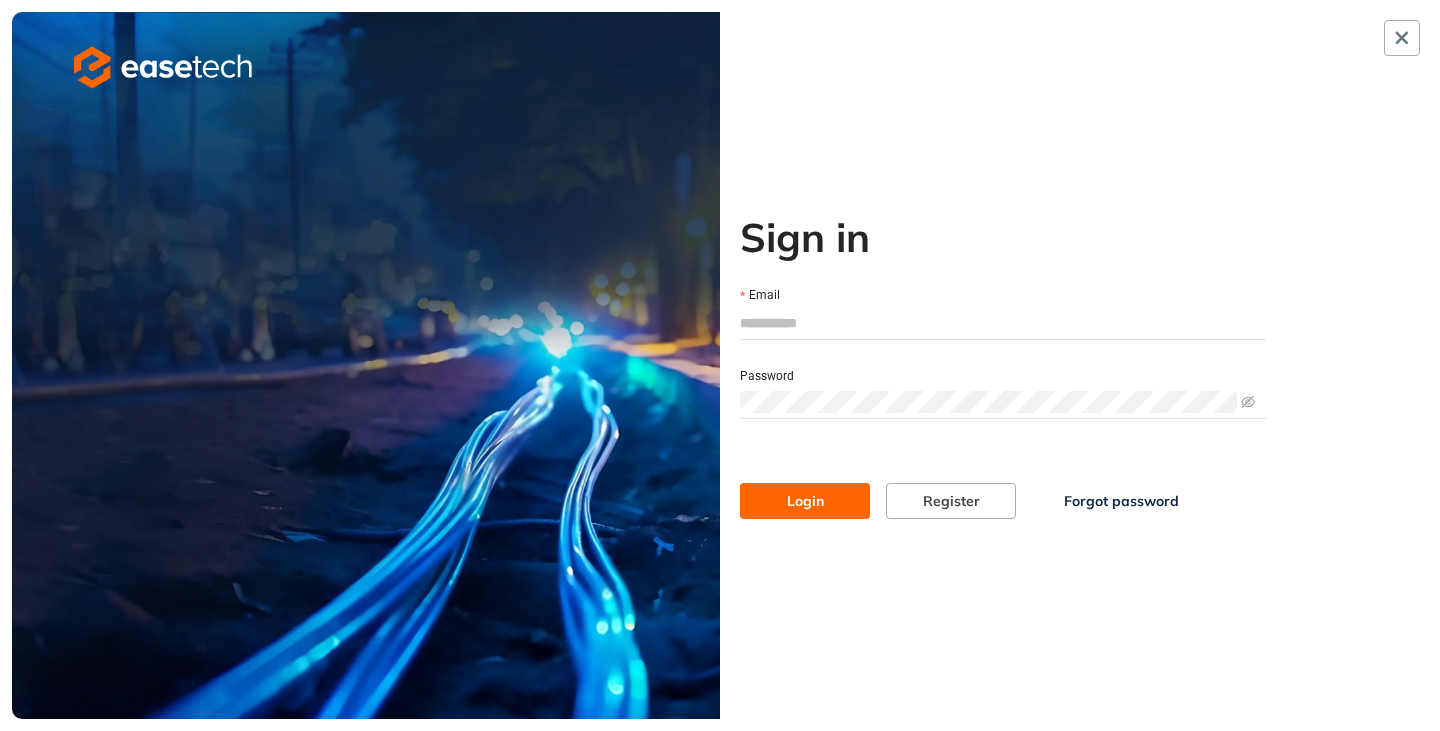 click on "Email" at bounding box center (1003, 323) 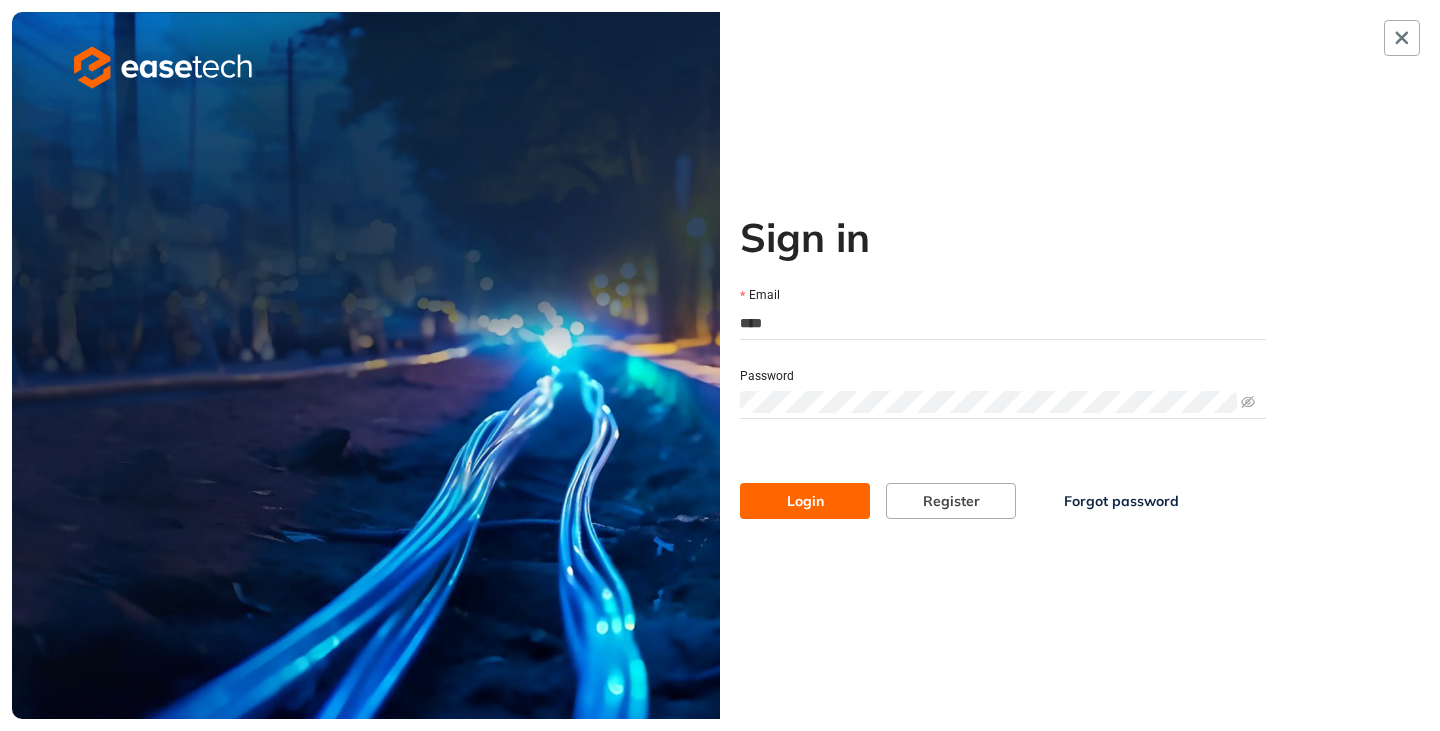 type on "**********" 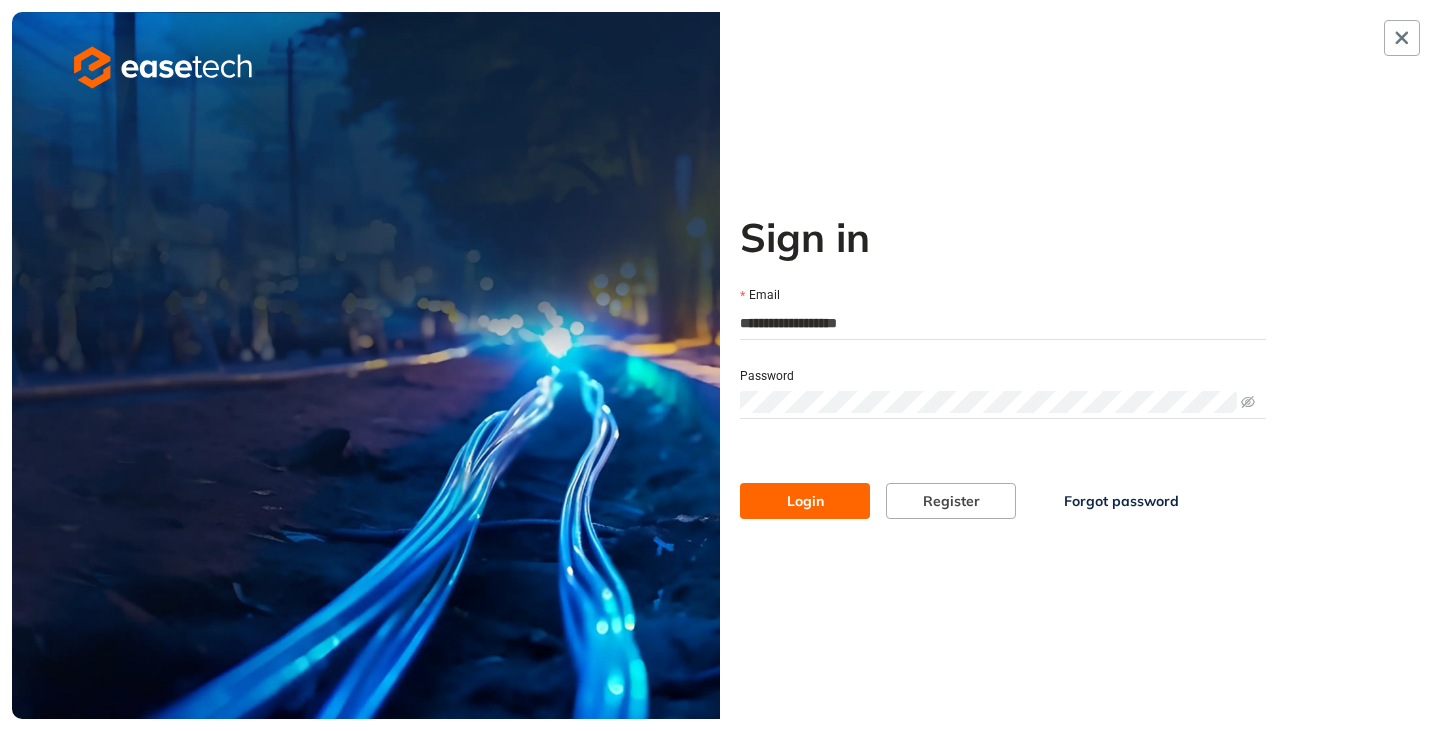 click on "Login" at bounding box center [805, 501] 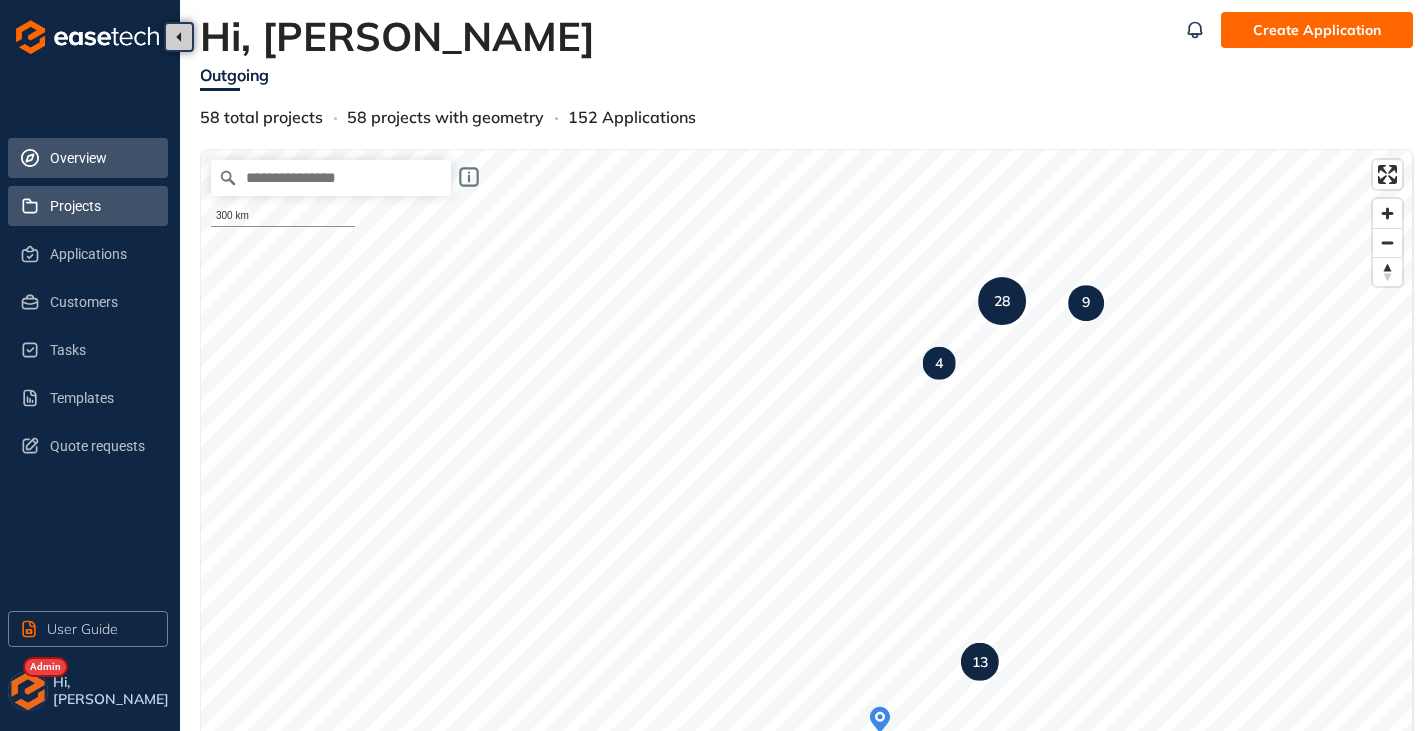 click on "Projects" at bounding box center [101, 206] 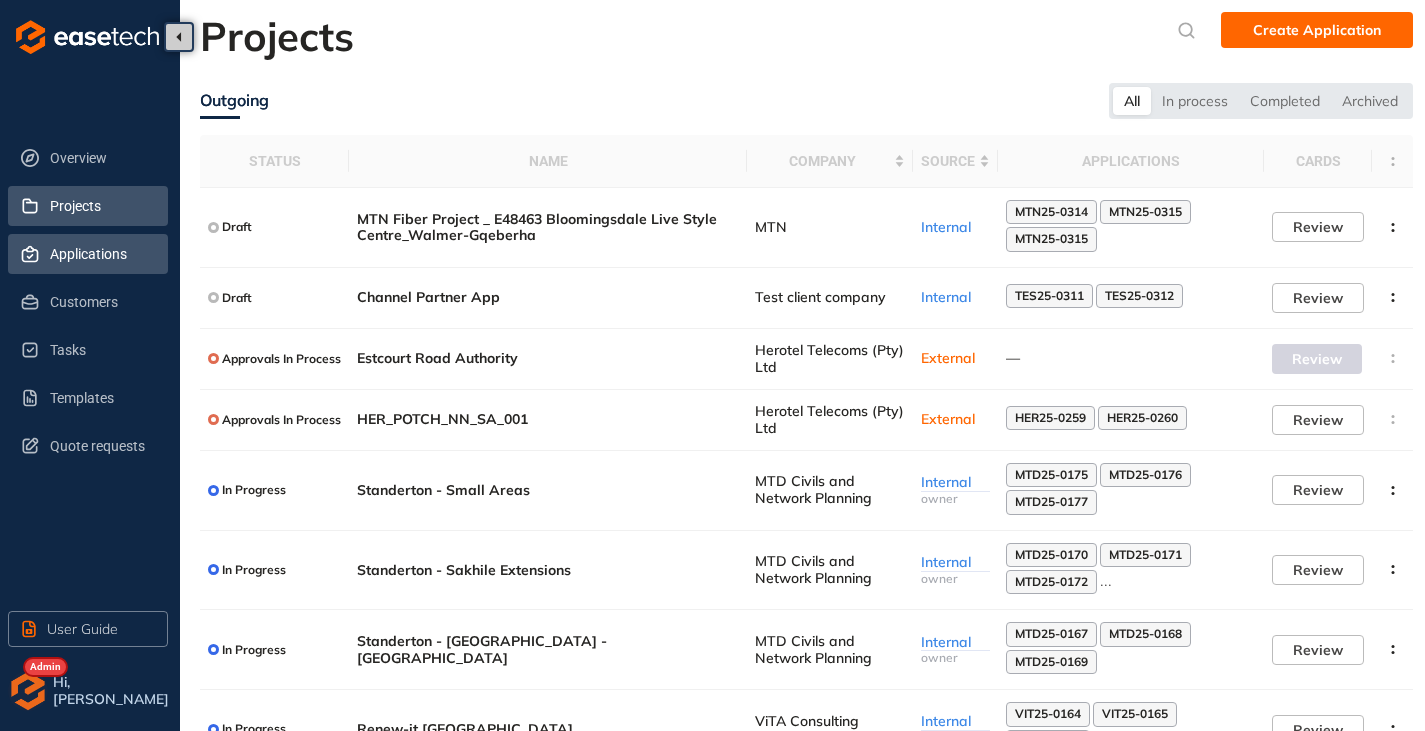 click on "Applications" at bounding box center [101, 254] 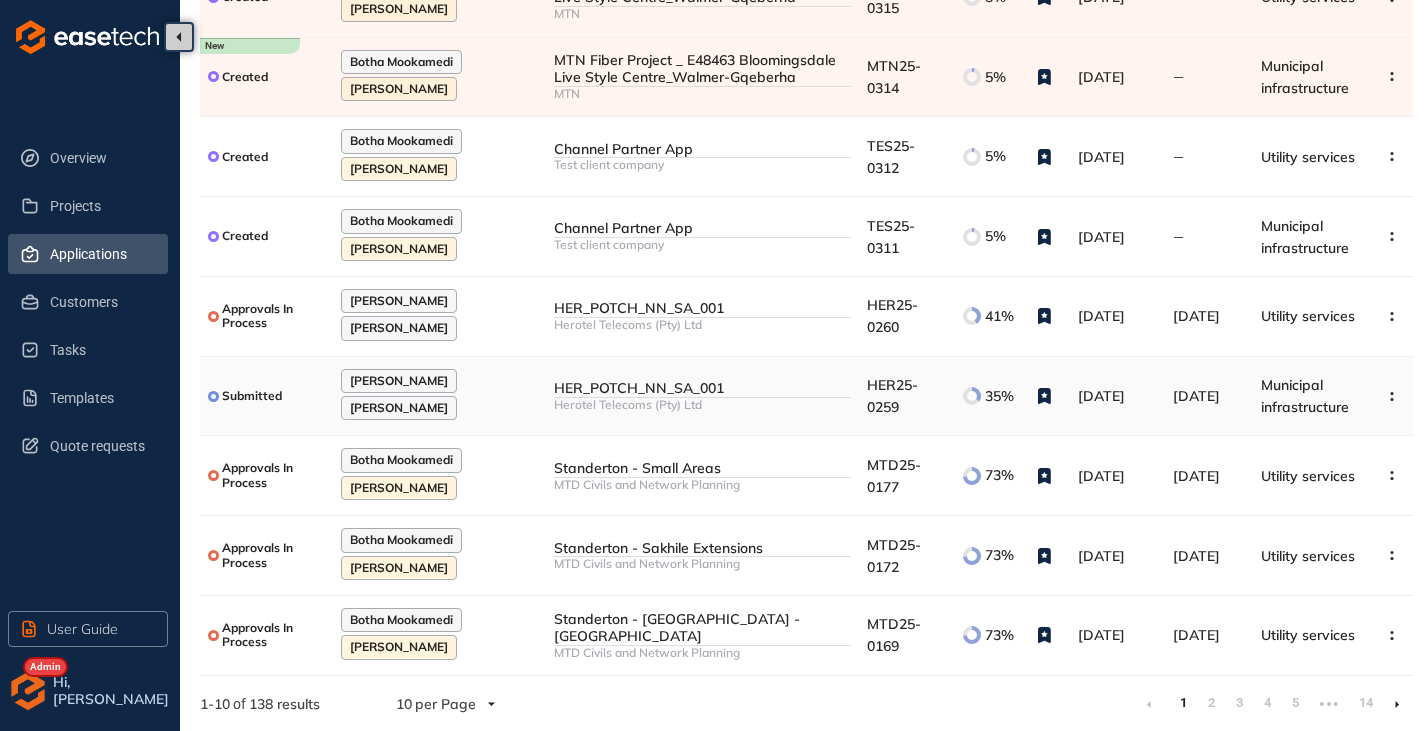 scroll, scrollTop: 327, scrollLeft: 0, axis: vertical 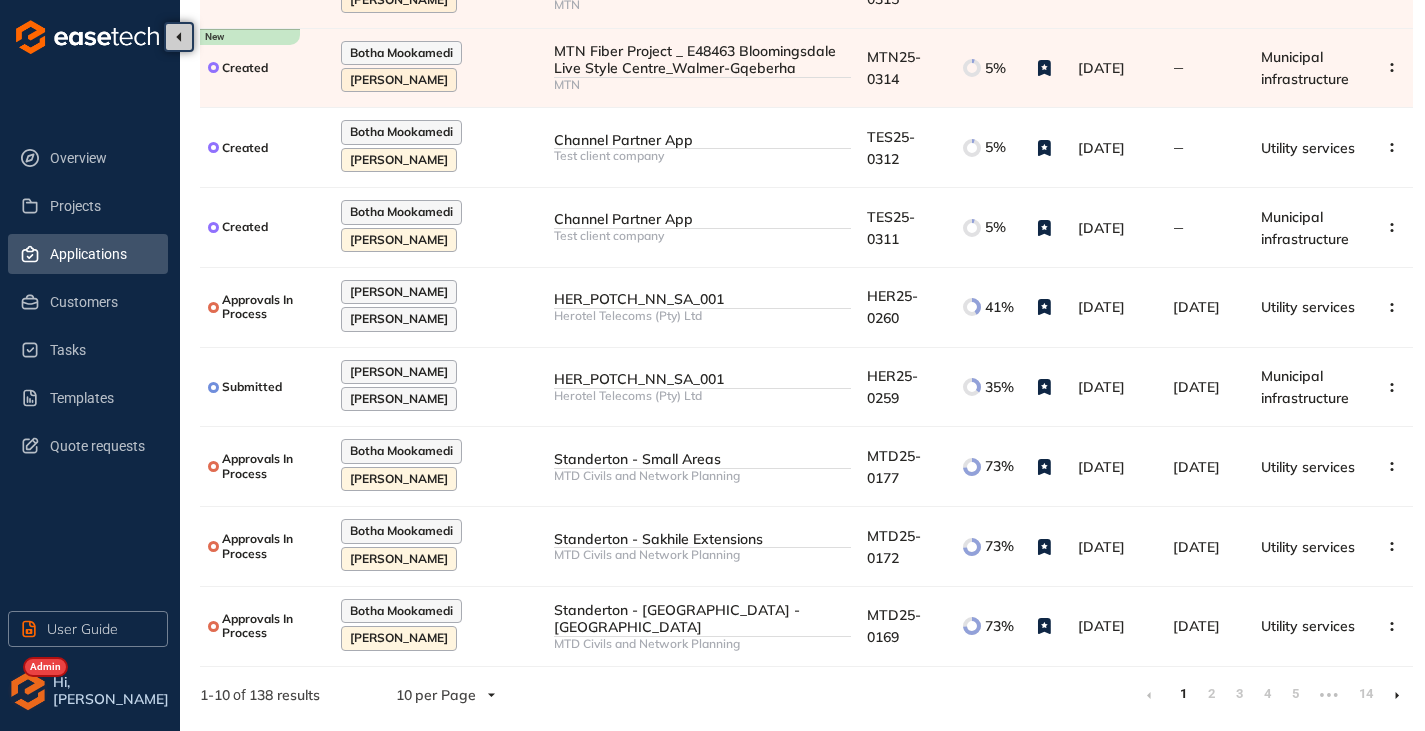 click 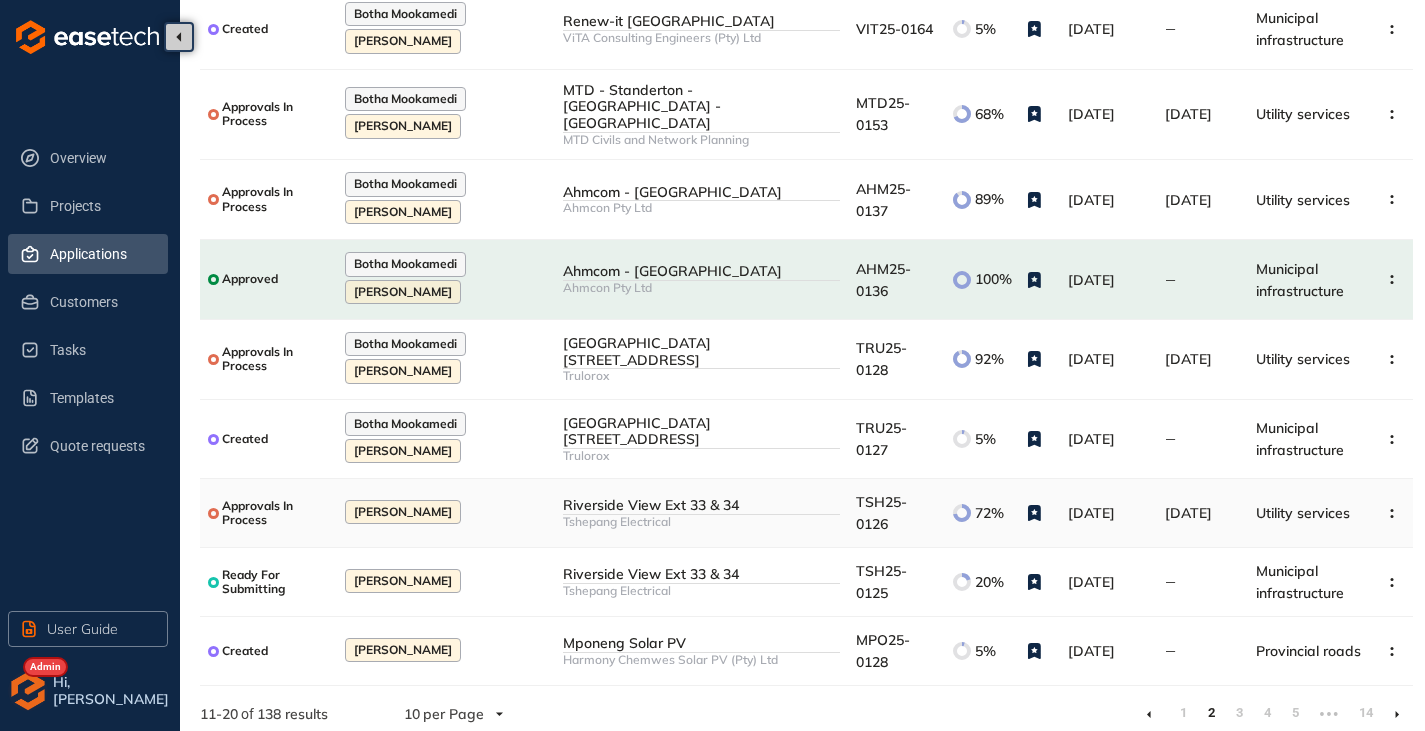 scroll, scrollTop: 0, scrollLeft: 0, axis: both 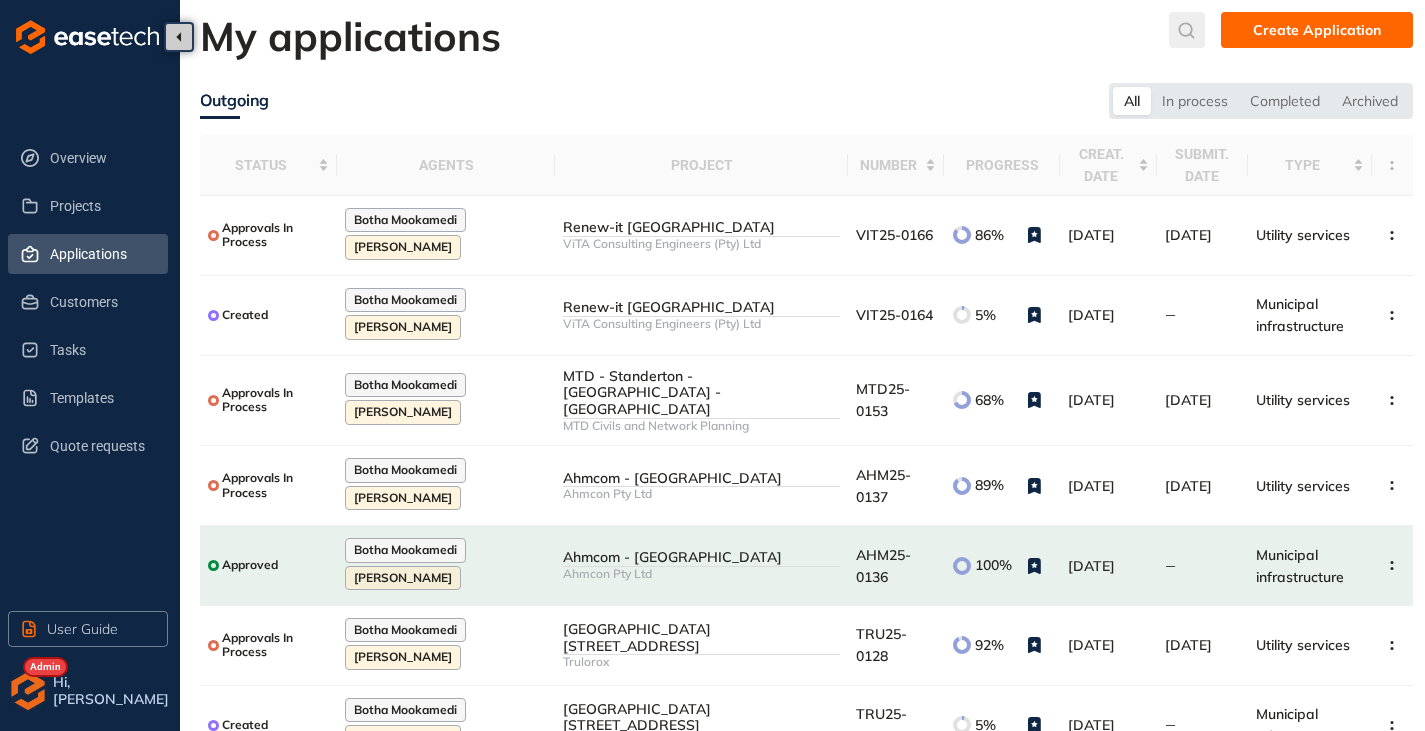 click 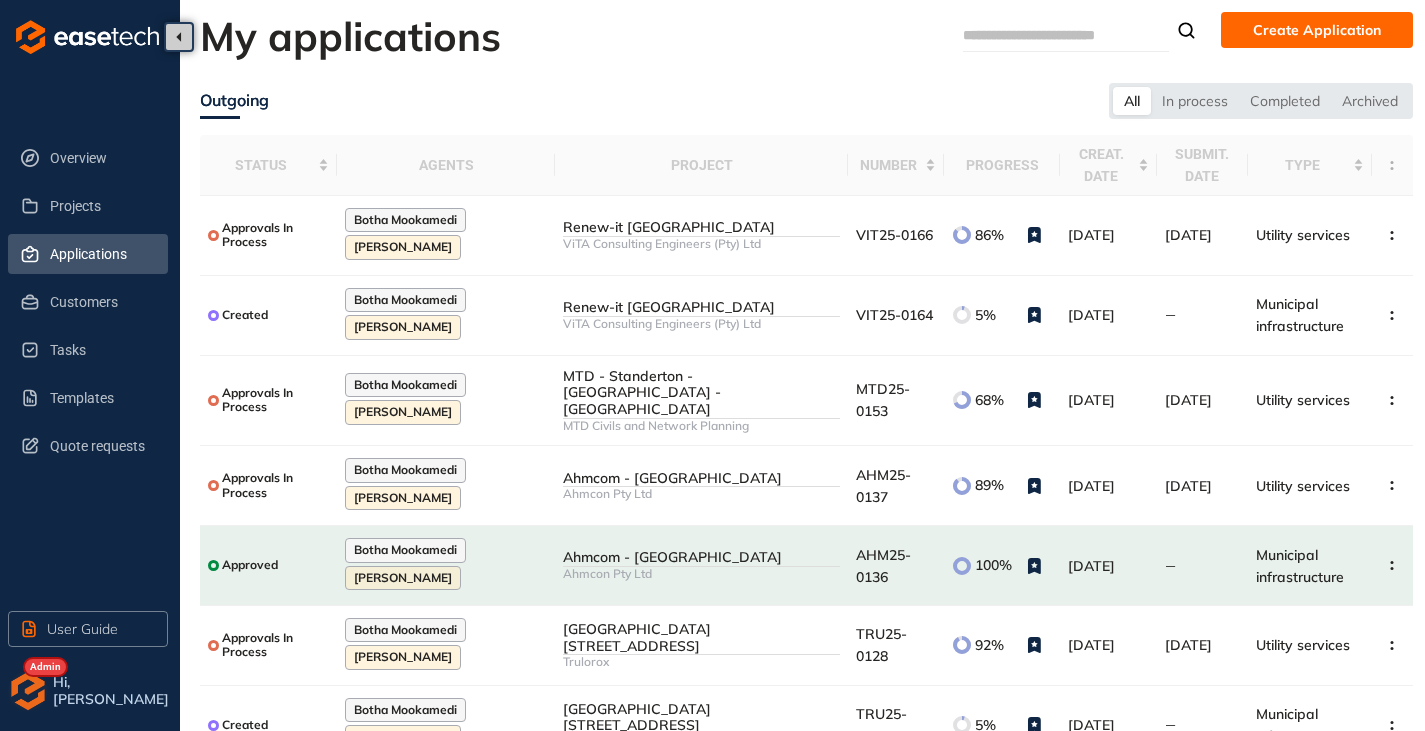 click at bounding box center [1038, 35] 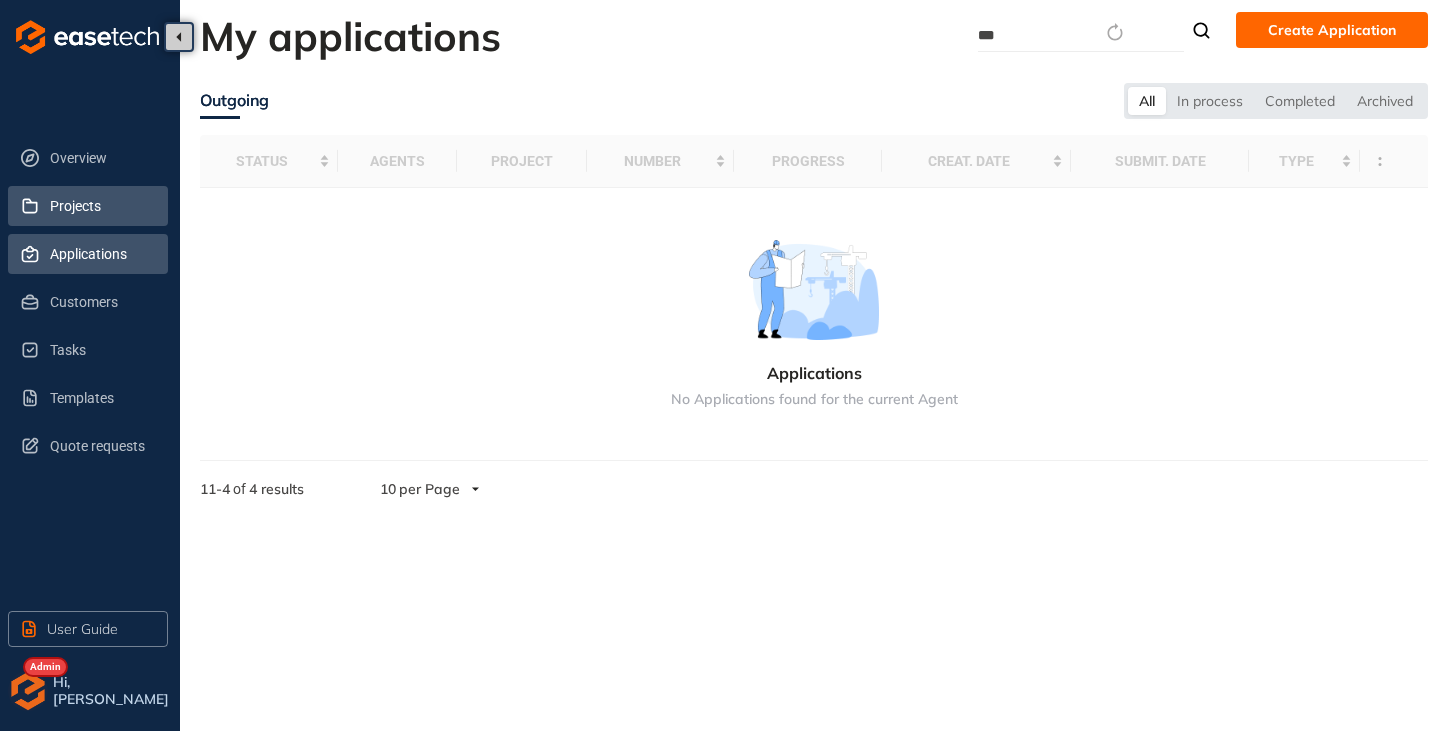type on "***" 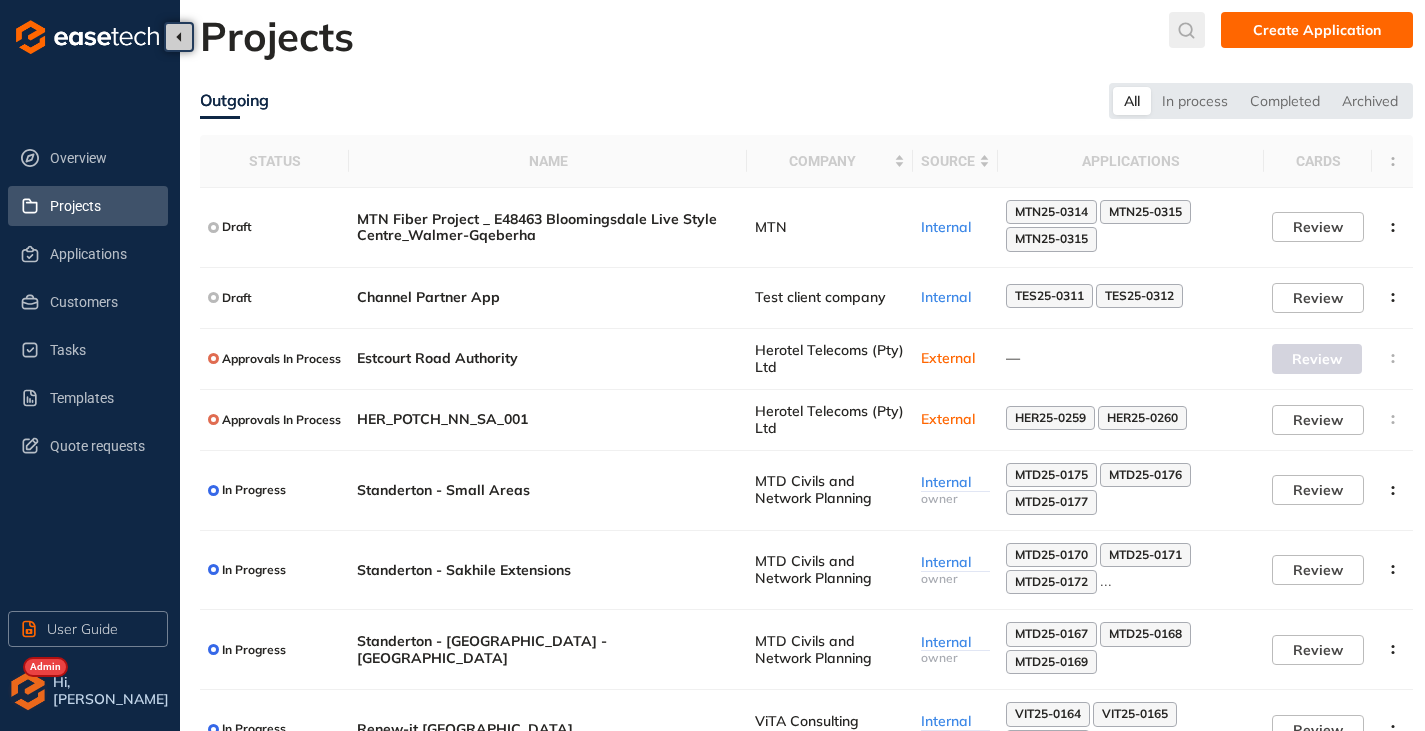 click 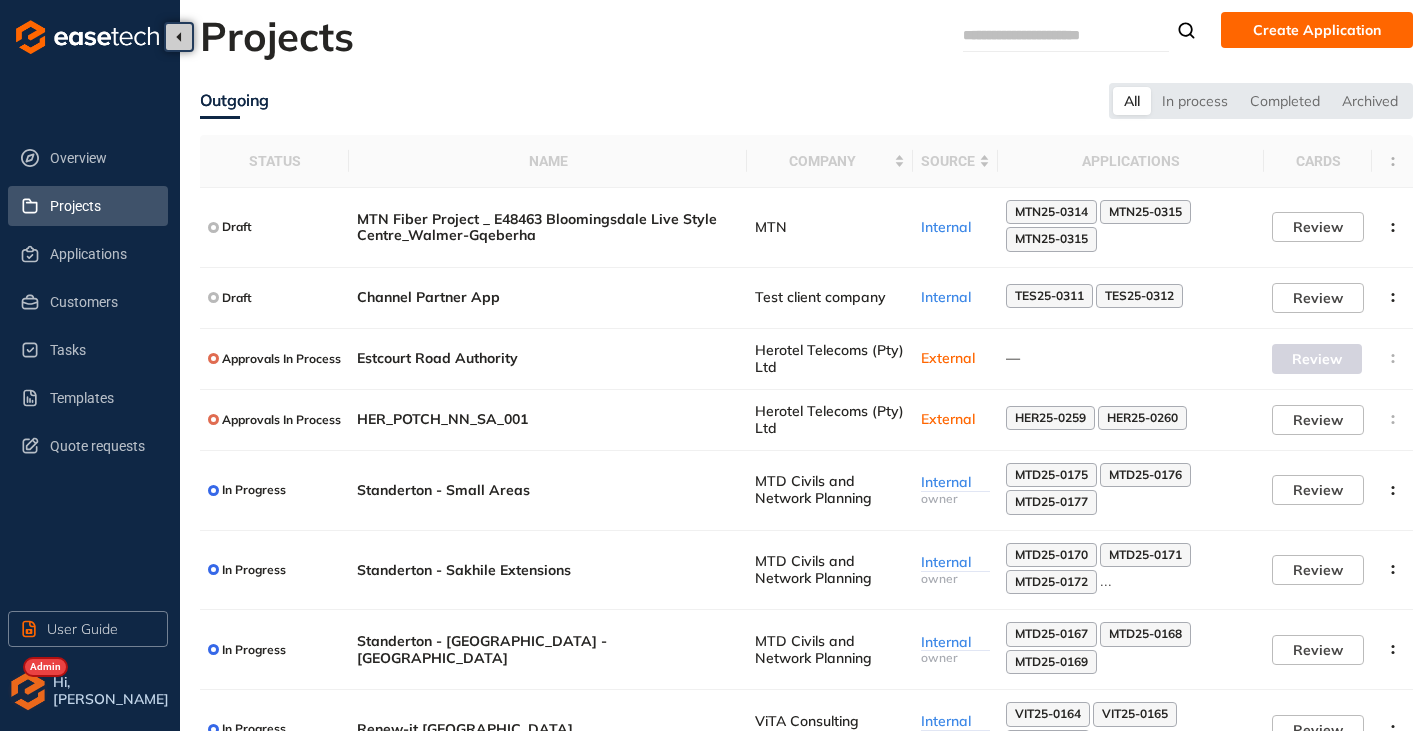 click at bounding box center [1038, 35] 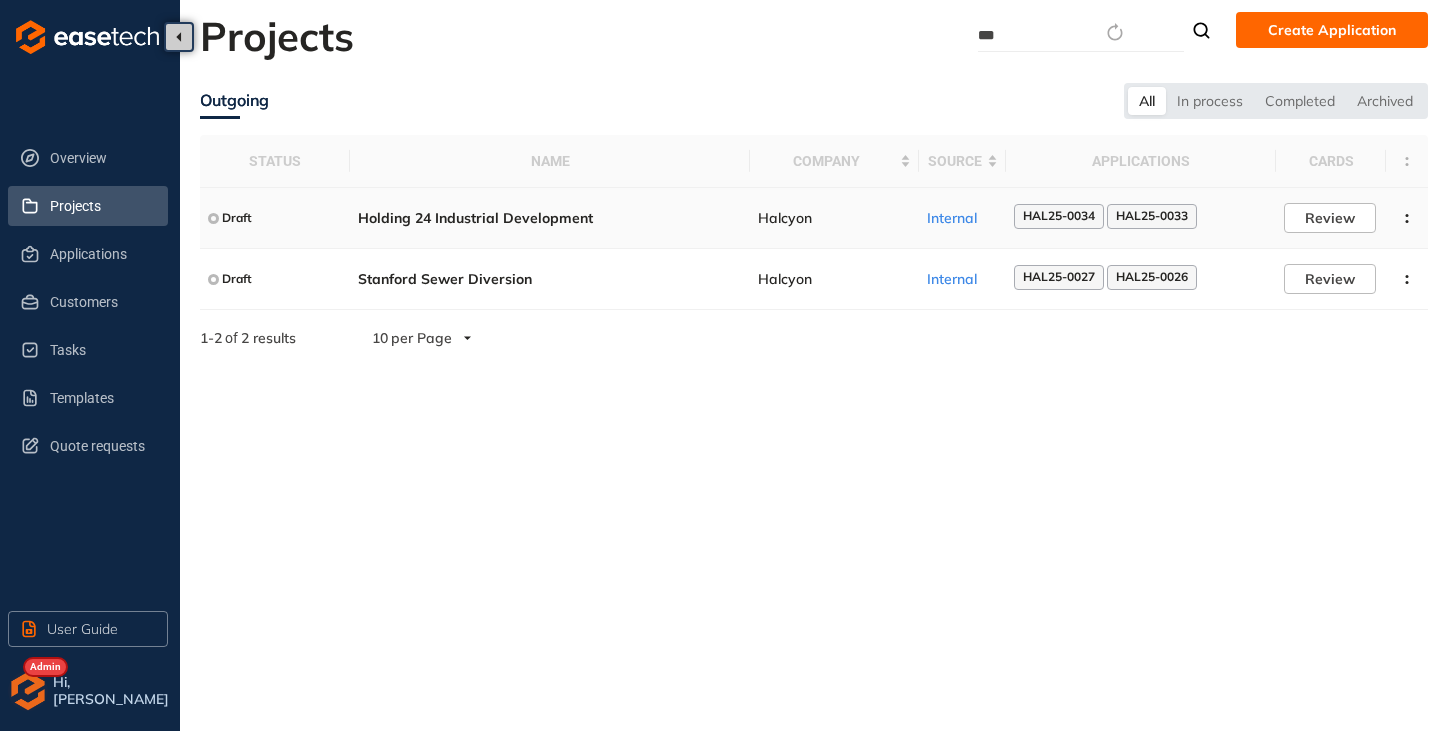 type on "***" 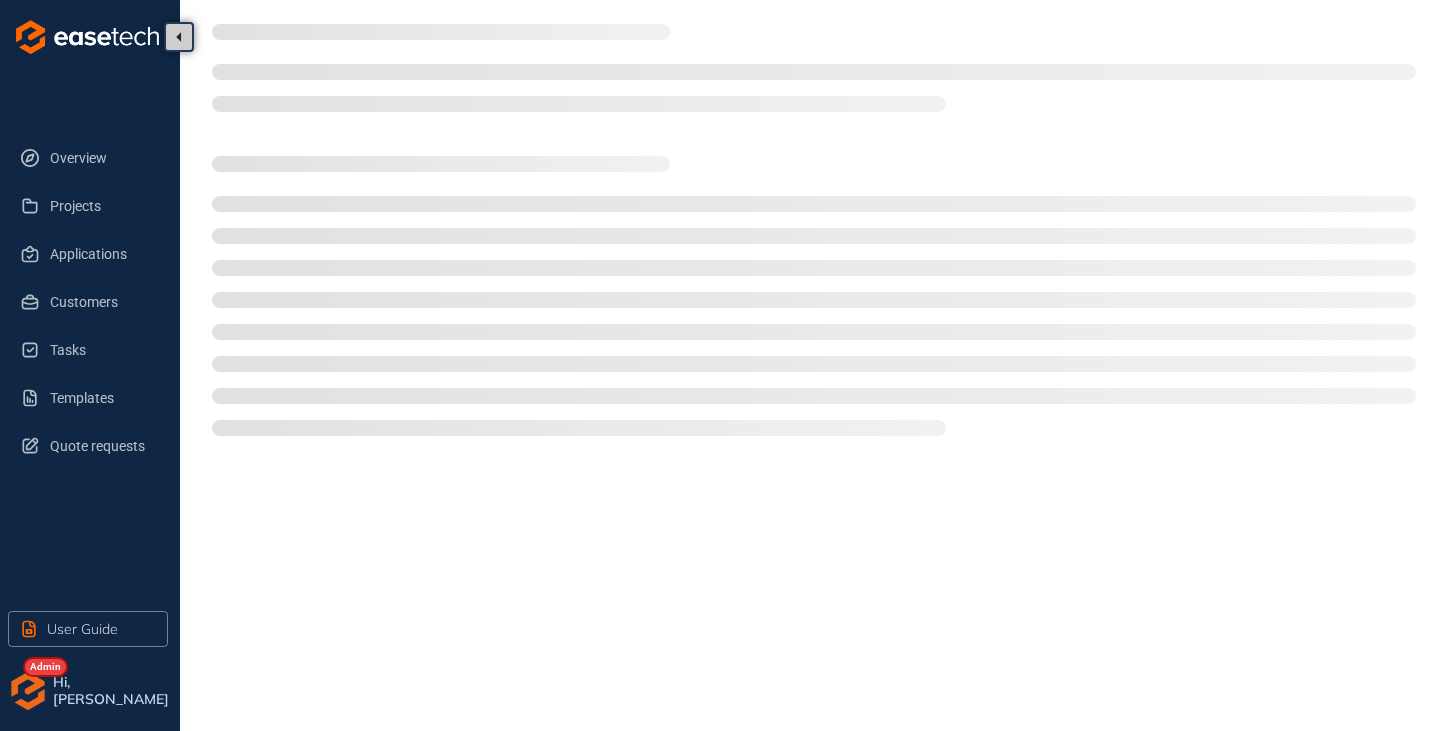 type on "**********" 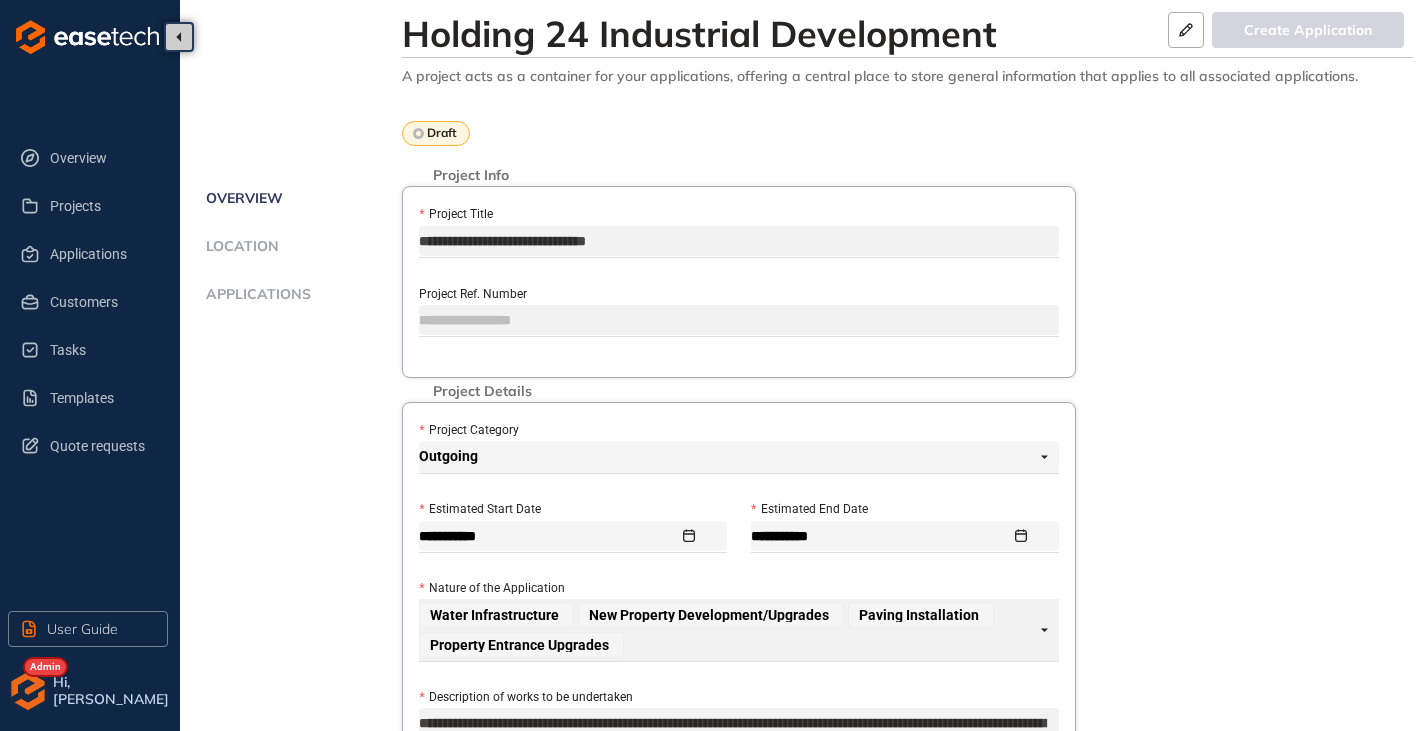 click on "Applications" at bounding box center [255, 294] 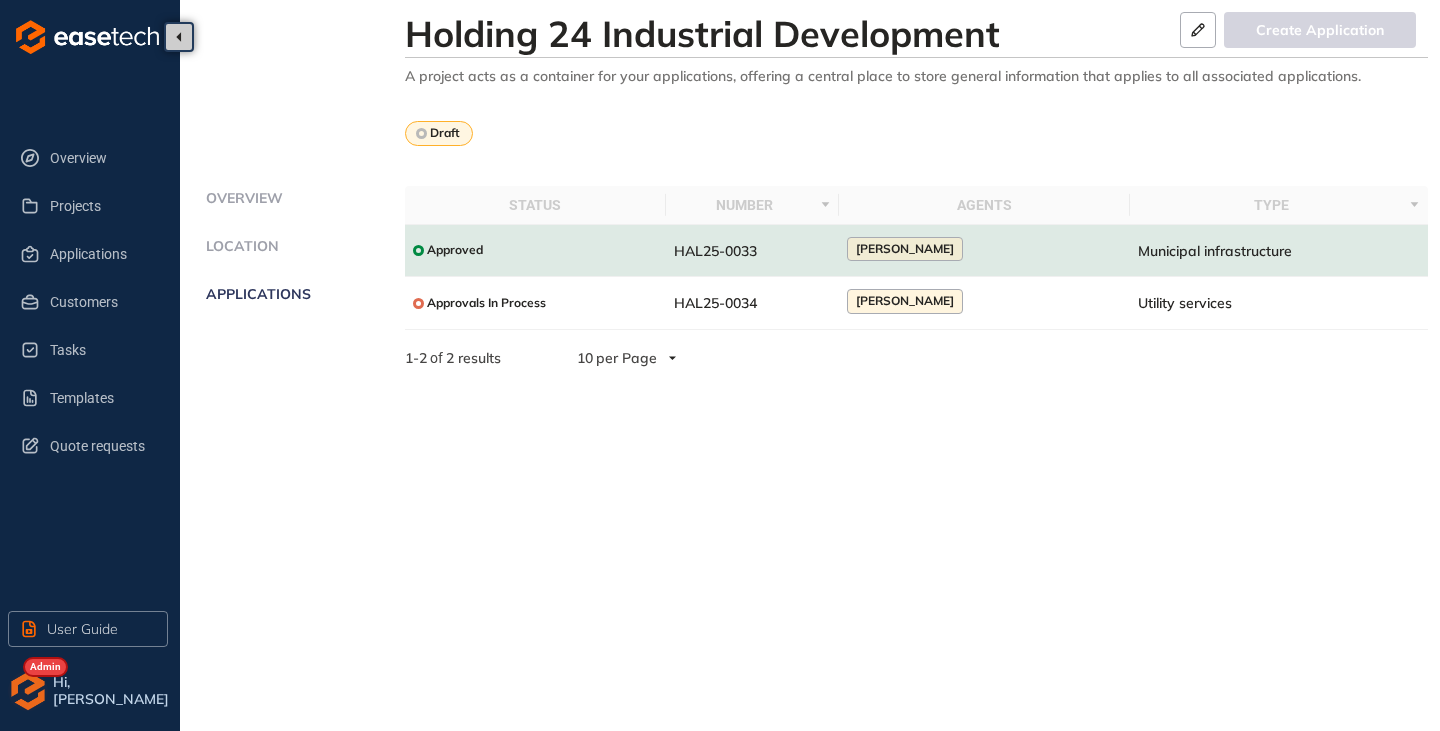 click on "HAL25-0033" at bounding box center (715, 251) 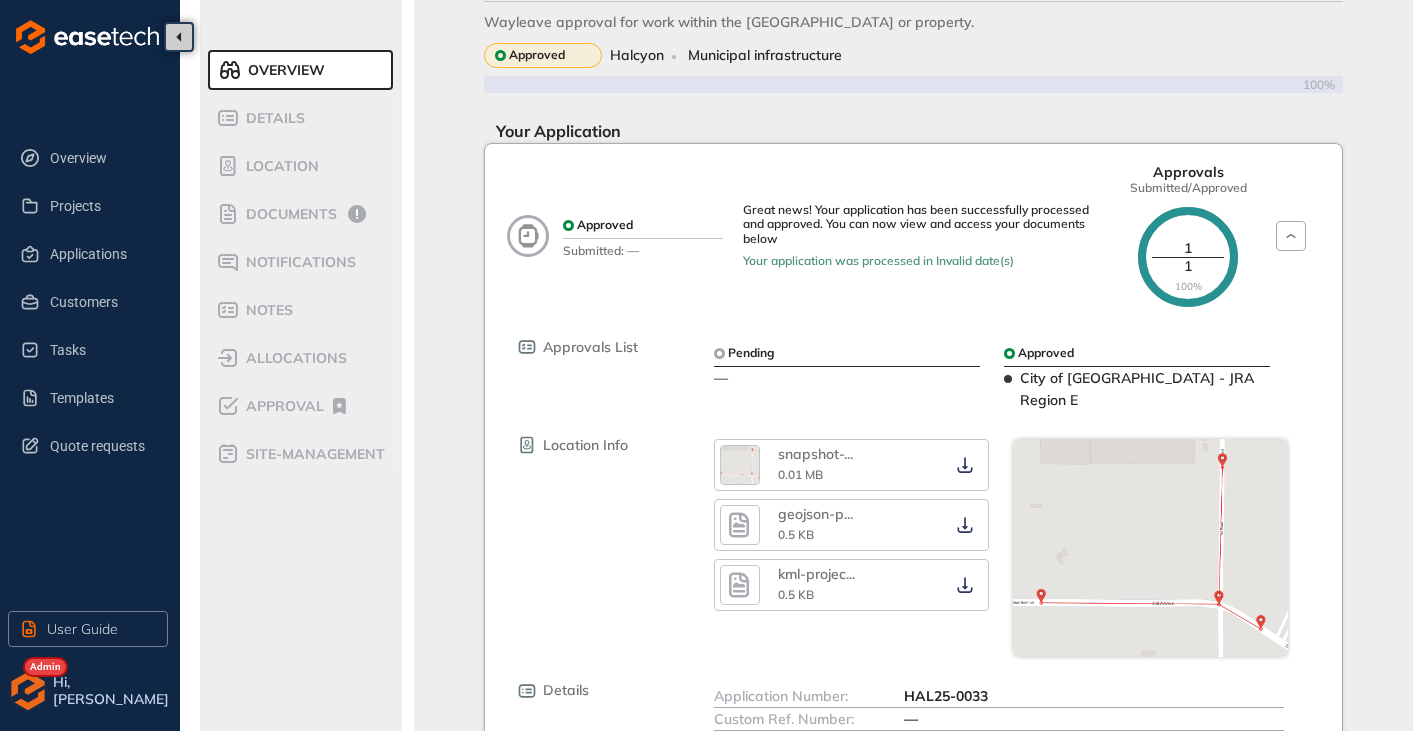 scroll, scrollTop: 22, scrollLeft: 0, axis: vertical 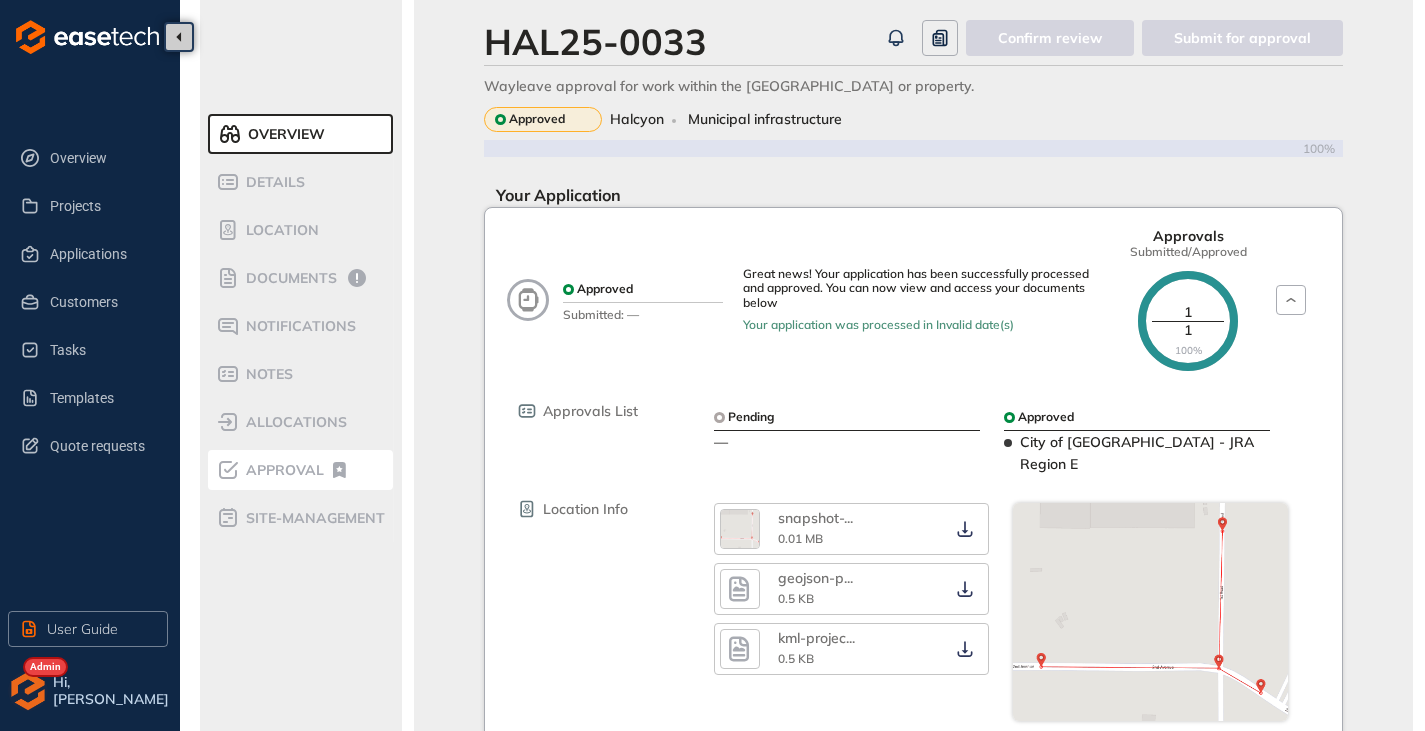 click on "Approval" at bounding box center (282, 470) 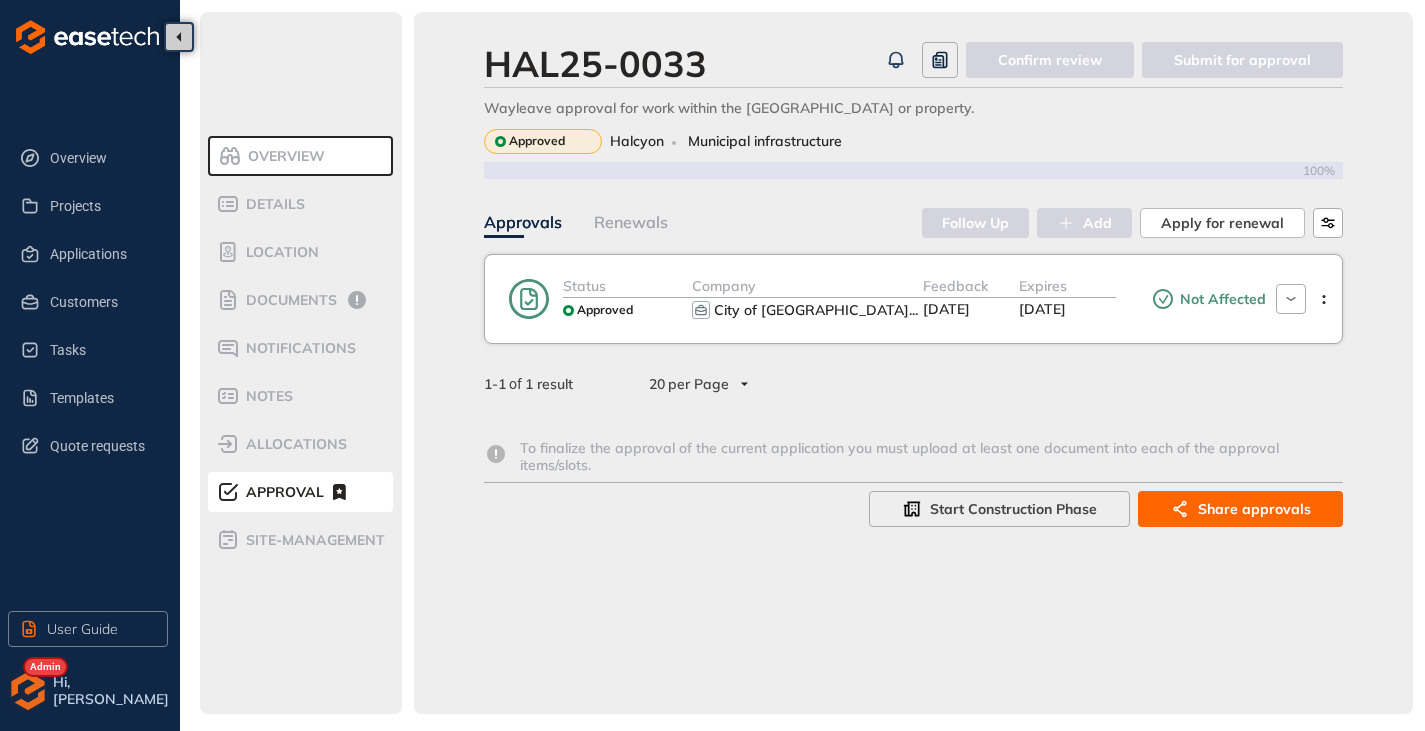 scroll, scrollTop: 0, scrollLeft: 0, axis: both 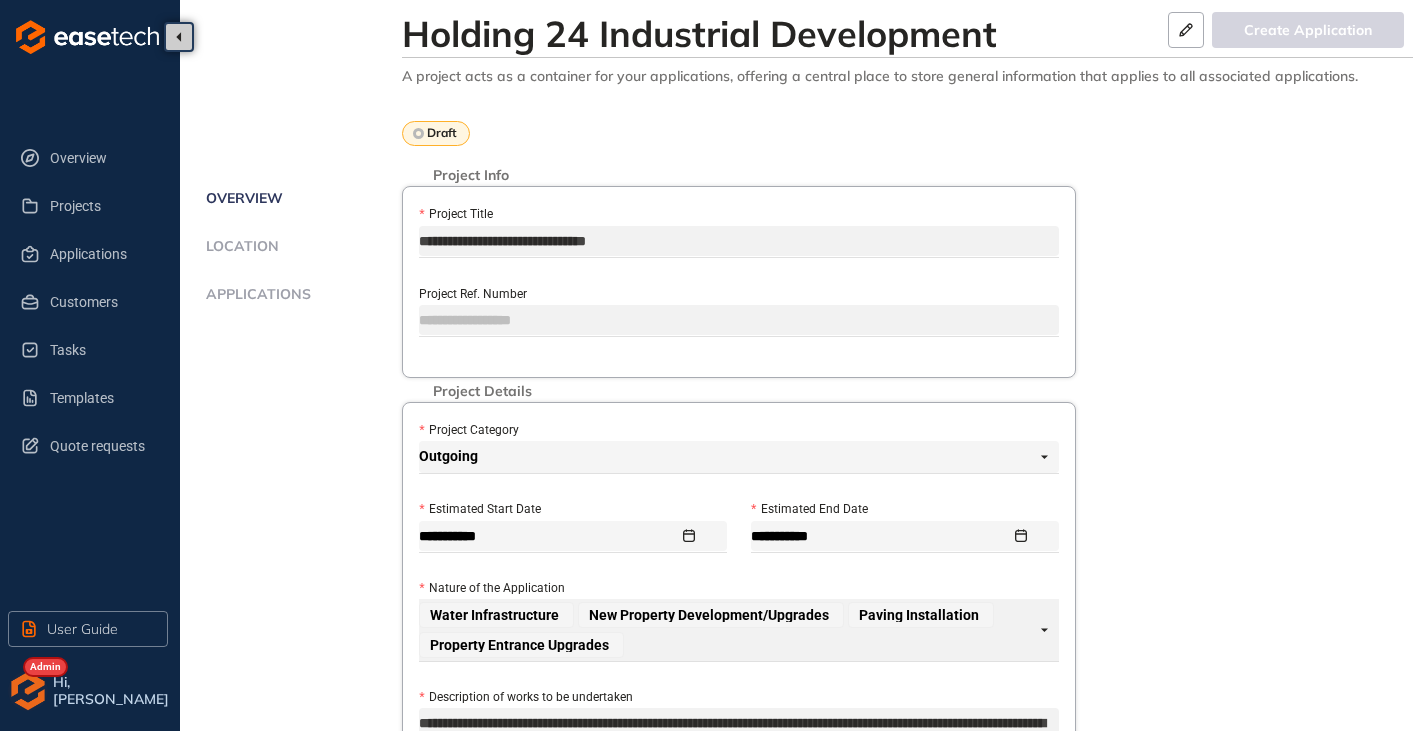 click on "Applications" at bounding box center (301, 306) 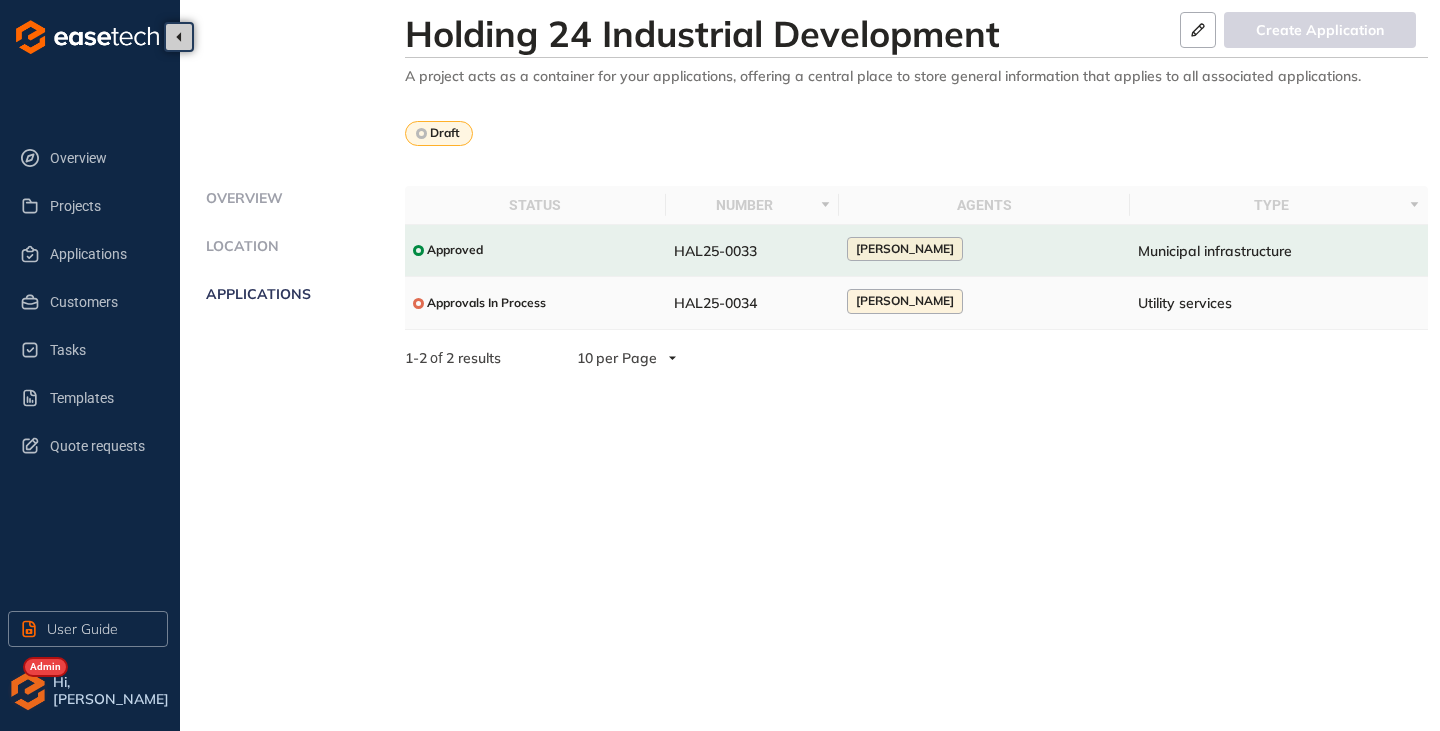click on "HAL25-0034" at bounding box center [752, 303] 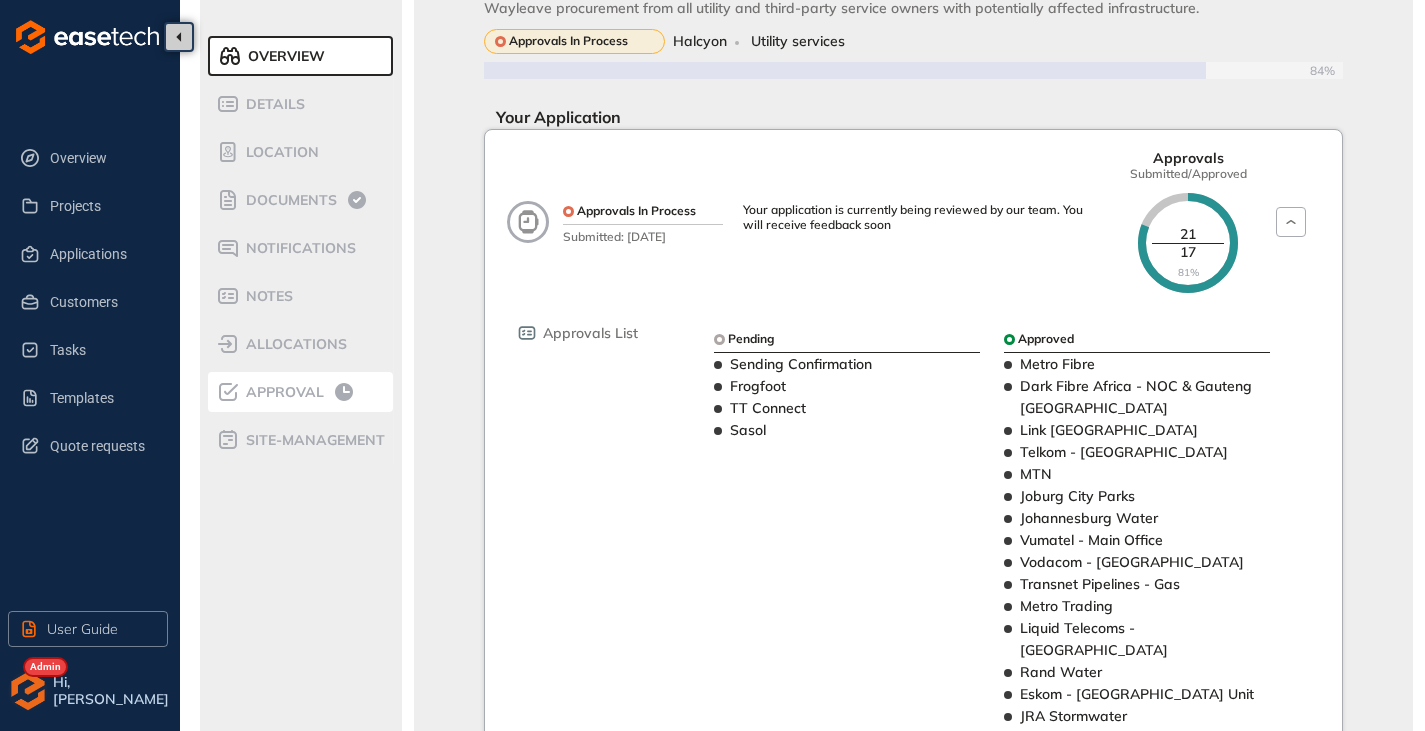 click on "Approval" at bounding box center [282, 392] 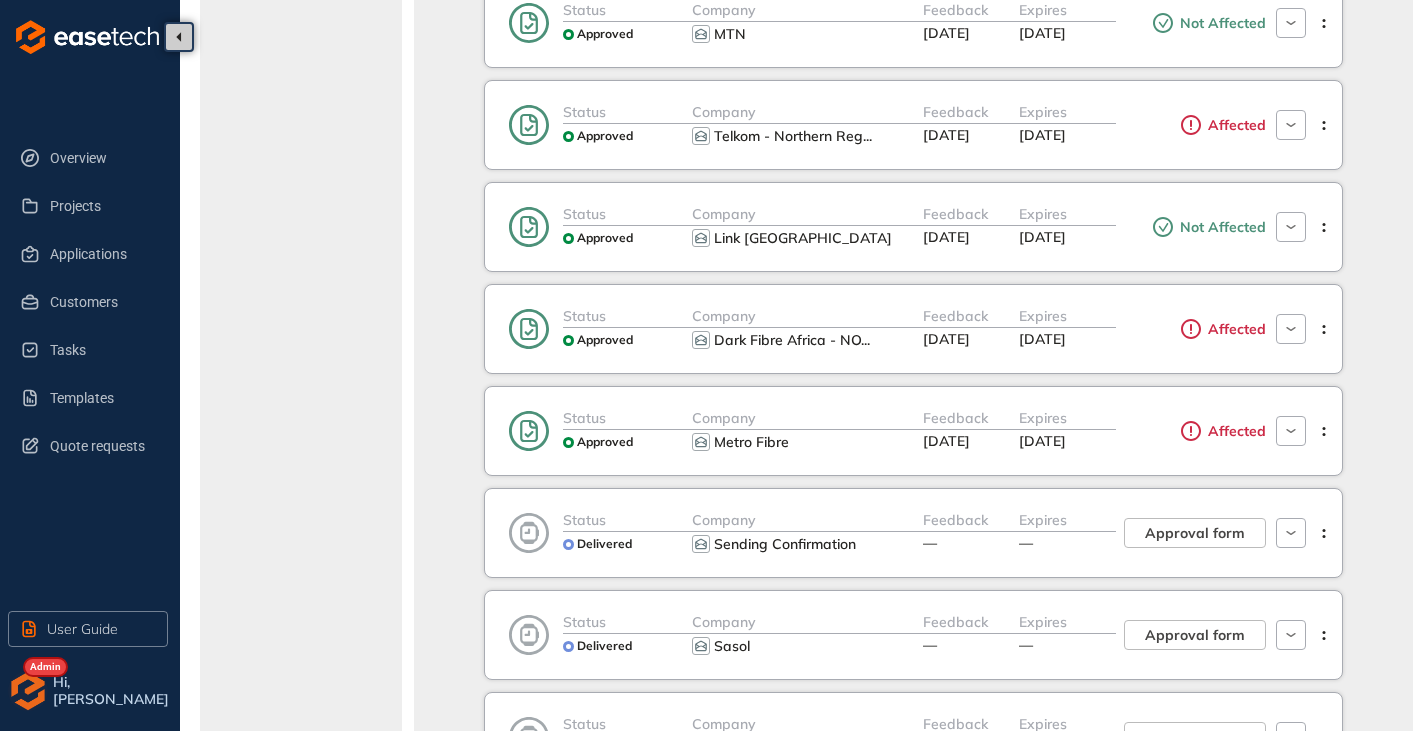 scroll, scrollTop: 1600, scrollLeft: 0, axis: vertical 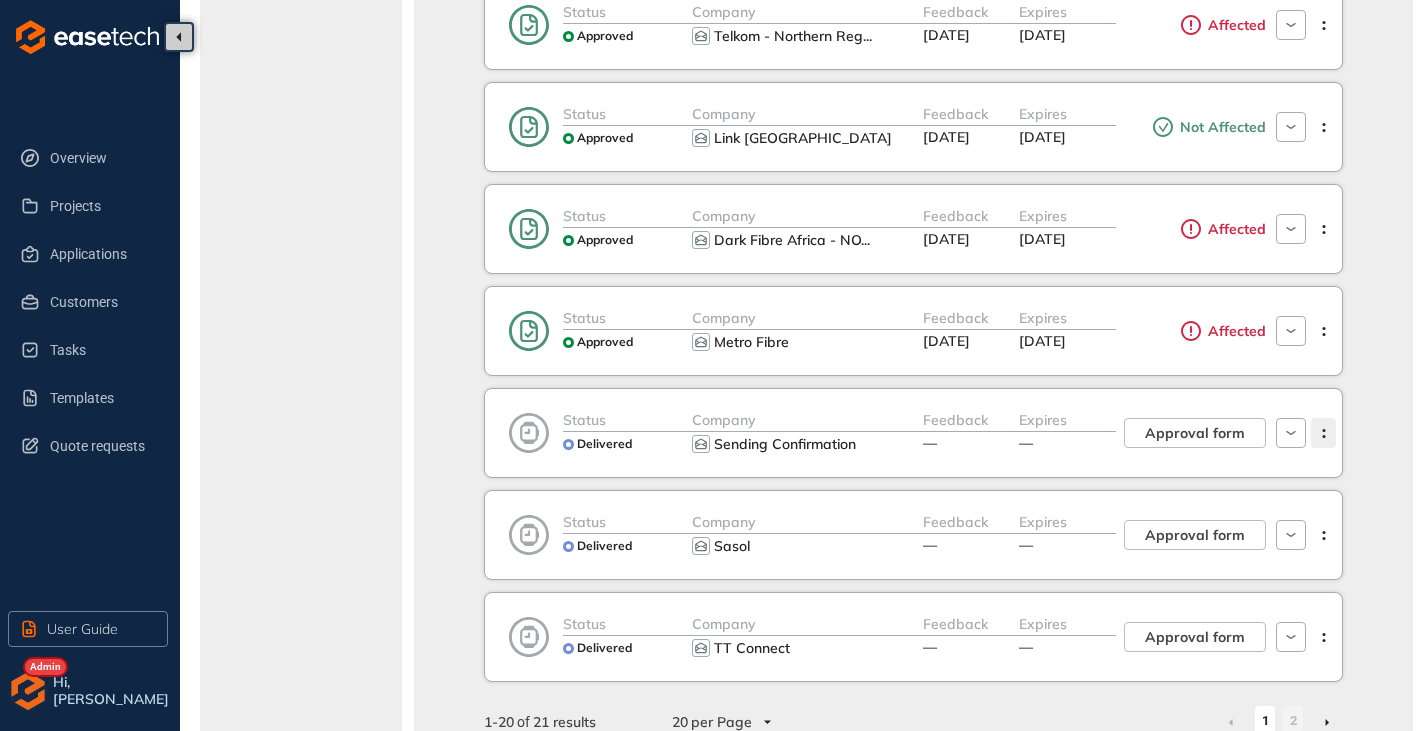 click 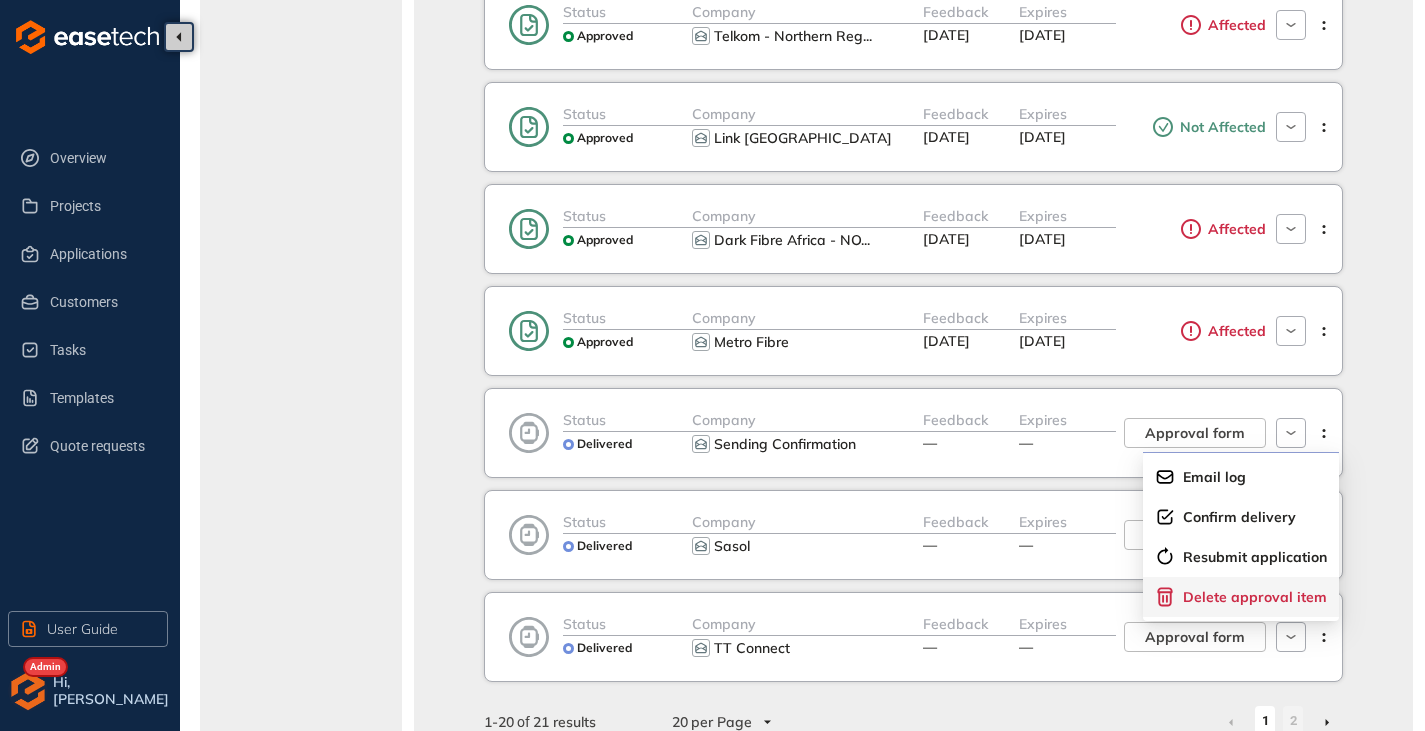 click on "Delete approval item" at bounding box center [1255, 597] 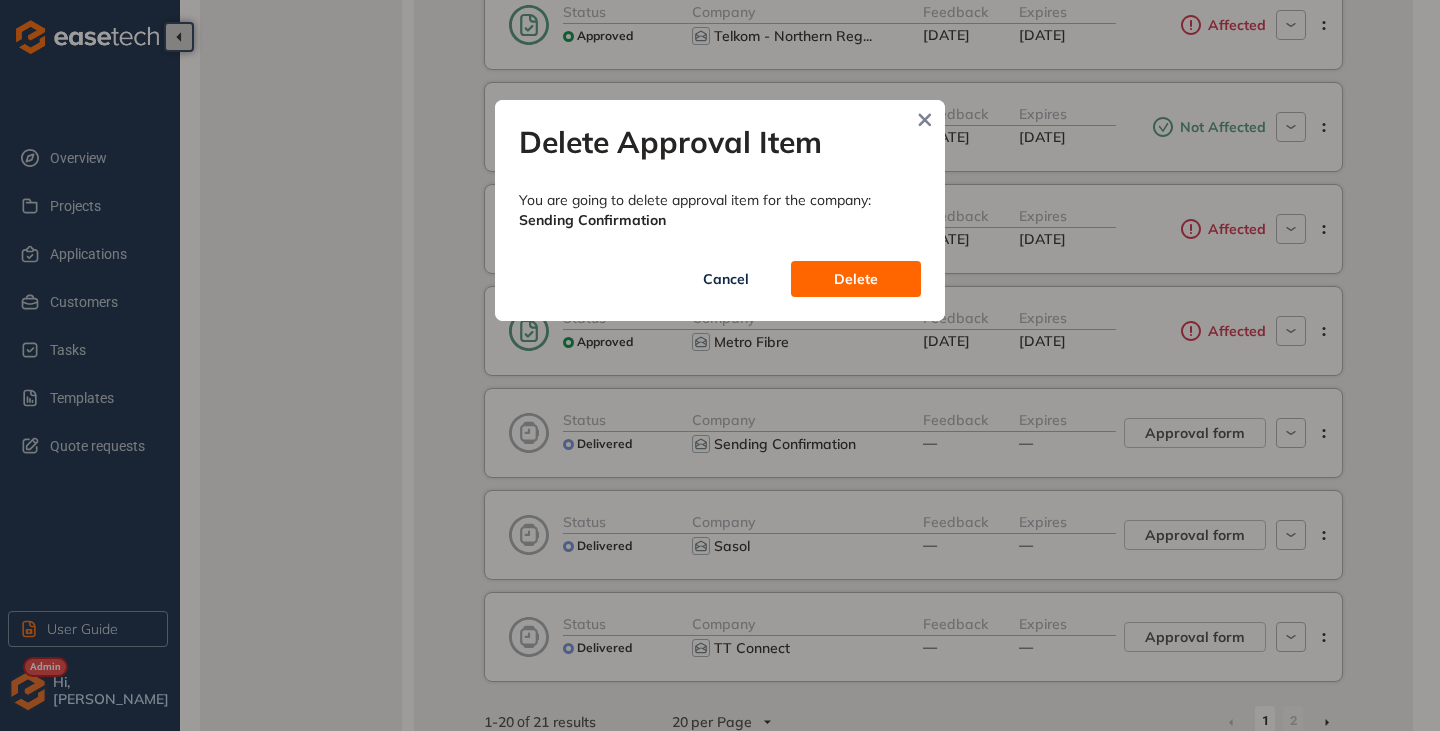 click on "Delete" at bounding box center (856, 279) 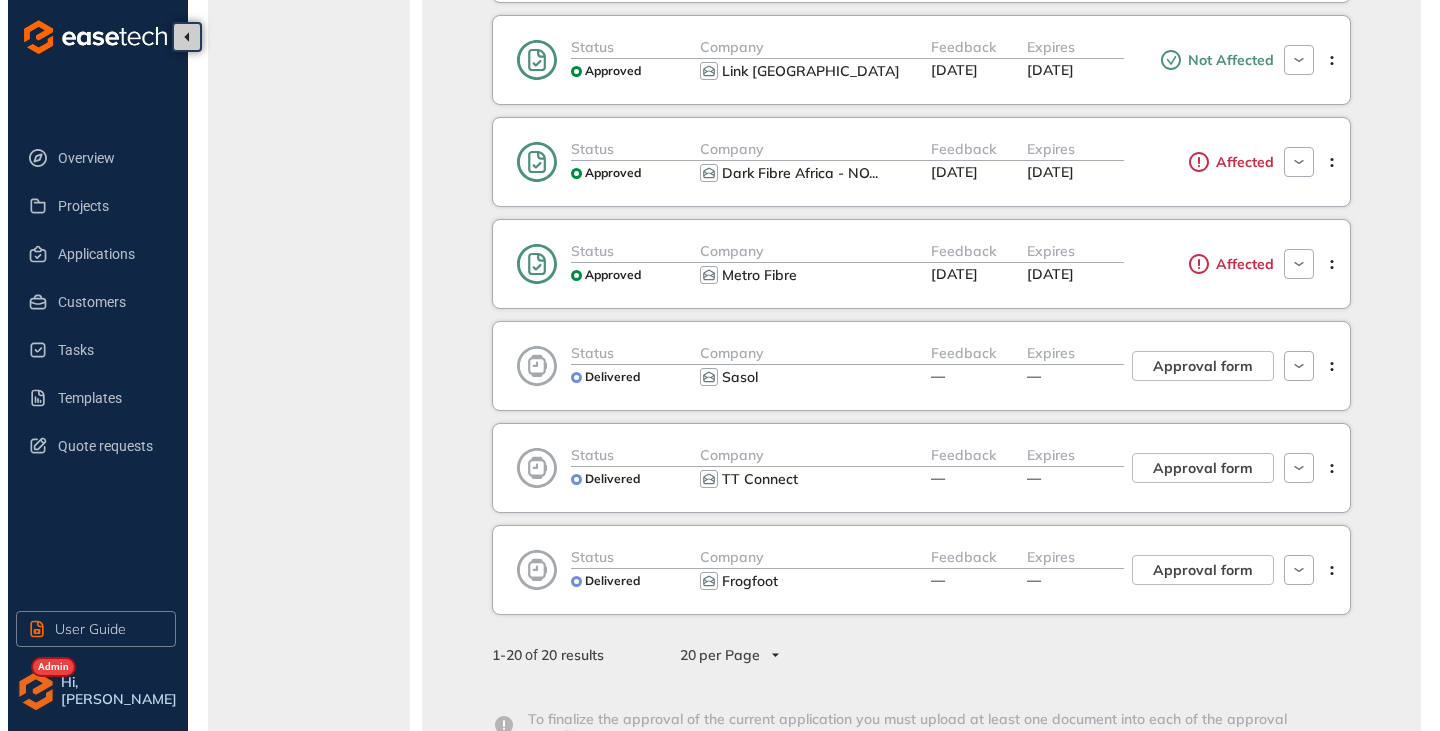 scroll, scrollTop: 1783, scrollLeft: 0, axis: vertical 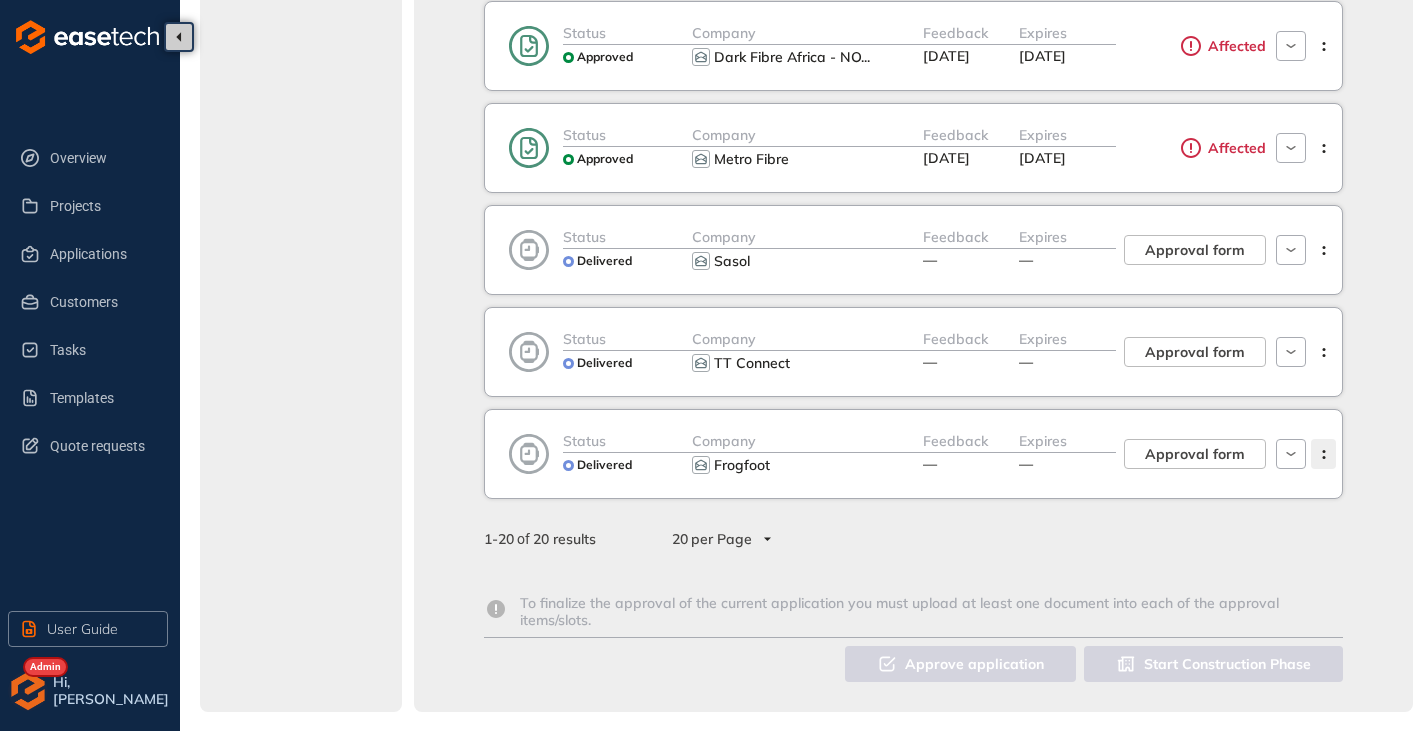 click 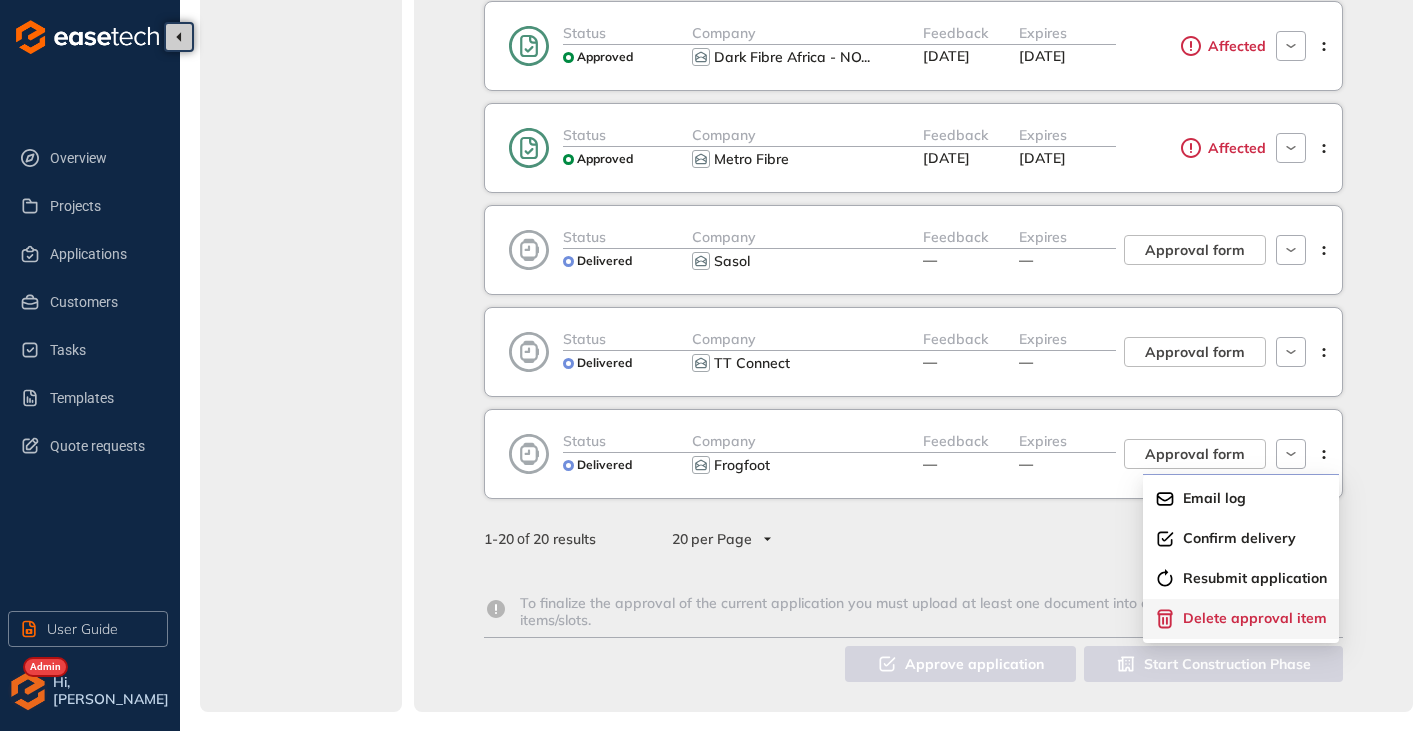 click on "Delete approval item" at bounding box center [1255, 618] 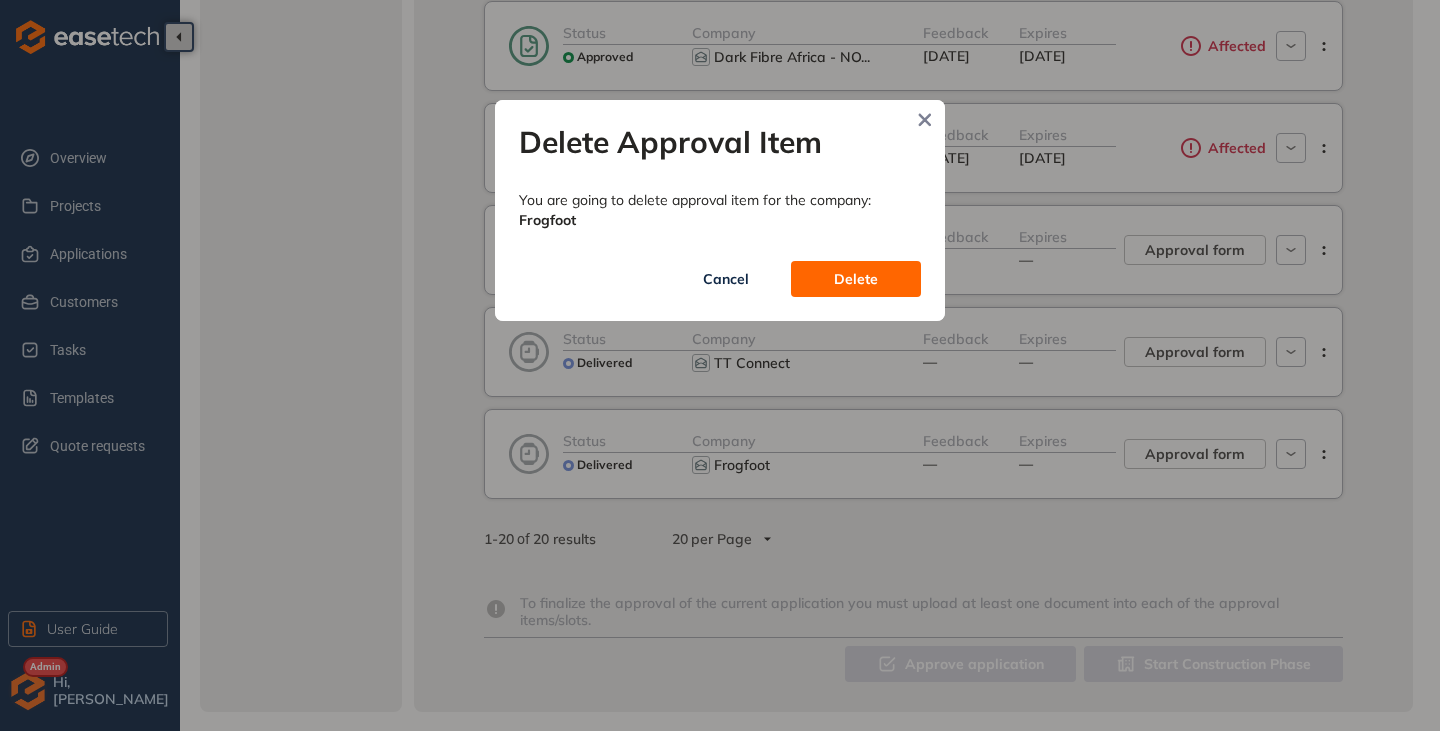 click on "Delete" at bounding box center [856, 279] 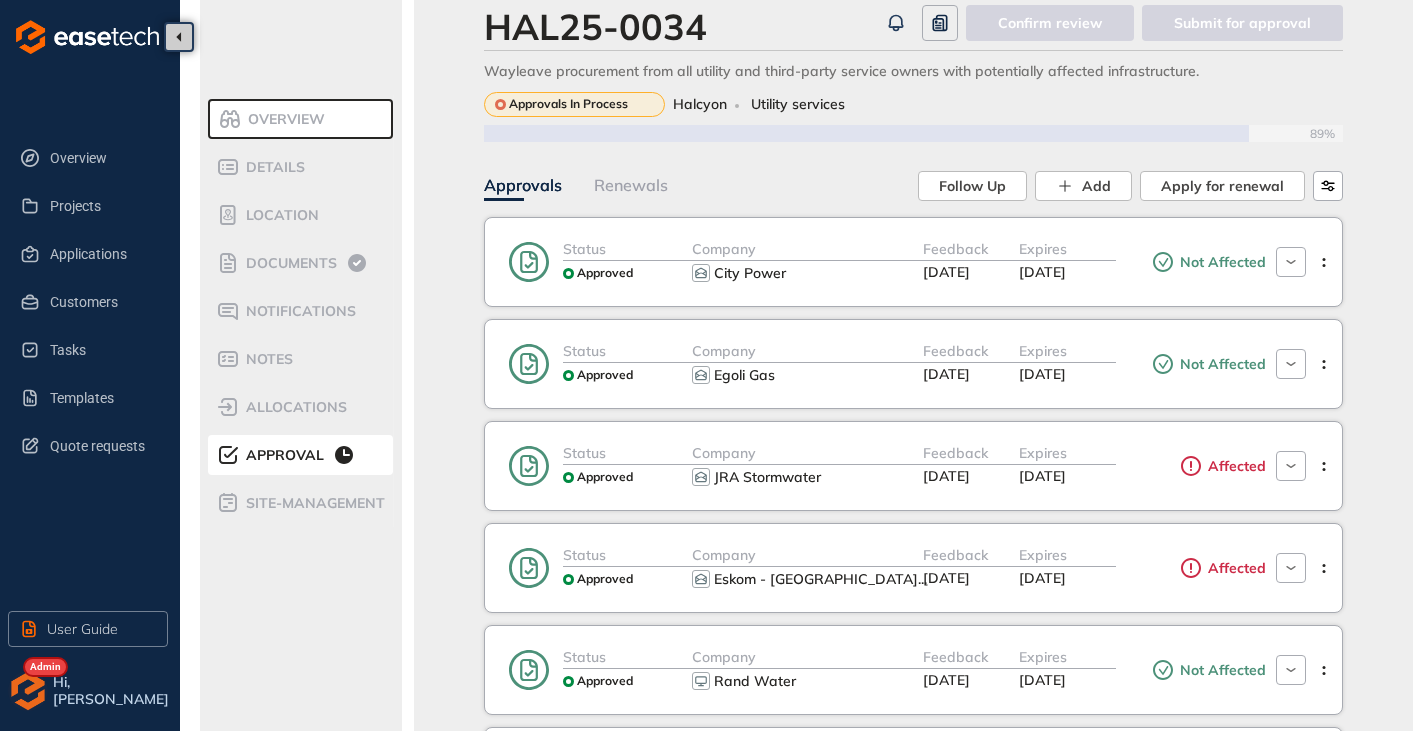 scroll, scrollTop: 0, scrollLeft: 0, axis: both 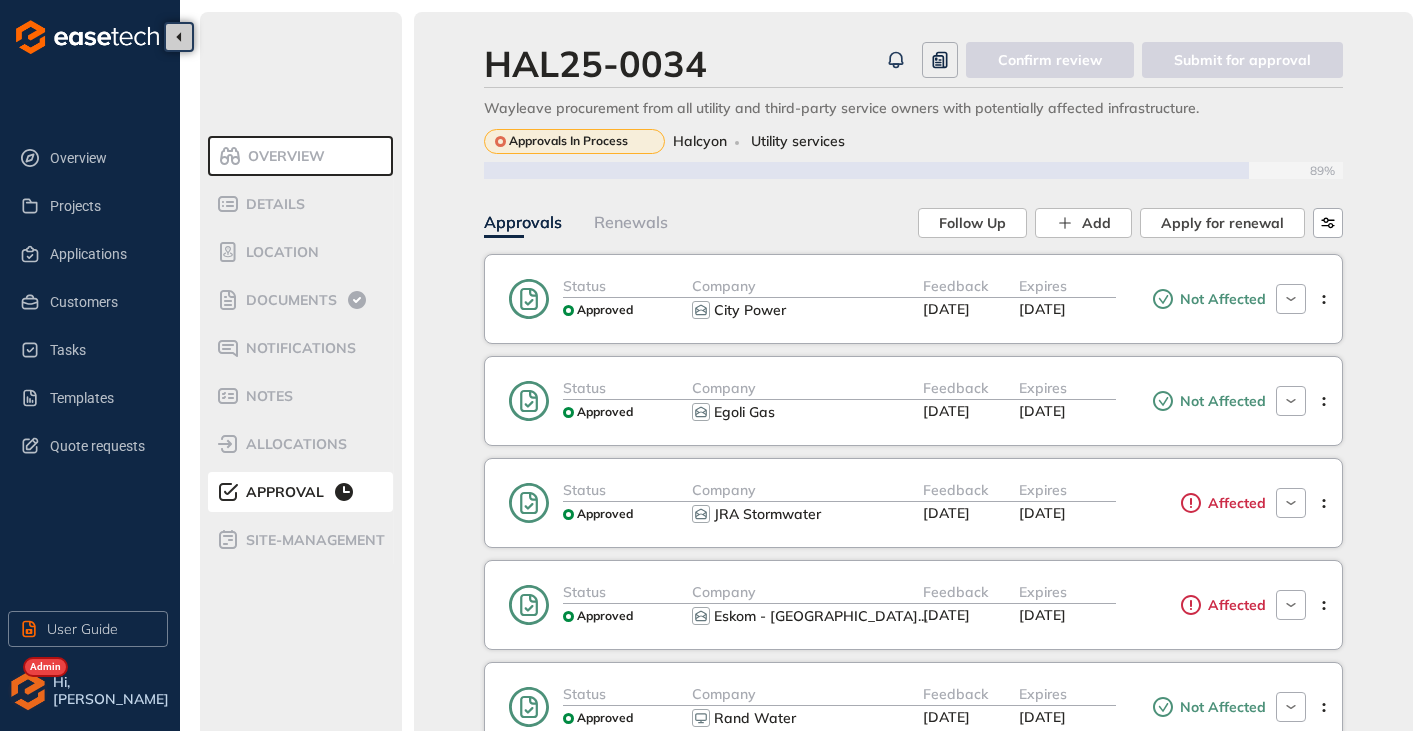 click on "Overview" at bounding box center [303, 156] 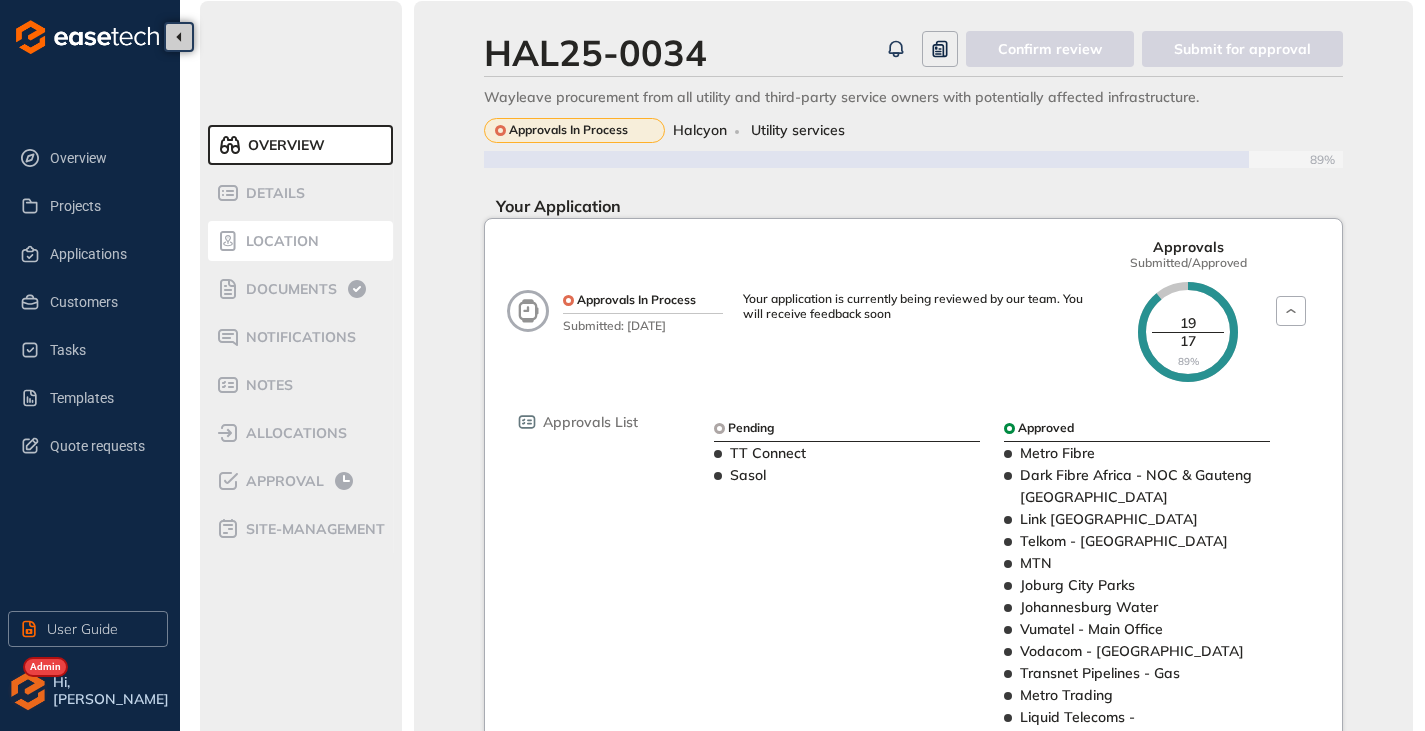scroll, scrollTop: 0, scrollLeft: 0, axis: both 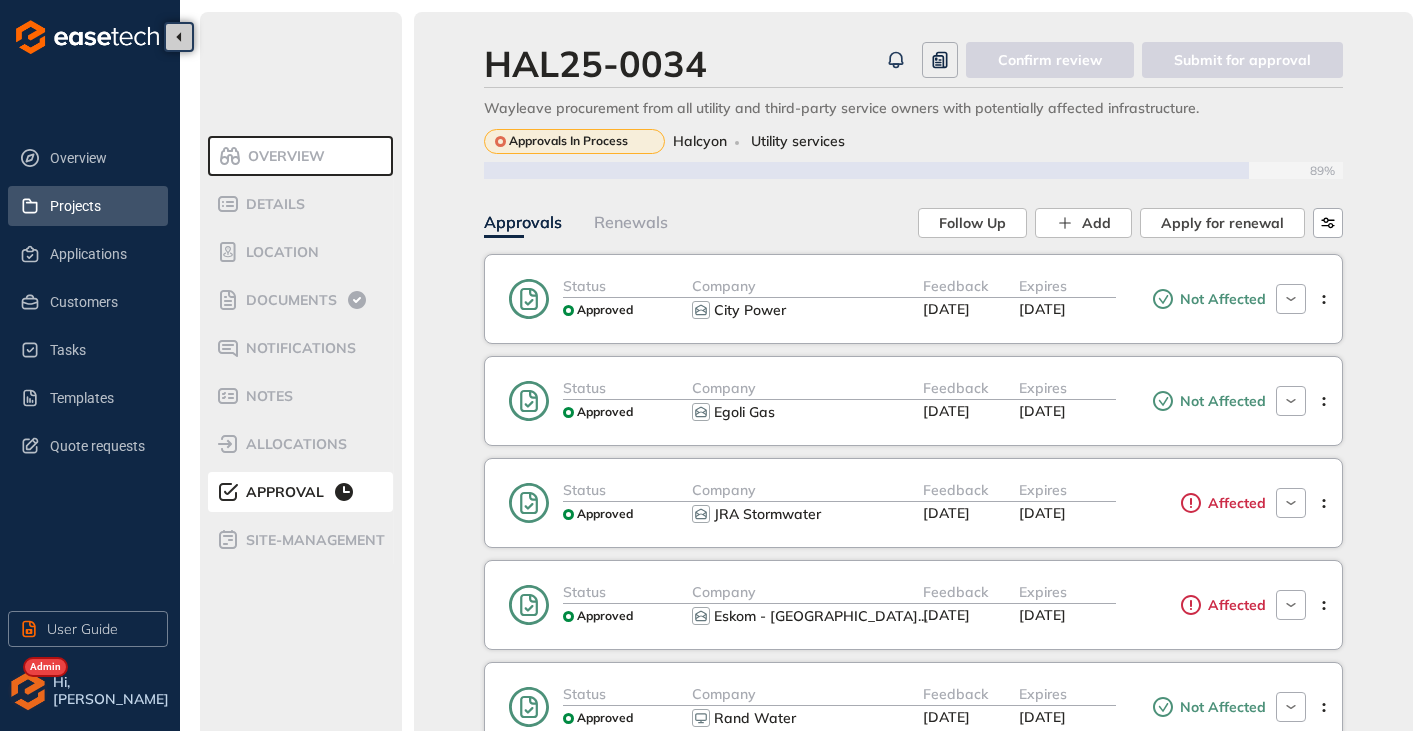 click on "Projects" at bounding box center (101, 206) 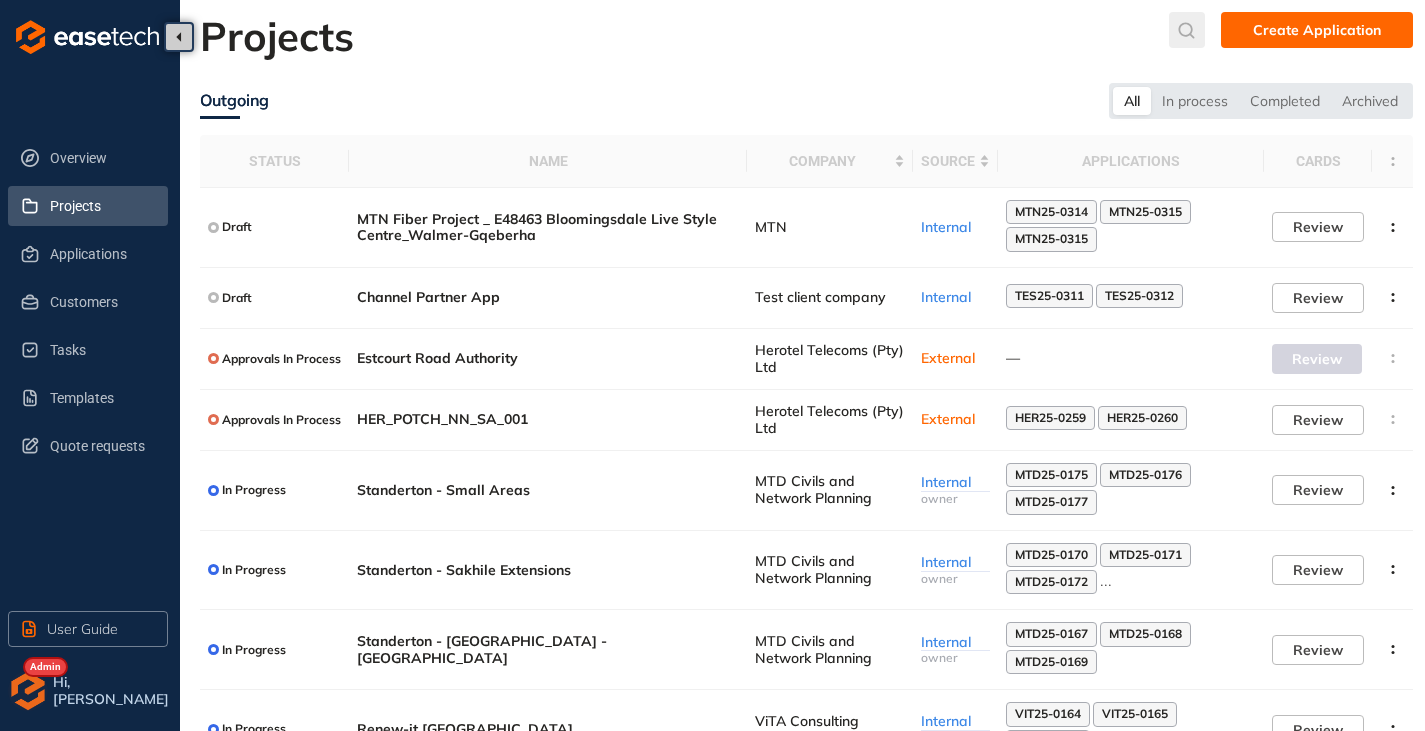 click at bounding box center [1187, 30] 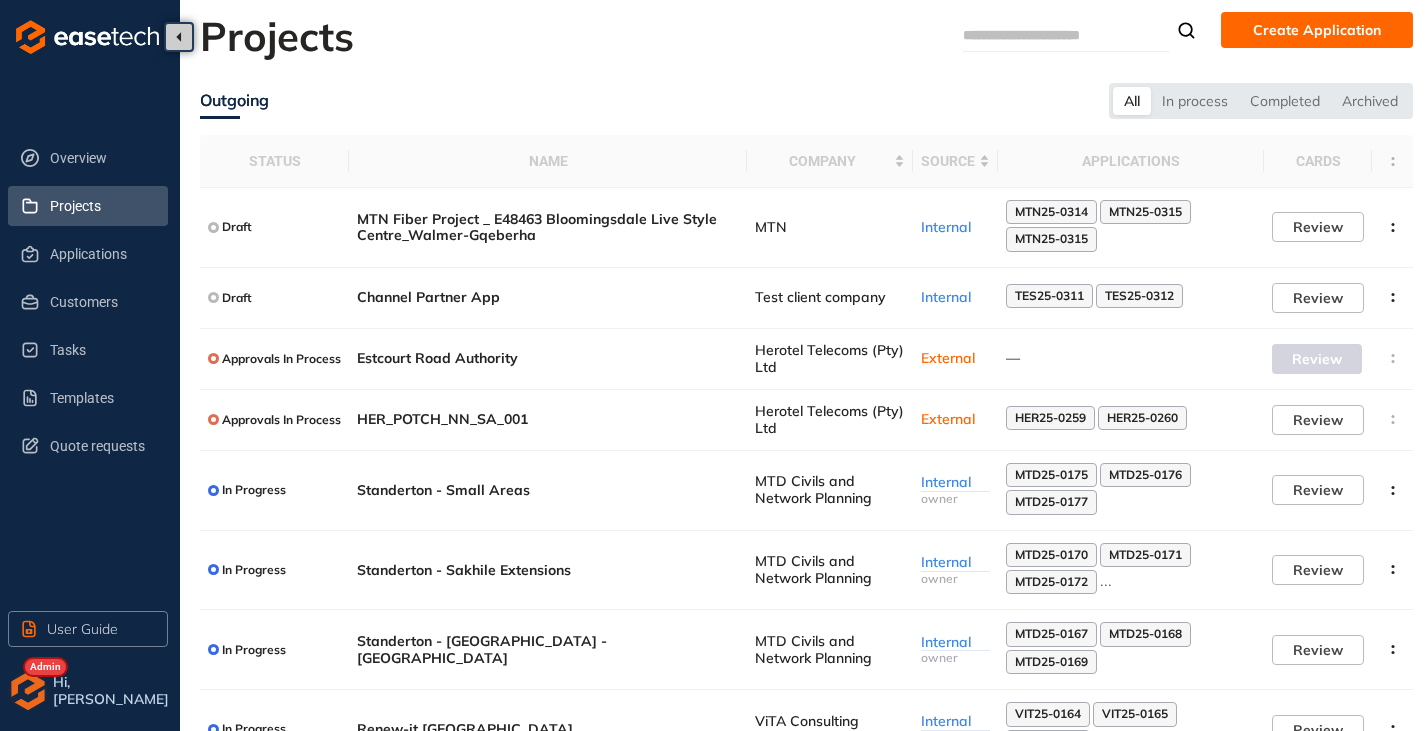click at bounding box center (1038, 35) 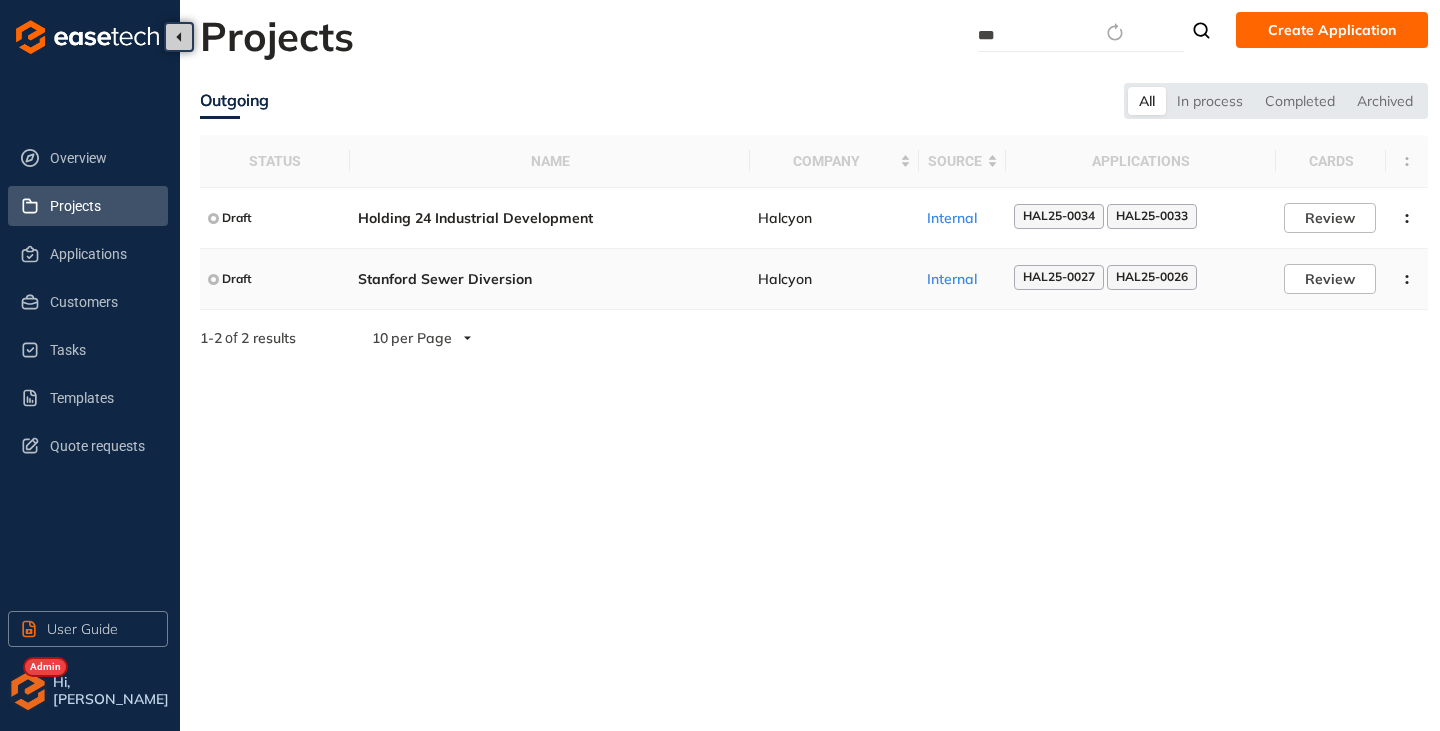 type on "***" 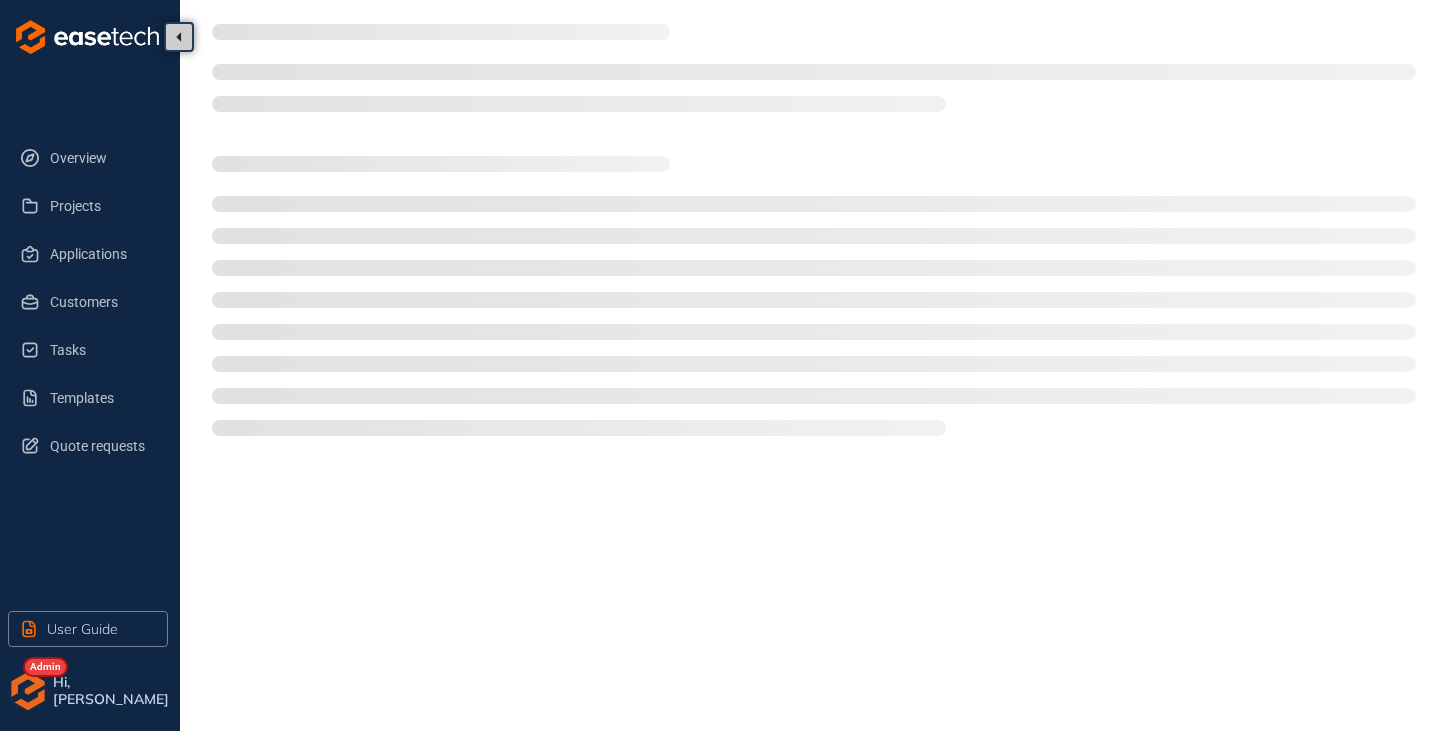 type on "**********" 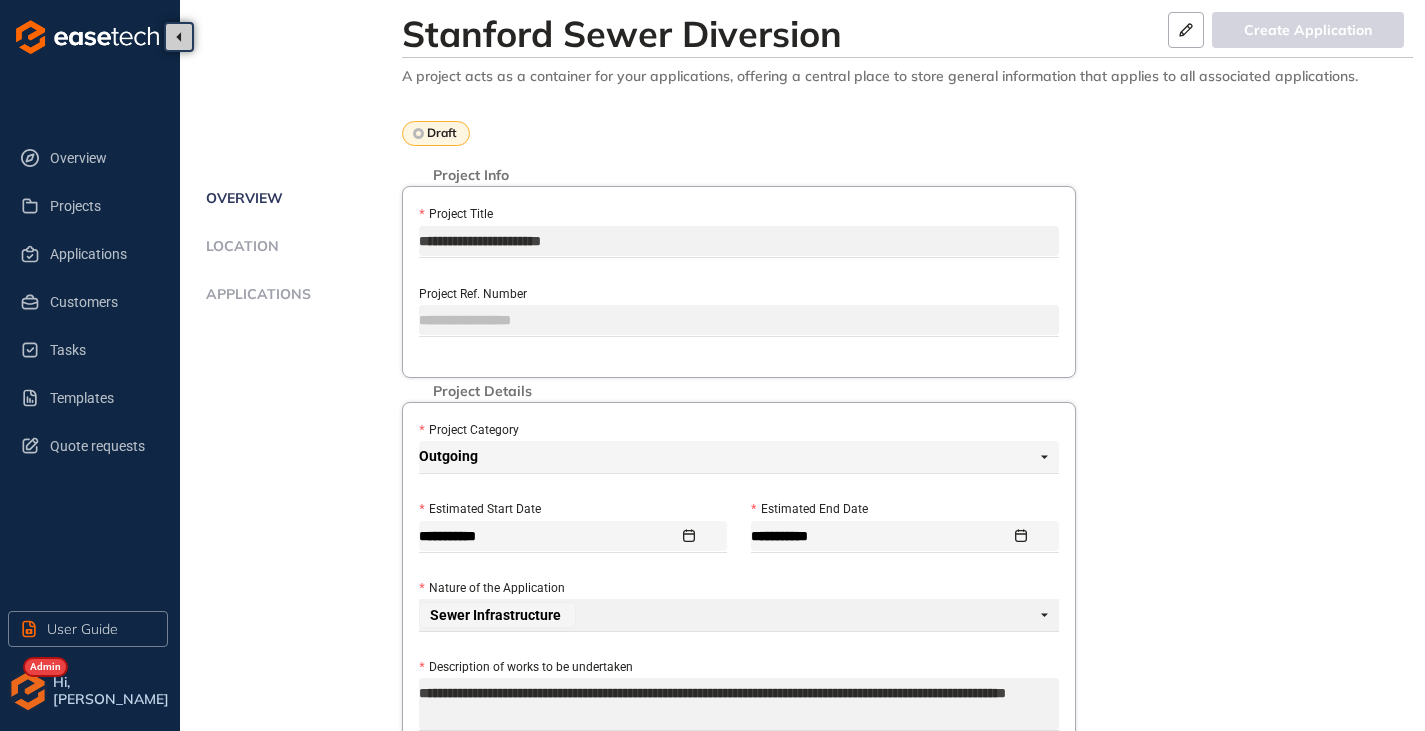 click on "Applications" at bounding box center [255, 294] 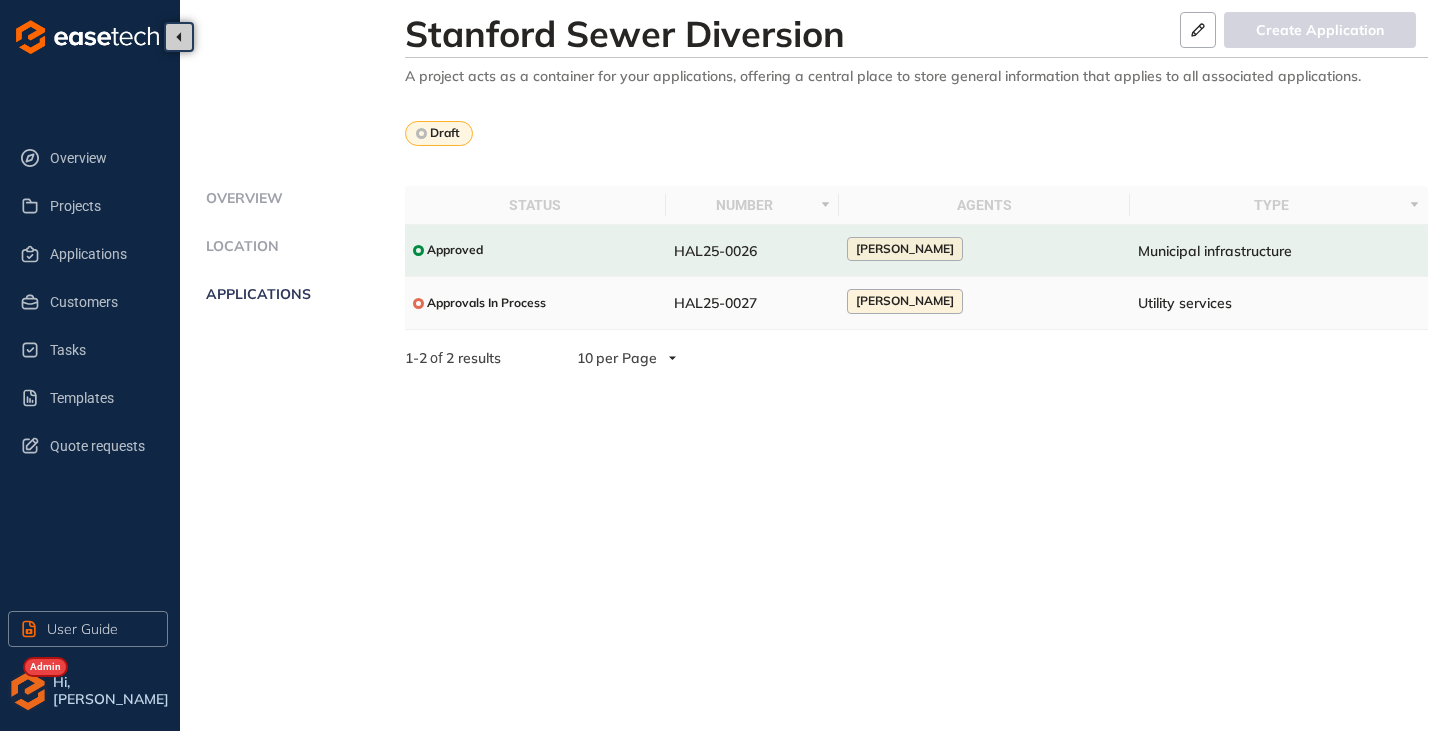 click on "HAL25-0027" at bounding box center (715, 303) 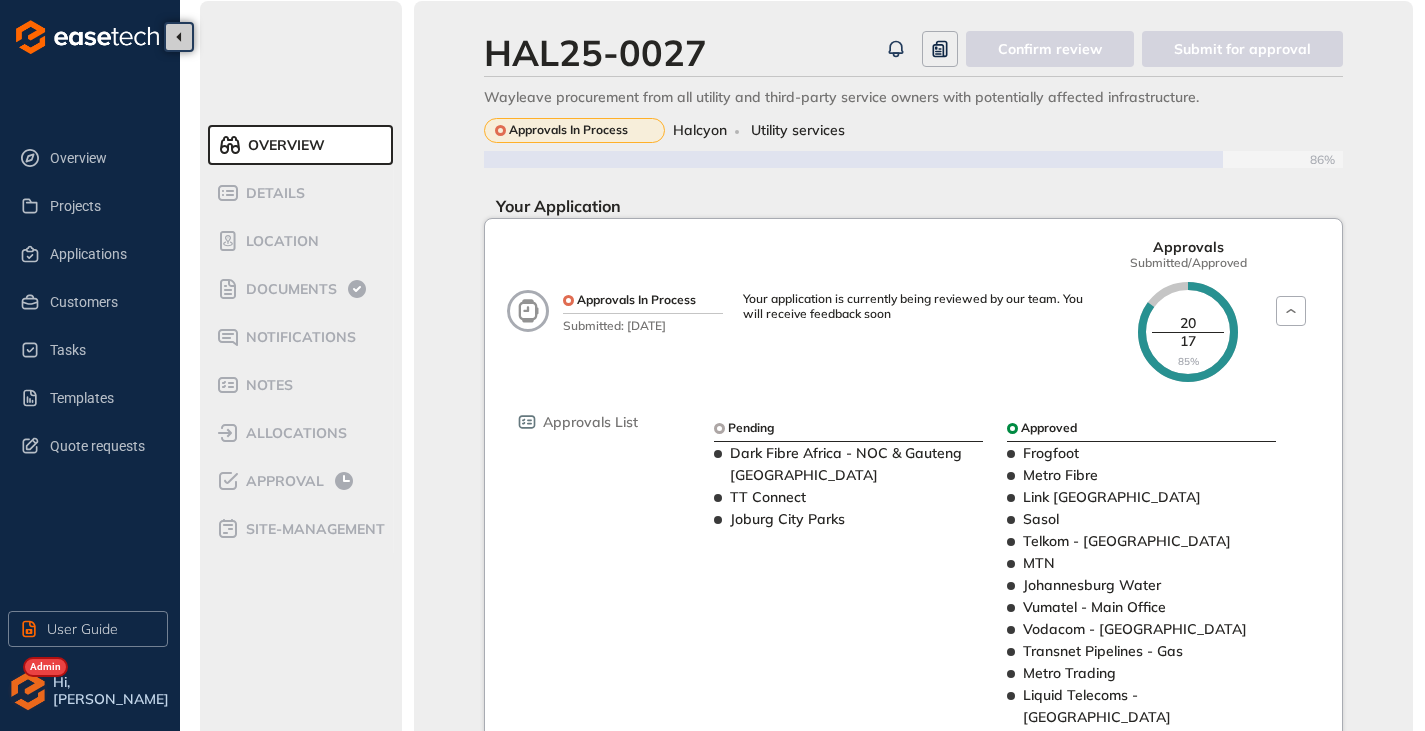 scroll, scrollTop: 0, scrollLeft: 0, axis: both 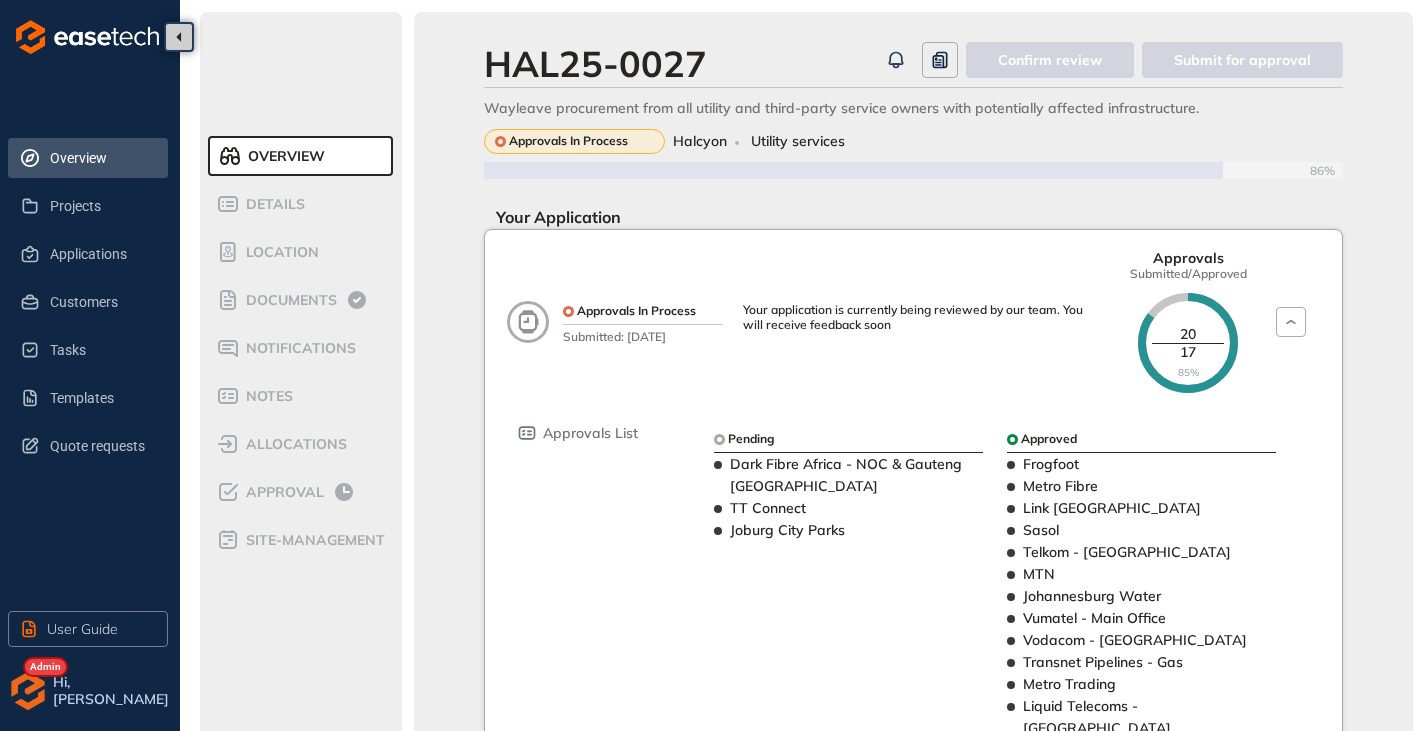 click on "Overview" at bounding box center (101, 158) 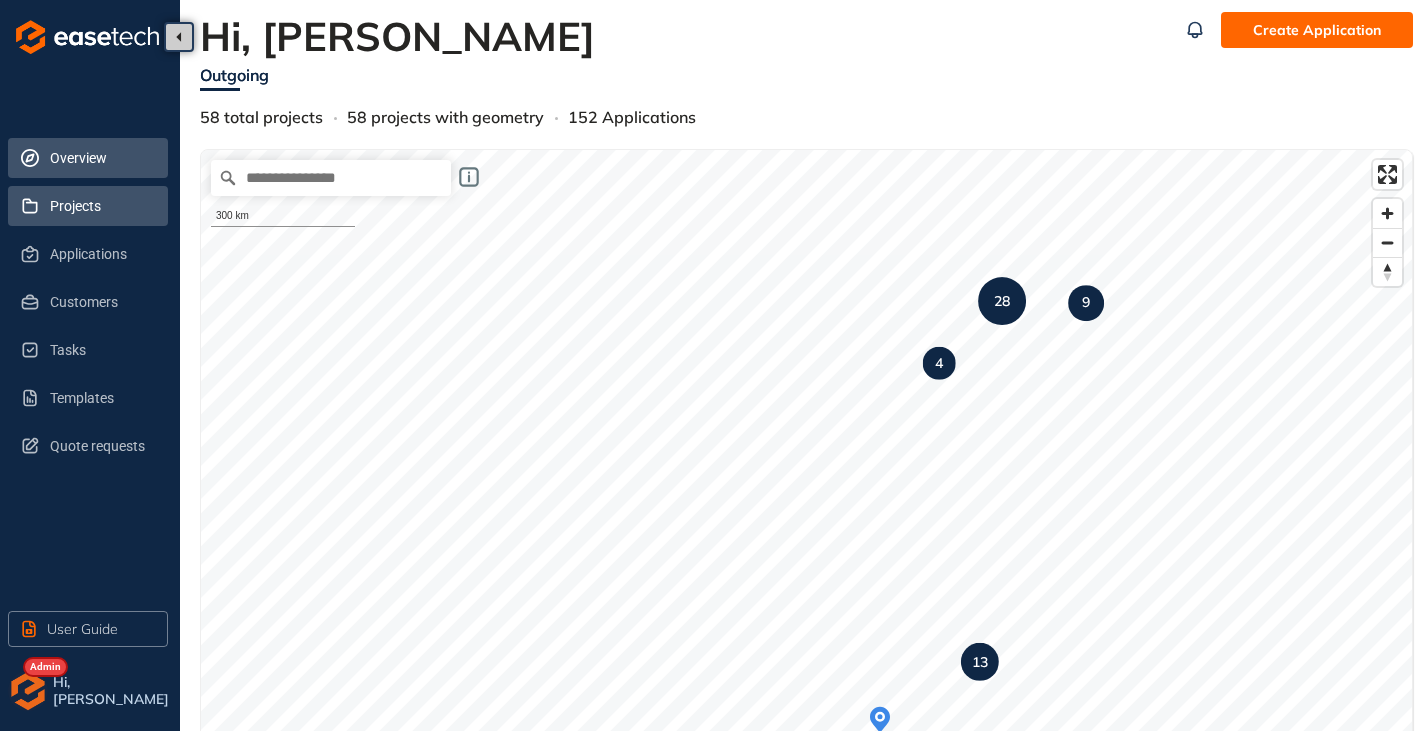click on "Projects" at bounding box center [101, 206] 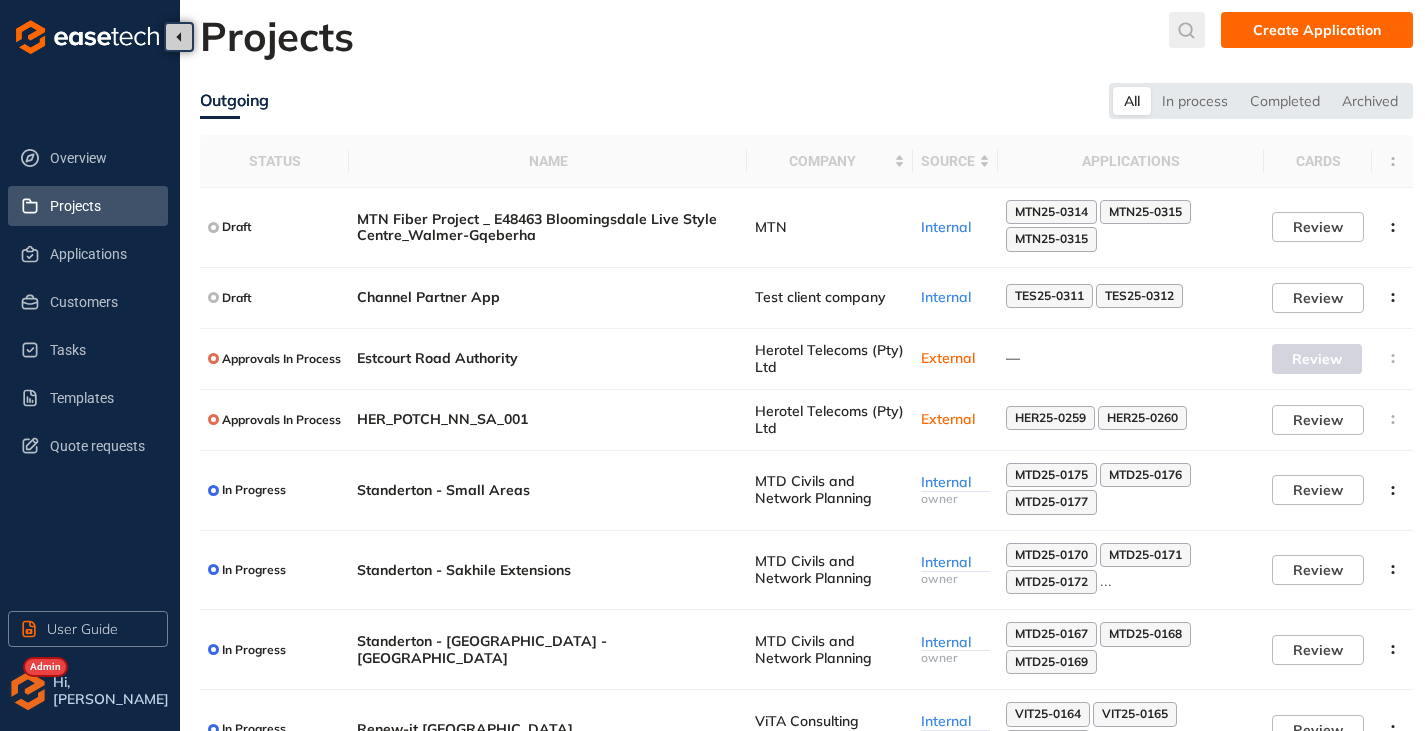 click 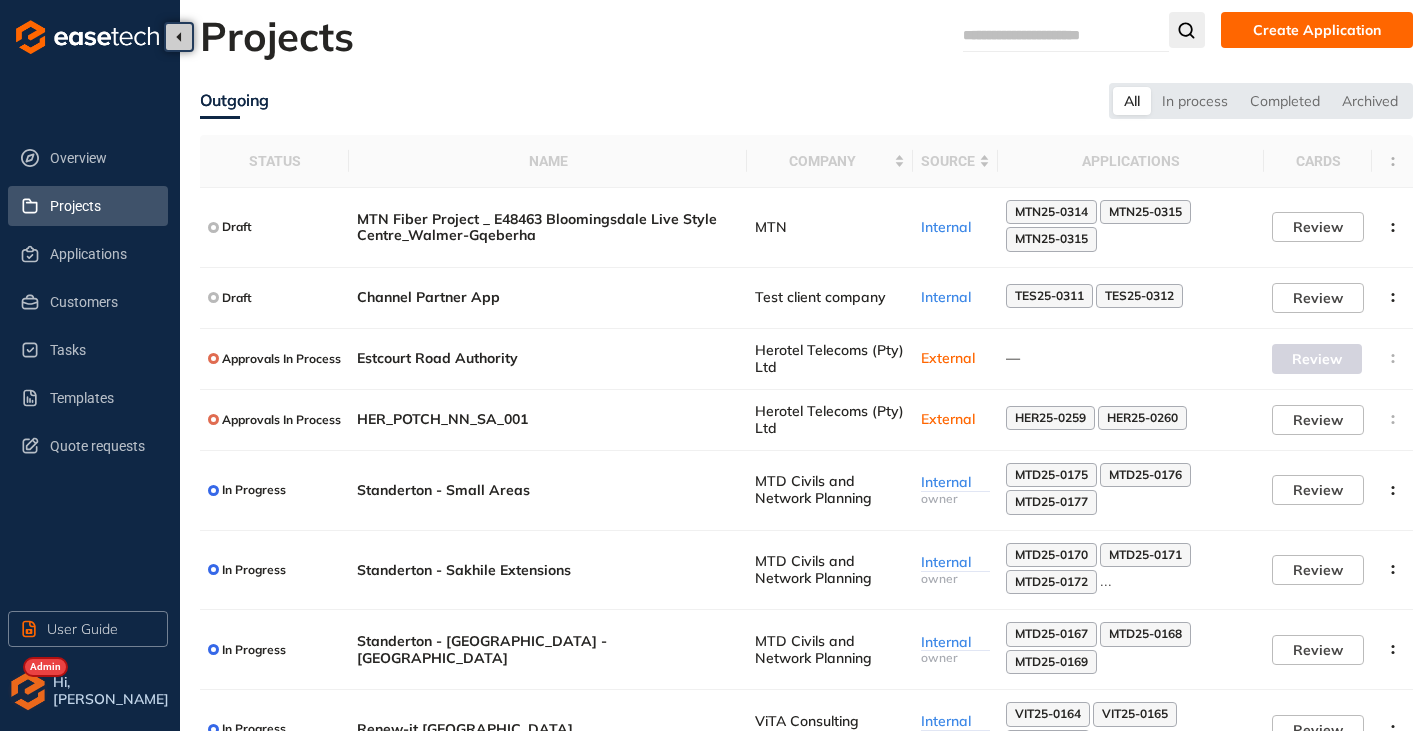 type 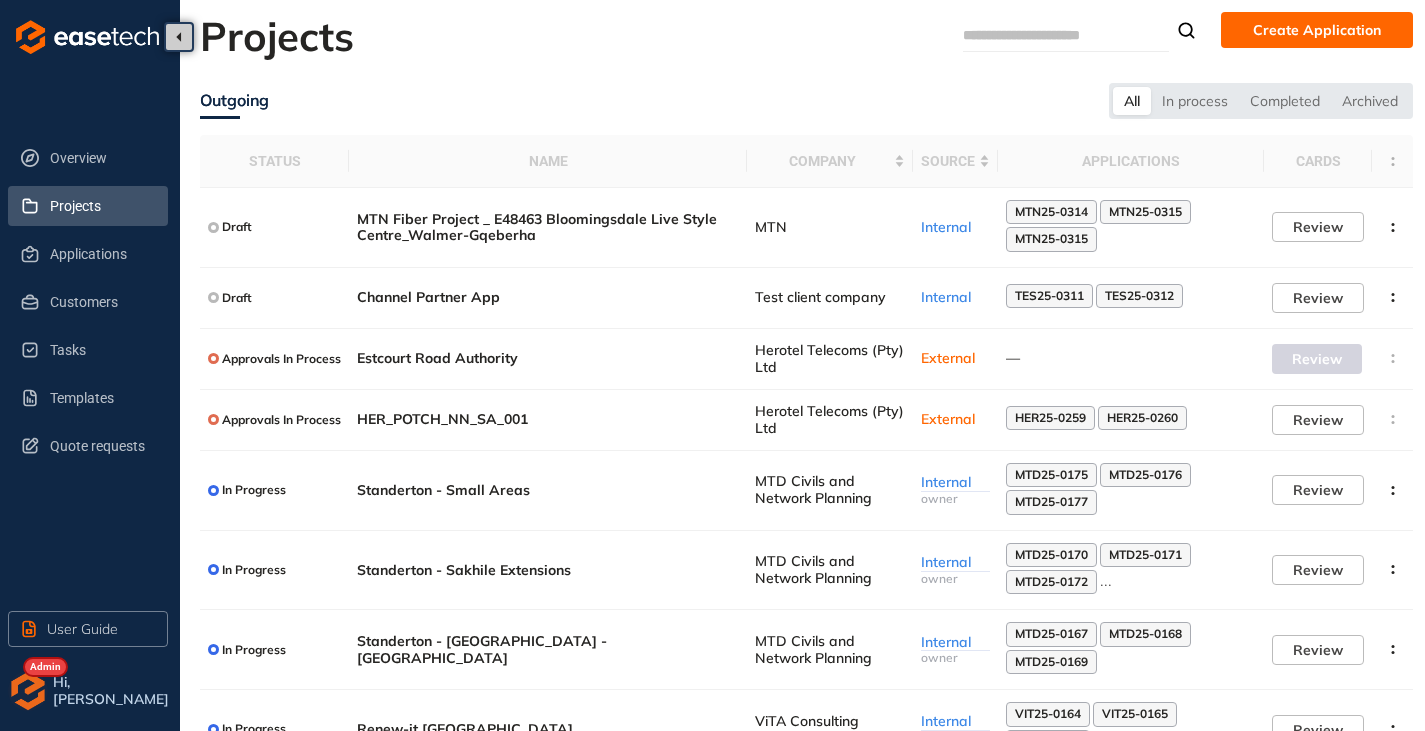 click at bounding box center (1038, 35) 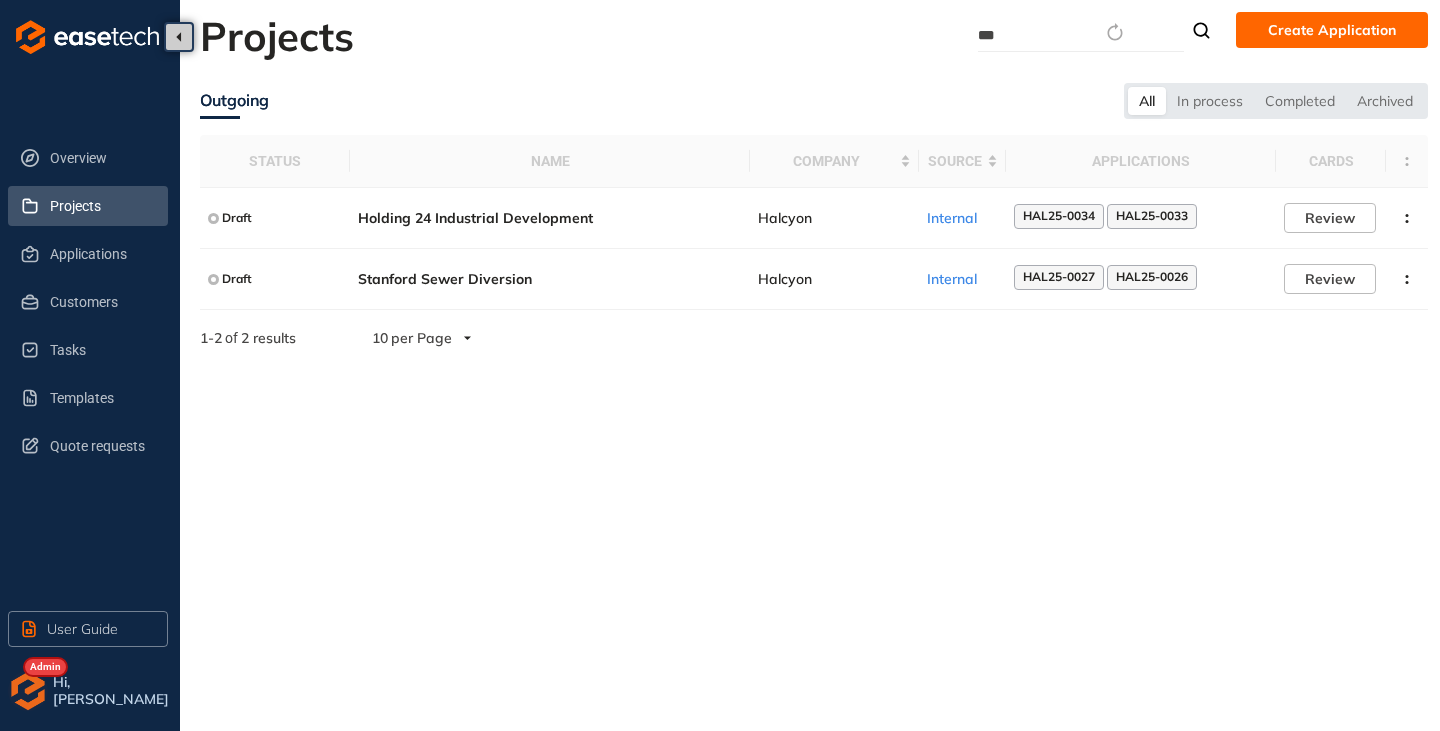 type on "***" 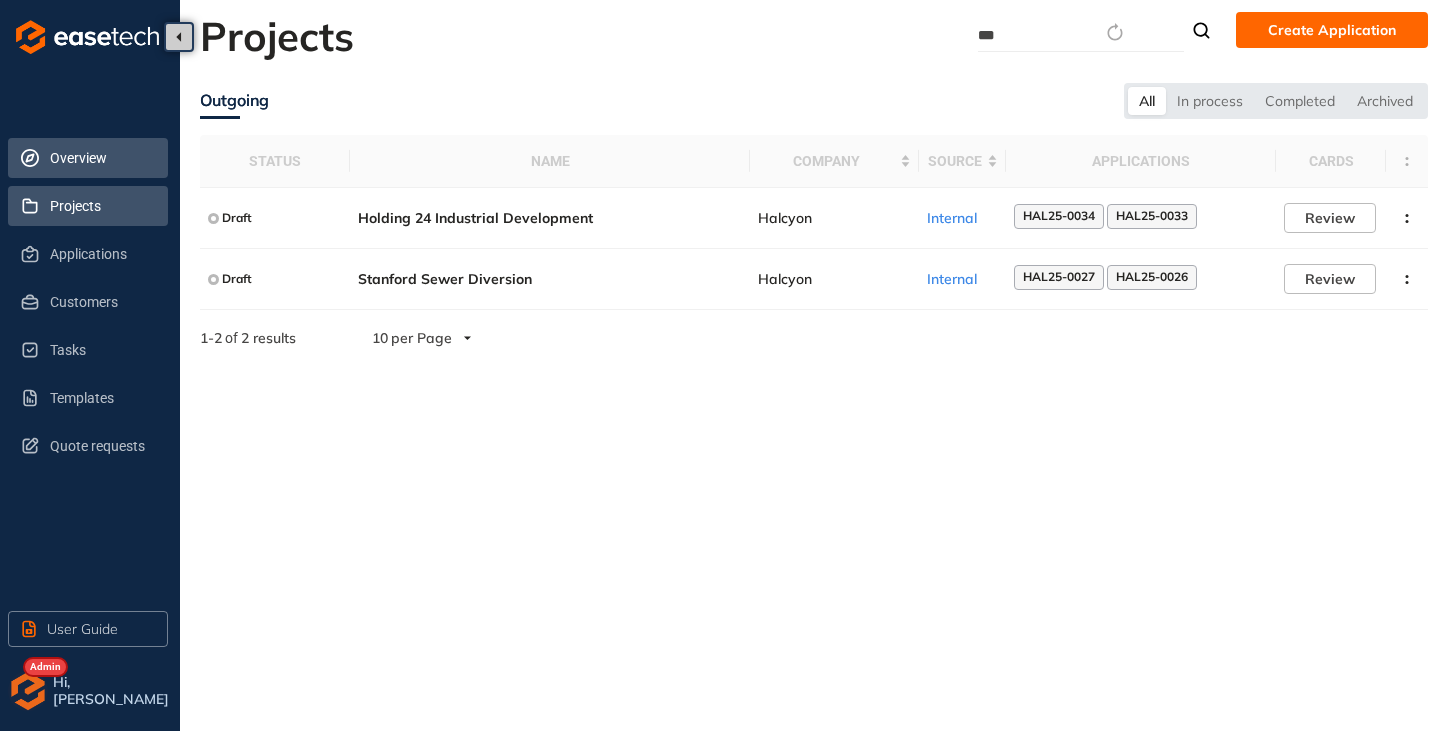 click on "Overview" at bounding box center (101, 158) 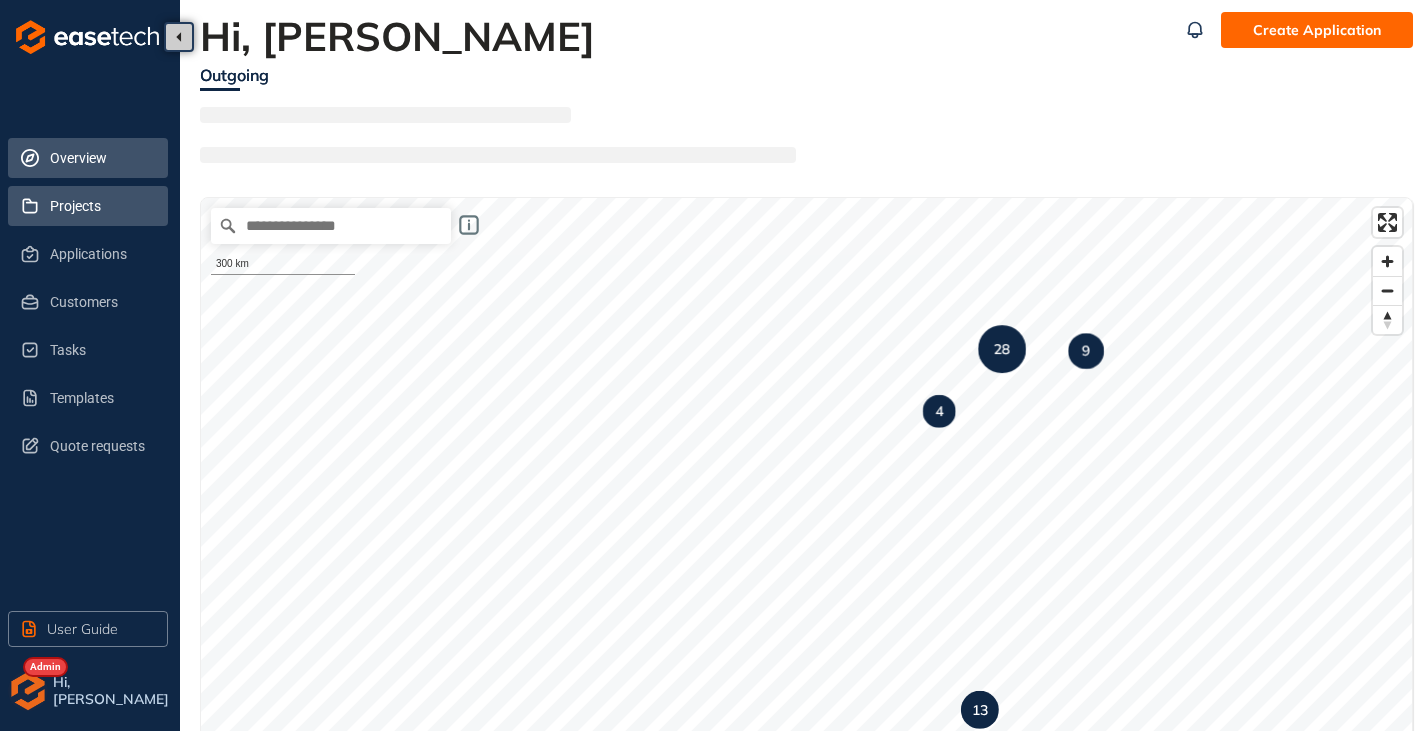 click on "Projects" at bounding box center [101, 206] 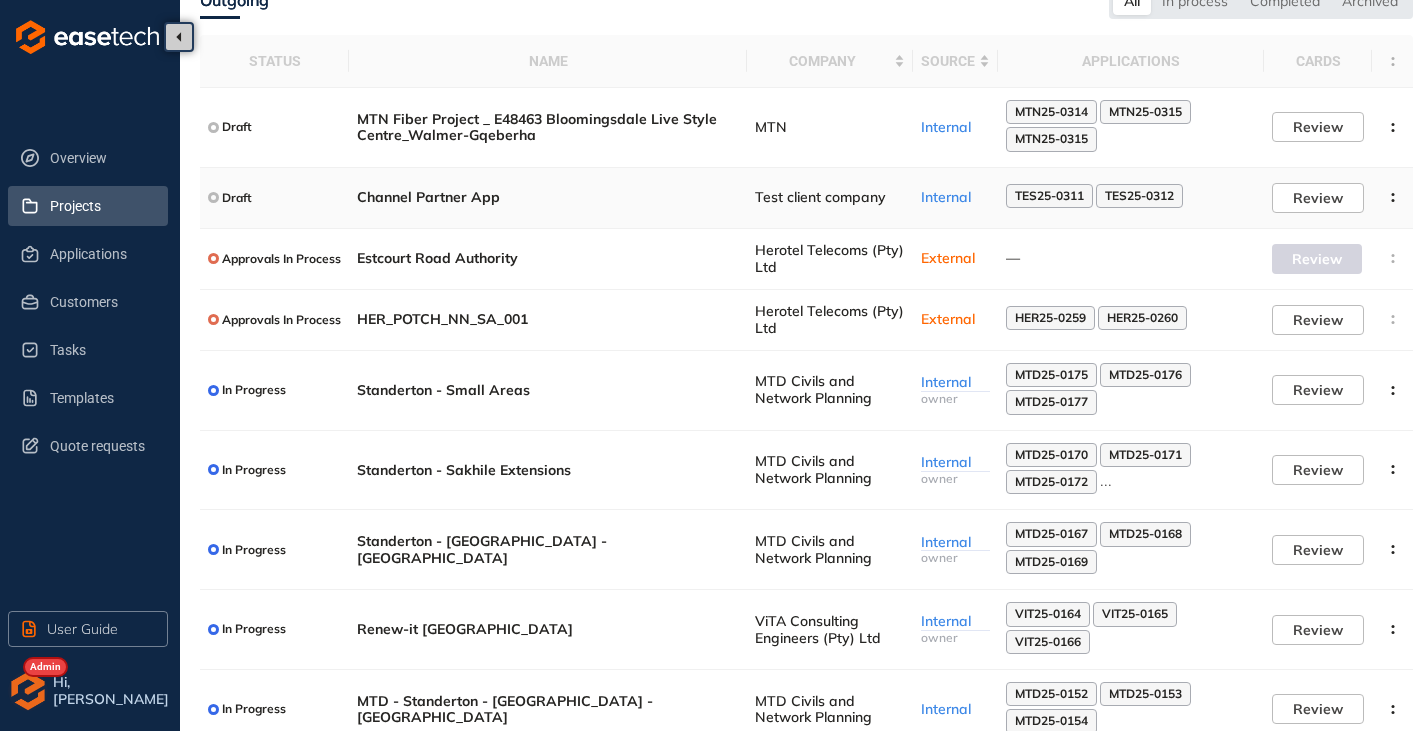 scroll, scrollTop: 244, scrollLeft: 0, axis: vertical 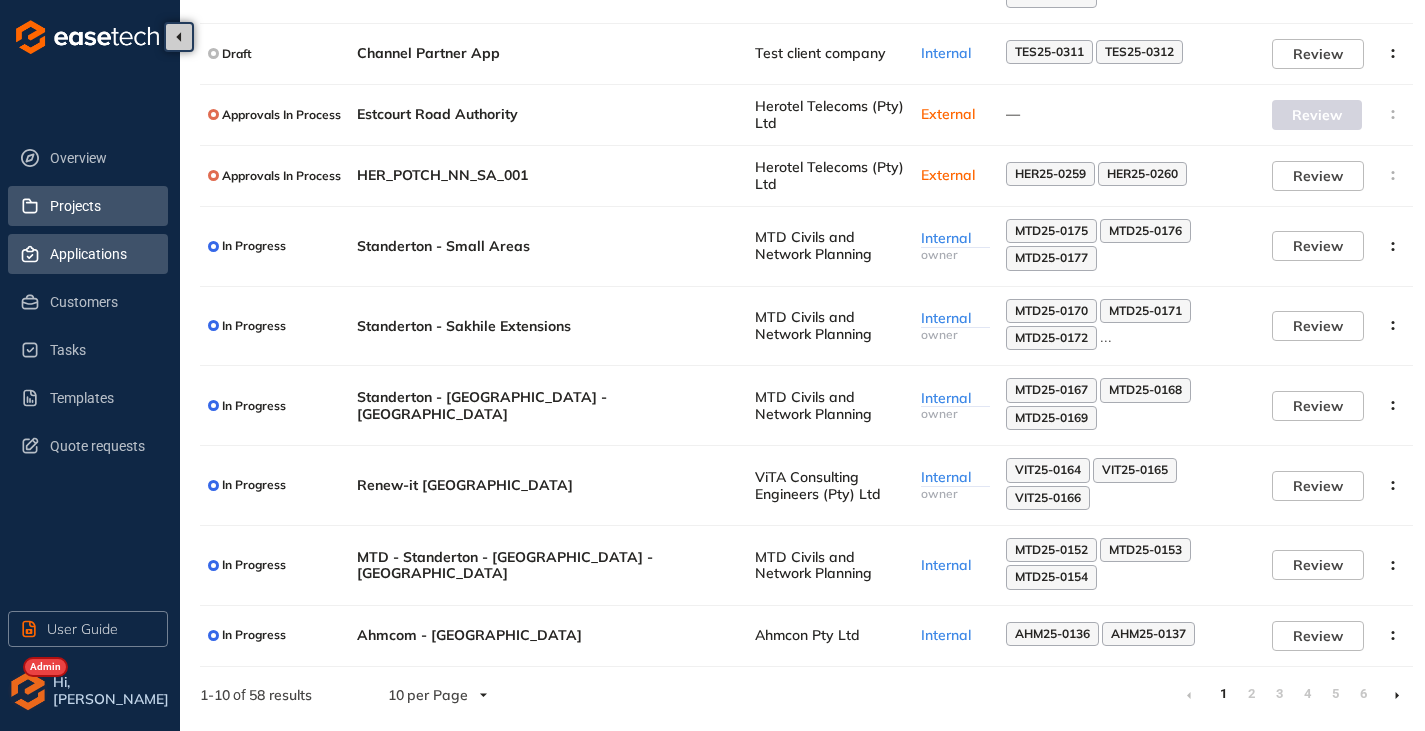 click on "Applications" at bounding box center (101, 254) 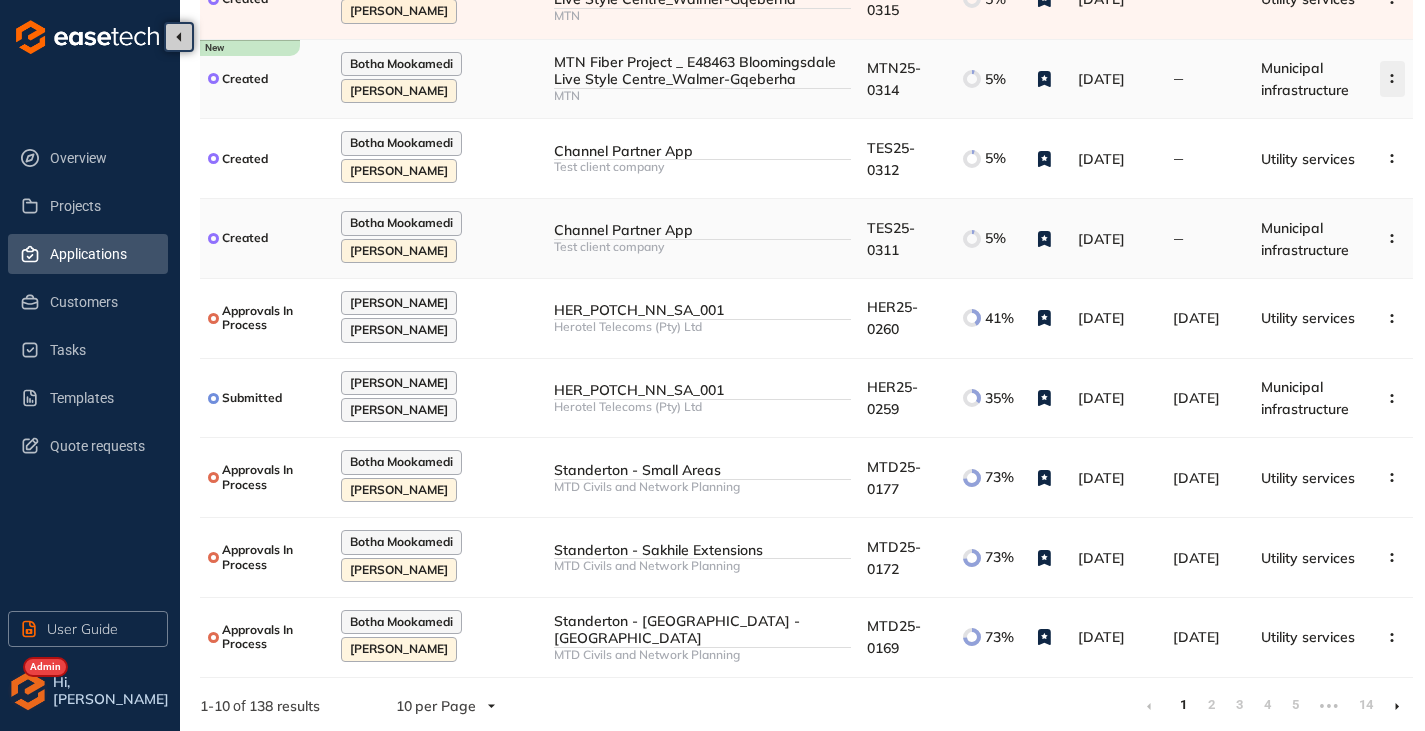 scroll, scrollTop: 327, scrollLeft: 0, axis: vertical 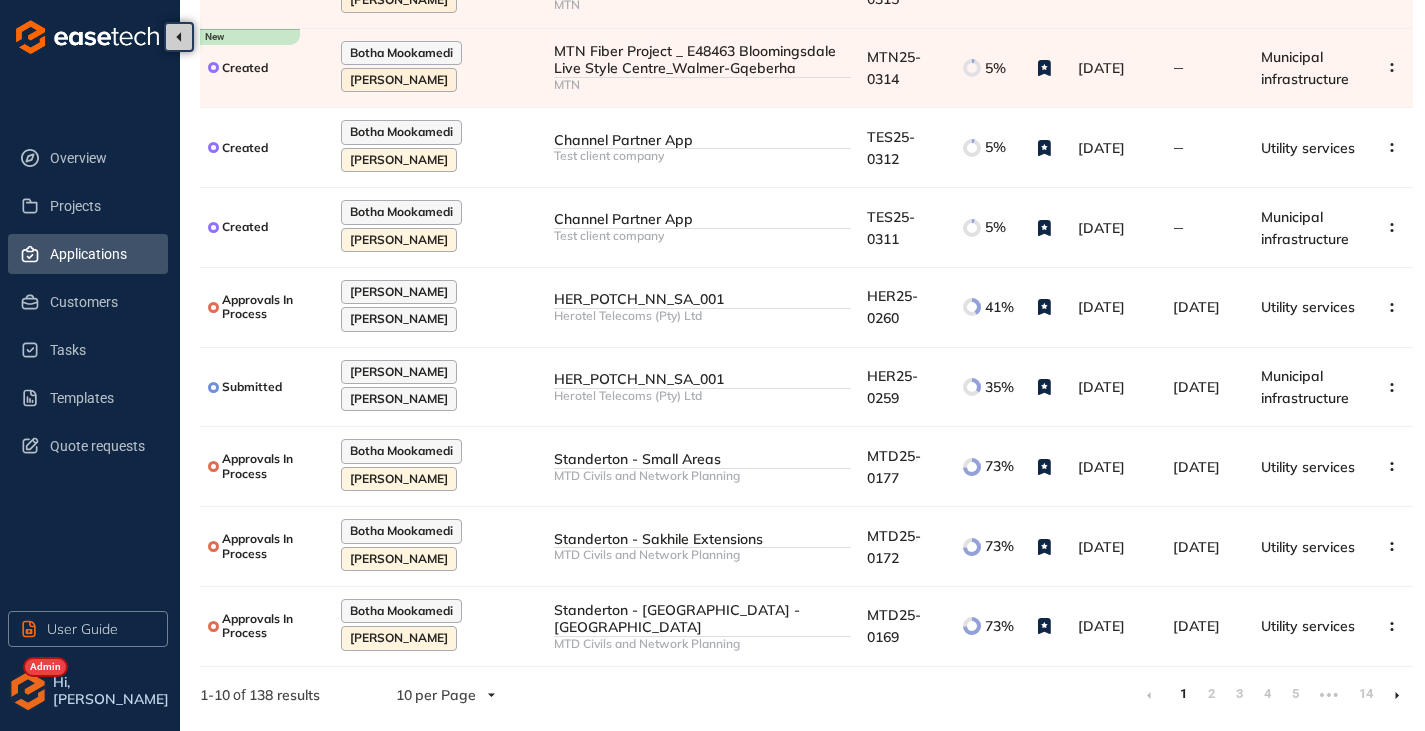 click at bounding box center (1397, 695) 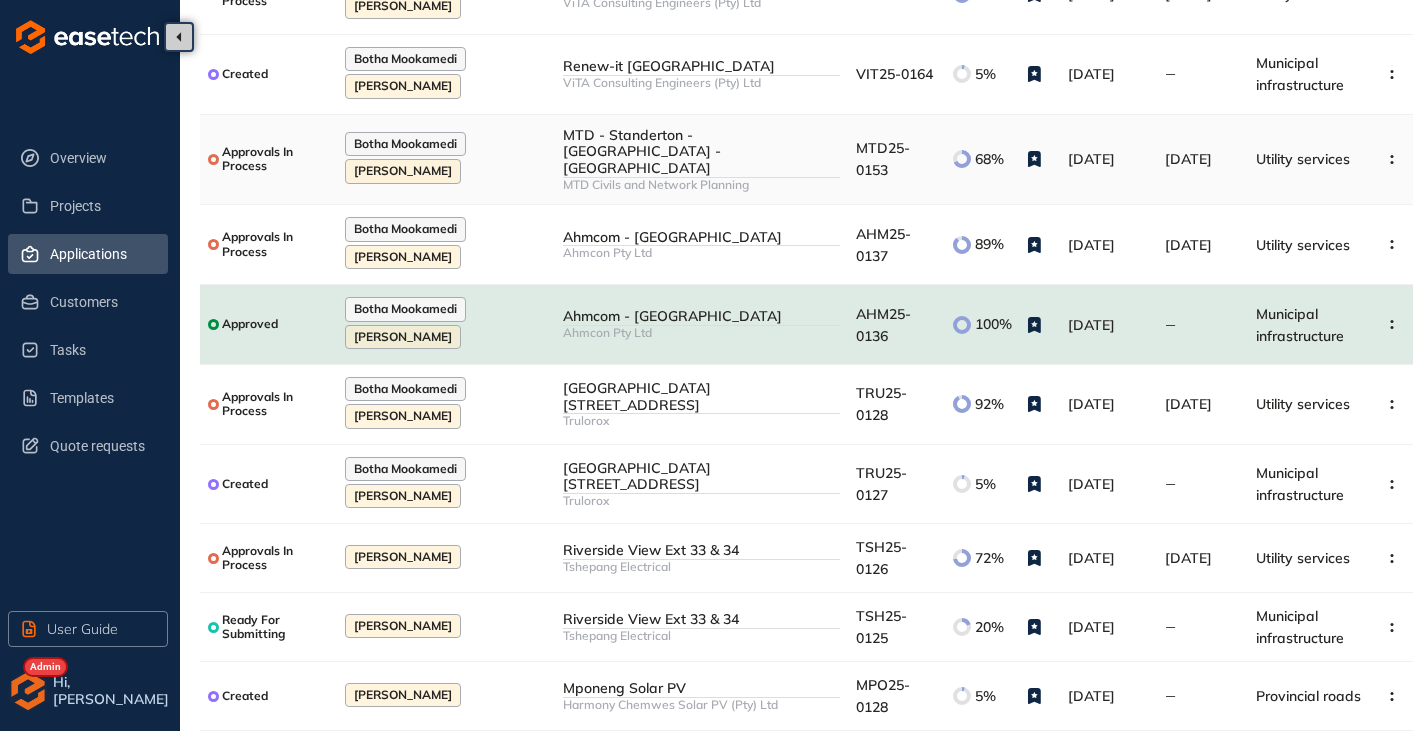 scroll, scrollTop: 286, scrollLeft: 0, axis: vertical 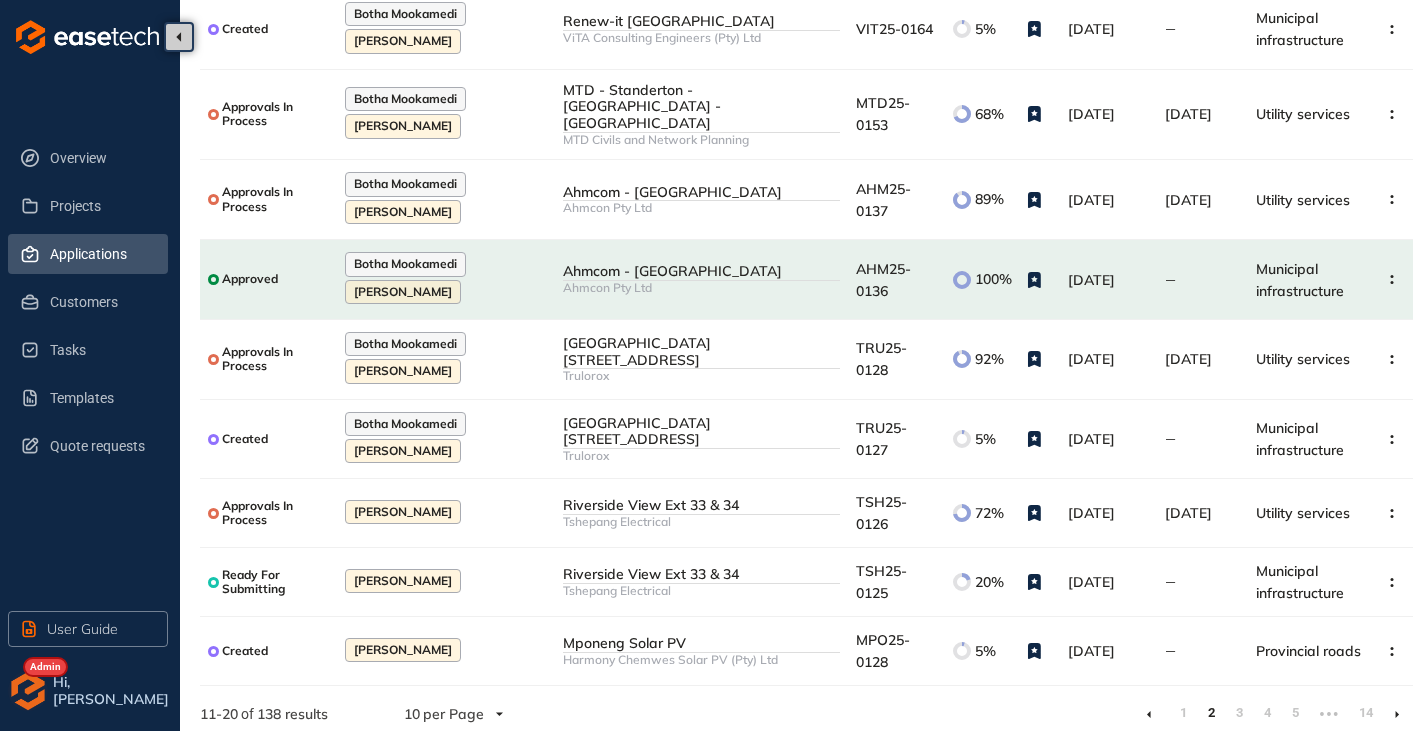 click at bounding box center [1397, 714] 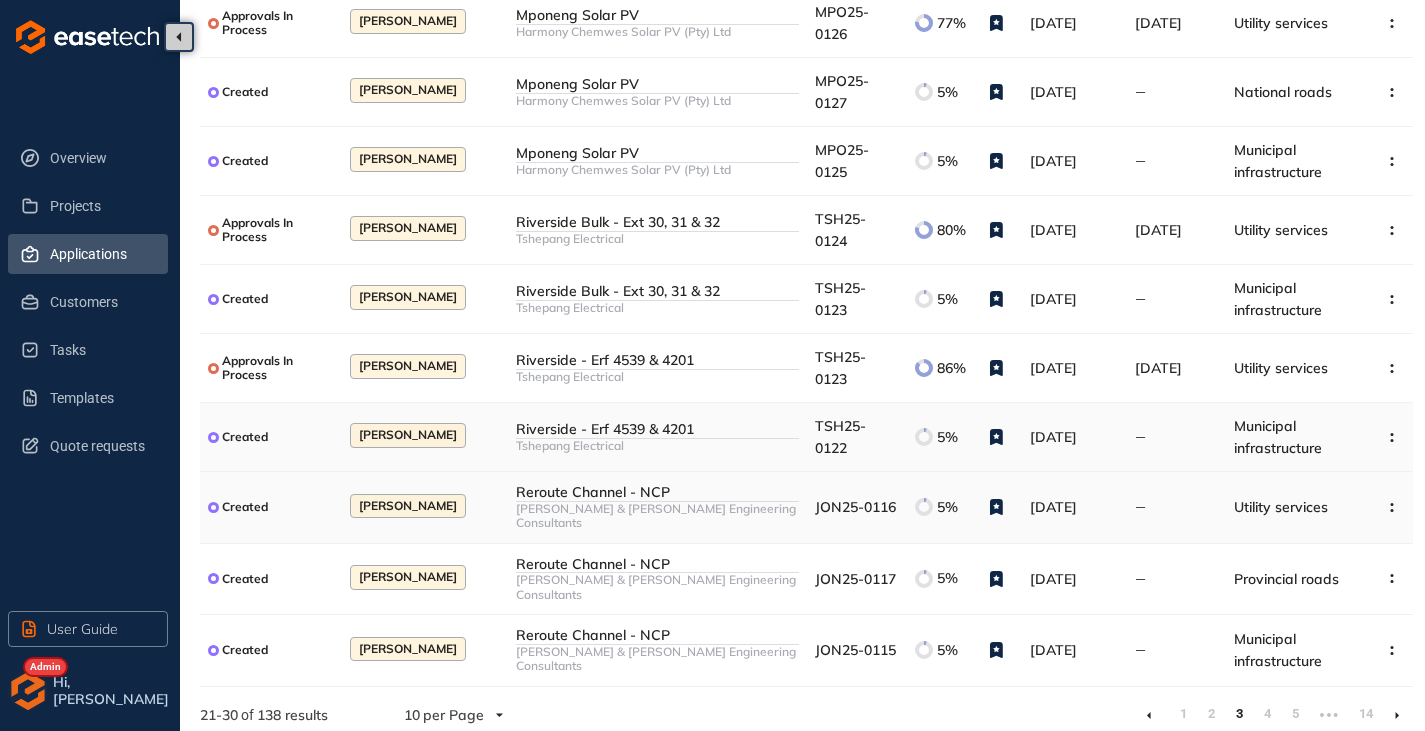 scroll, scrollTop: 211, scrollLeft: 0, axis: vertical 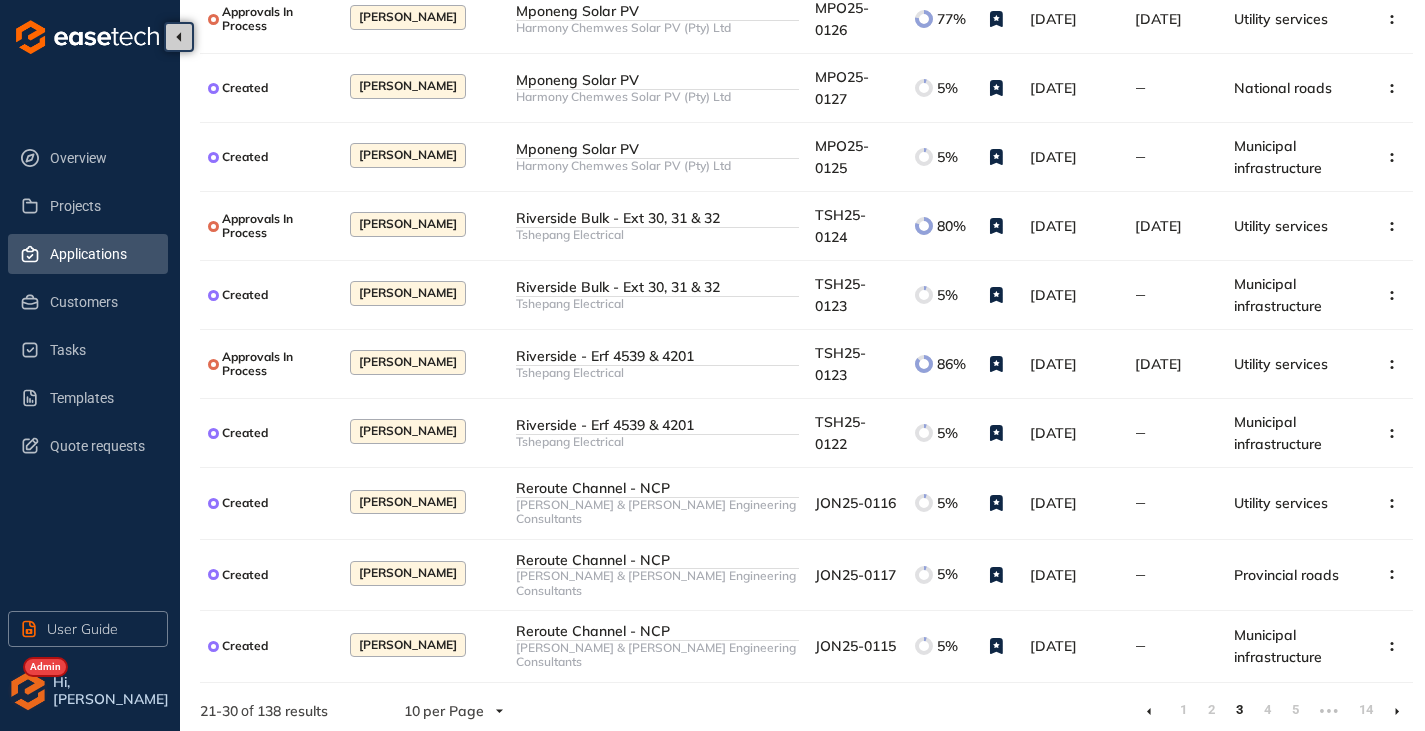 click 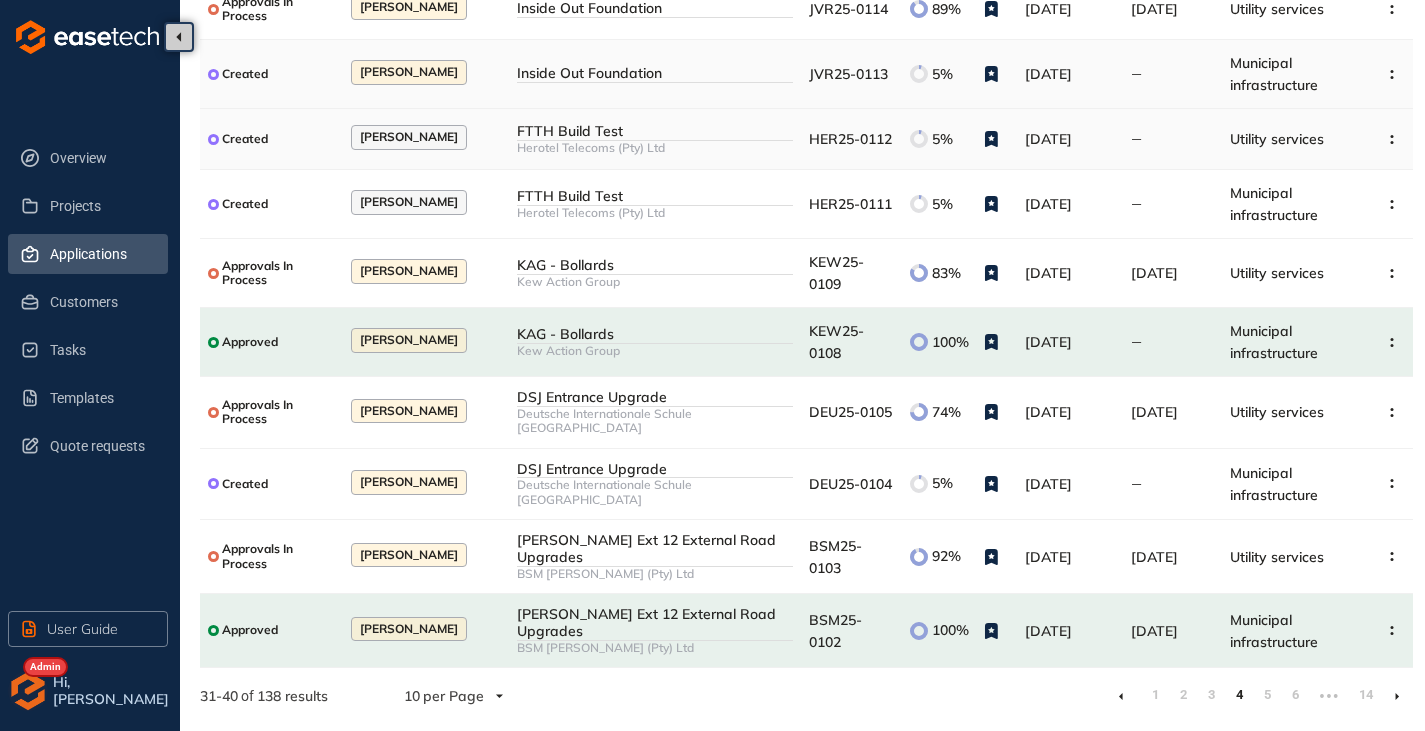 scroll, scrollTop: 218, scrollLeft: 0, axis: vertical 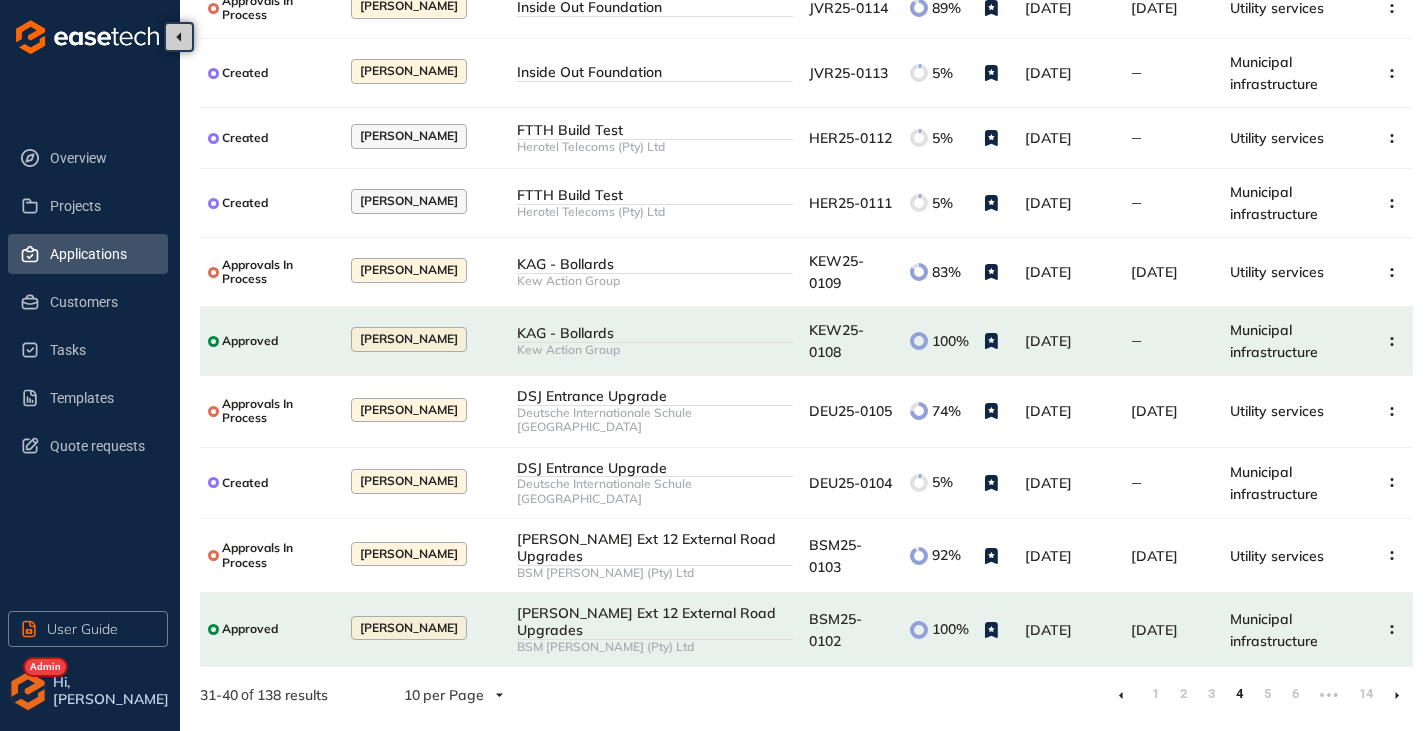 click at bounding box center [1397, 695] 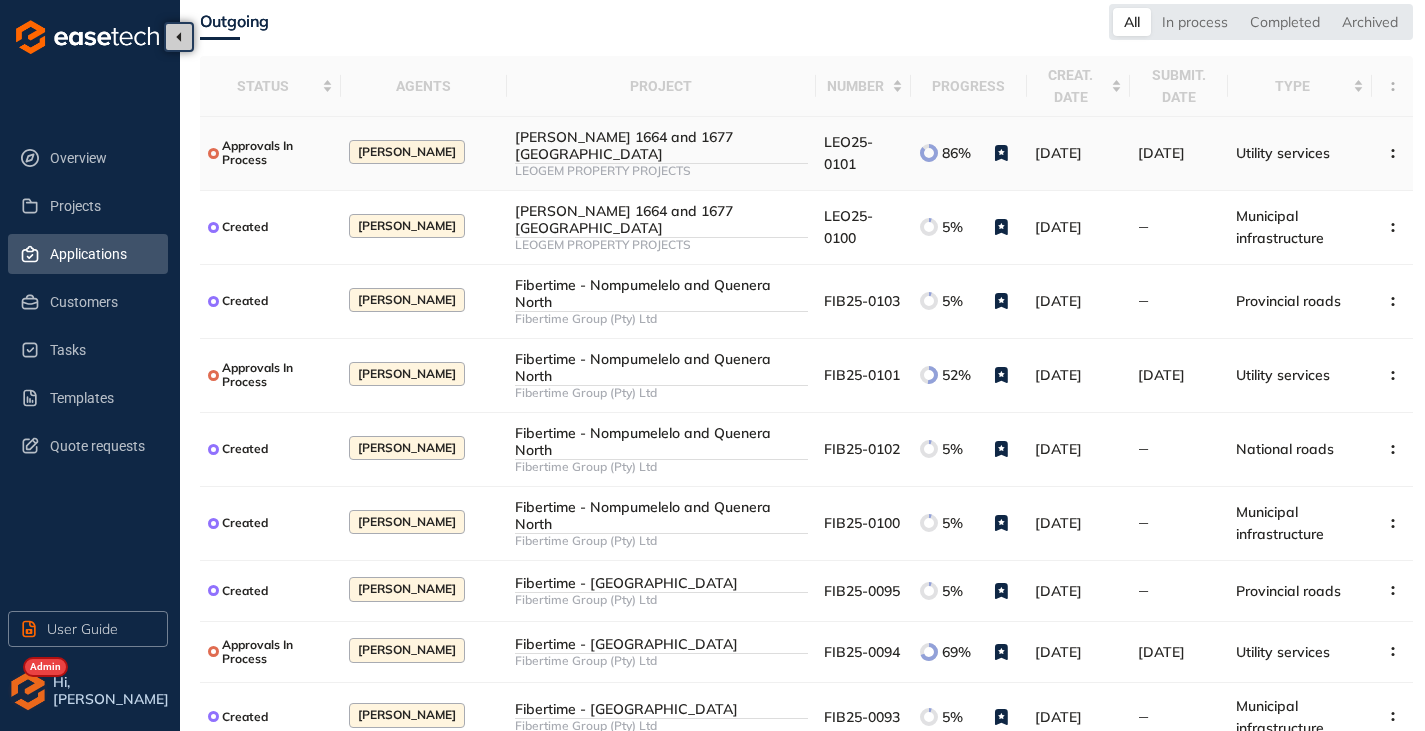 scroll, scrollTop: 0, scrollLeft: 0, axis: both 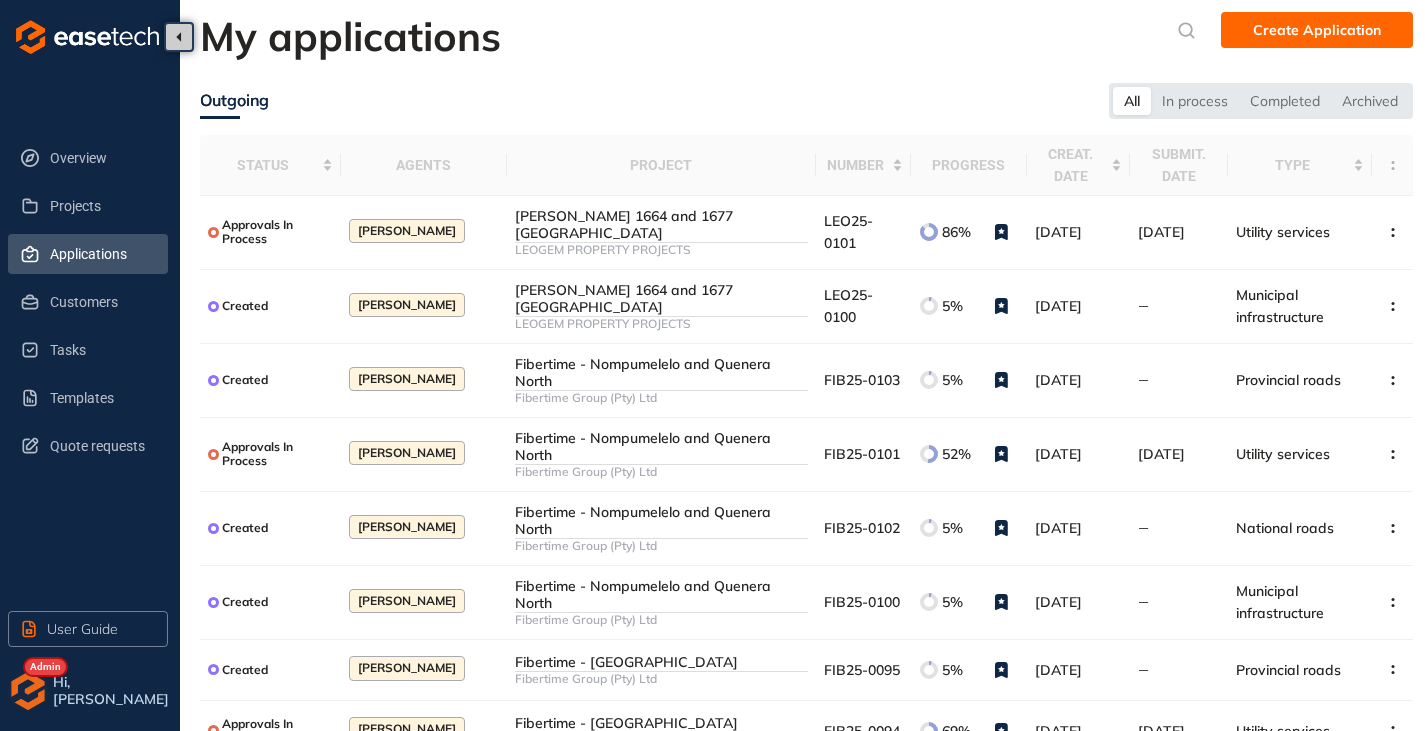 click at bounding box center [28, 691] 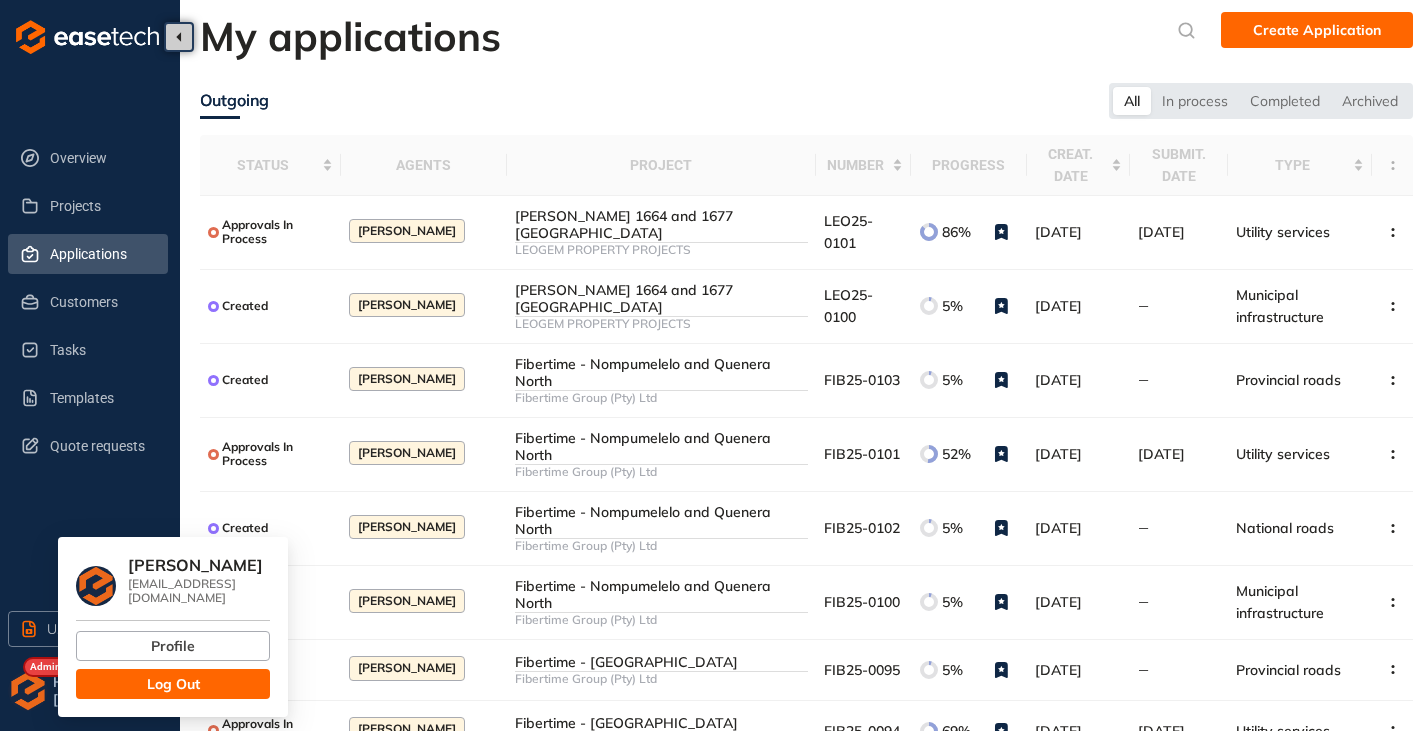 click on "Log Out" at bounding box center [173, 684] 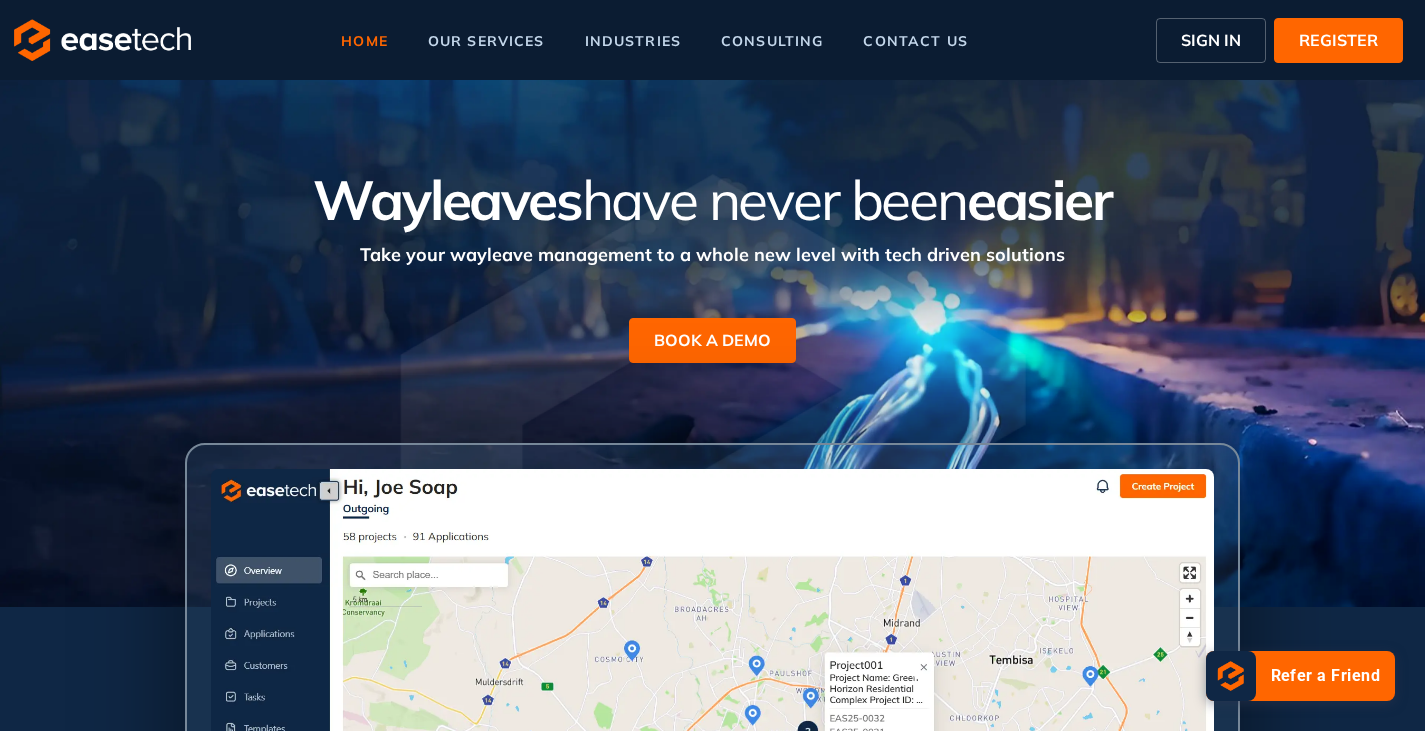 click on "SIGN IN" at bounding box center [1211, 40] 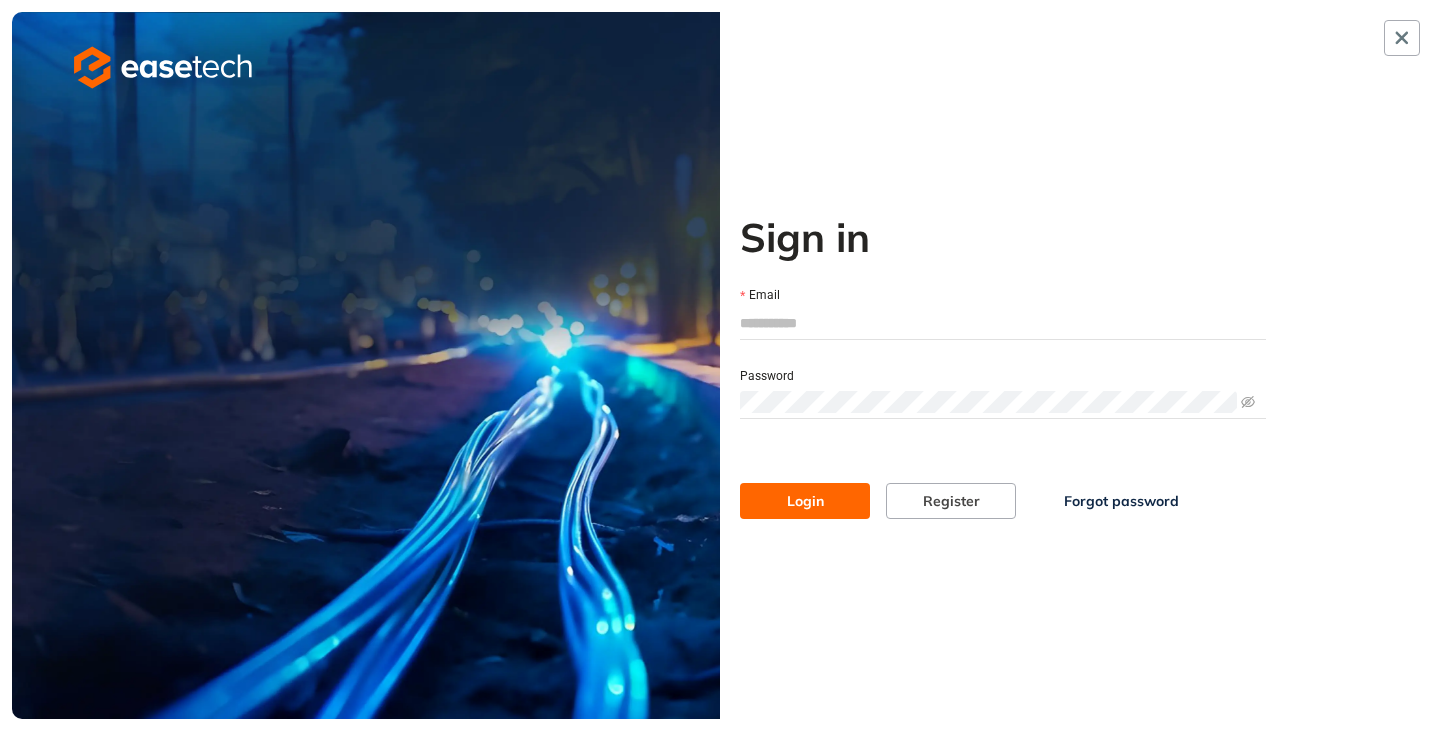 click on "Email" at bounding box center [1003, 323] 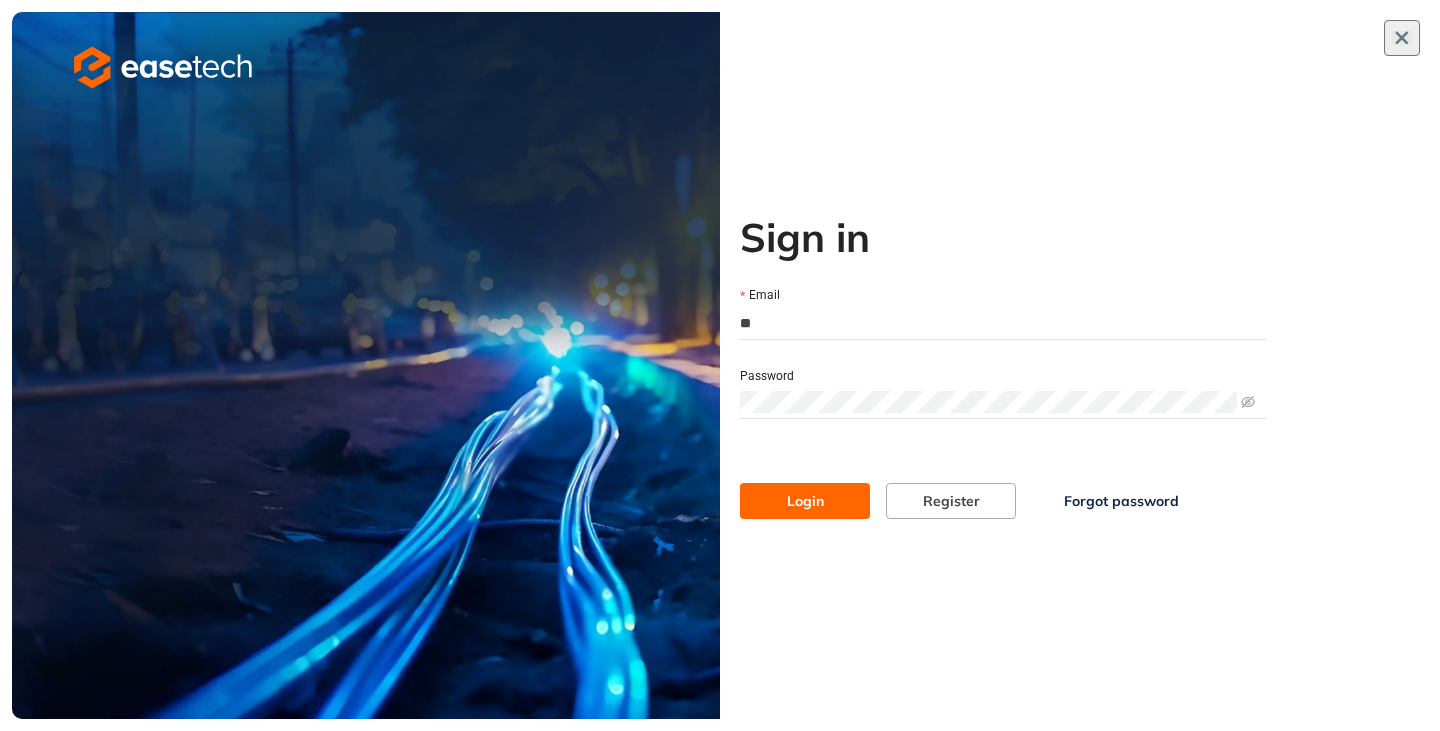 type on "**" 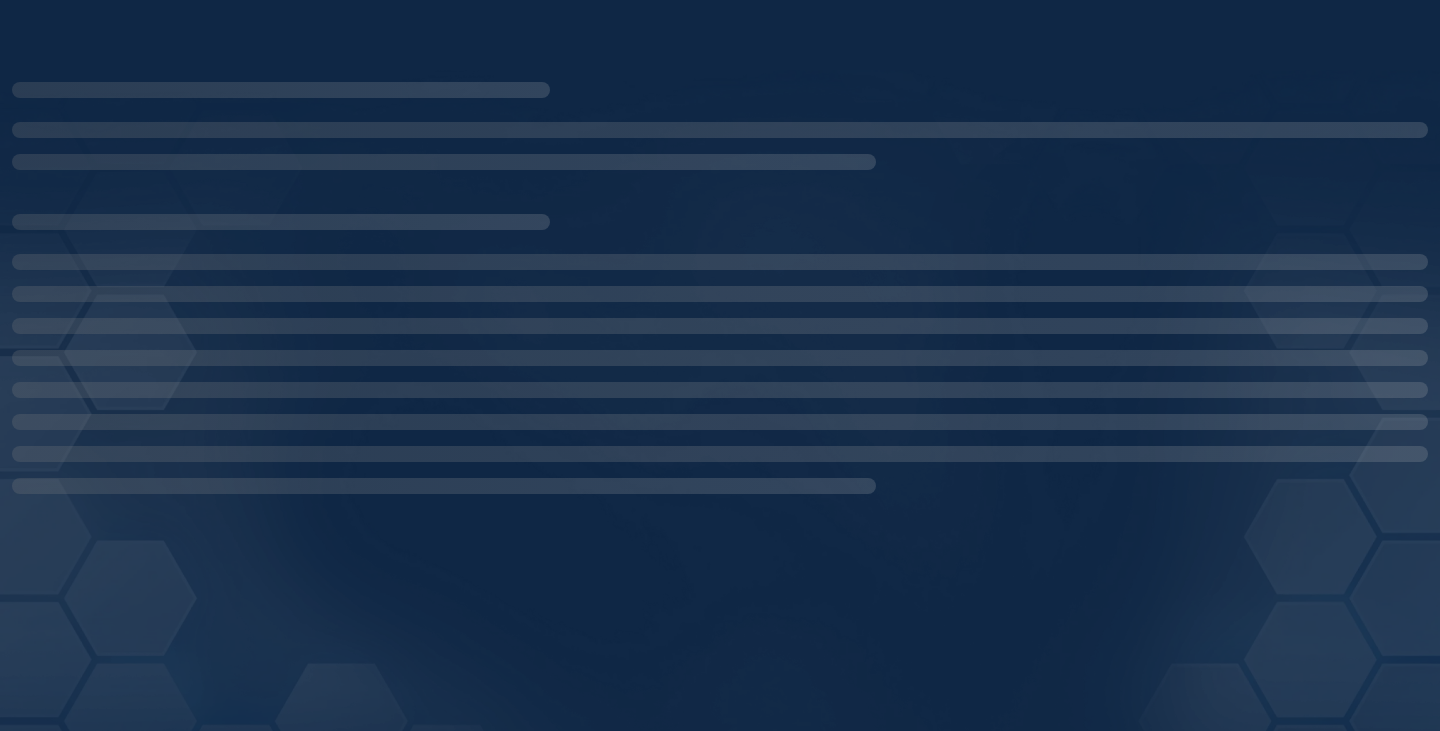 scroll, scrollTop: 0, scrollLeft: 0, axis: both 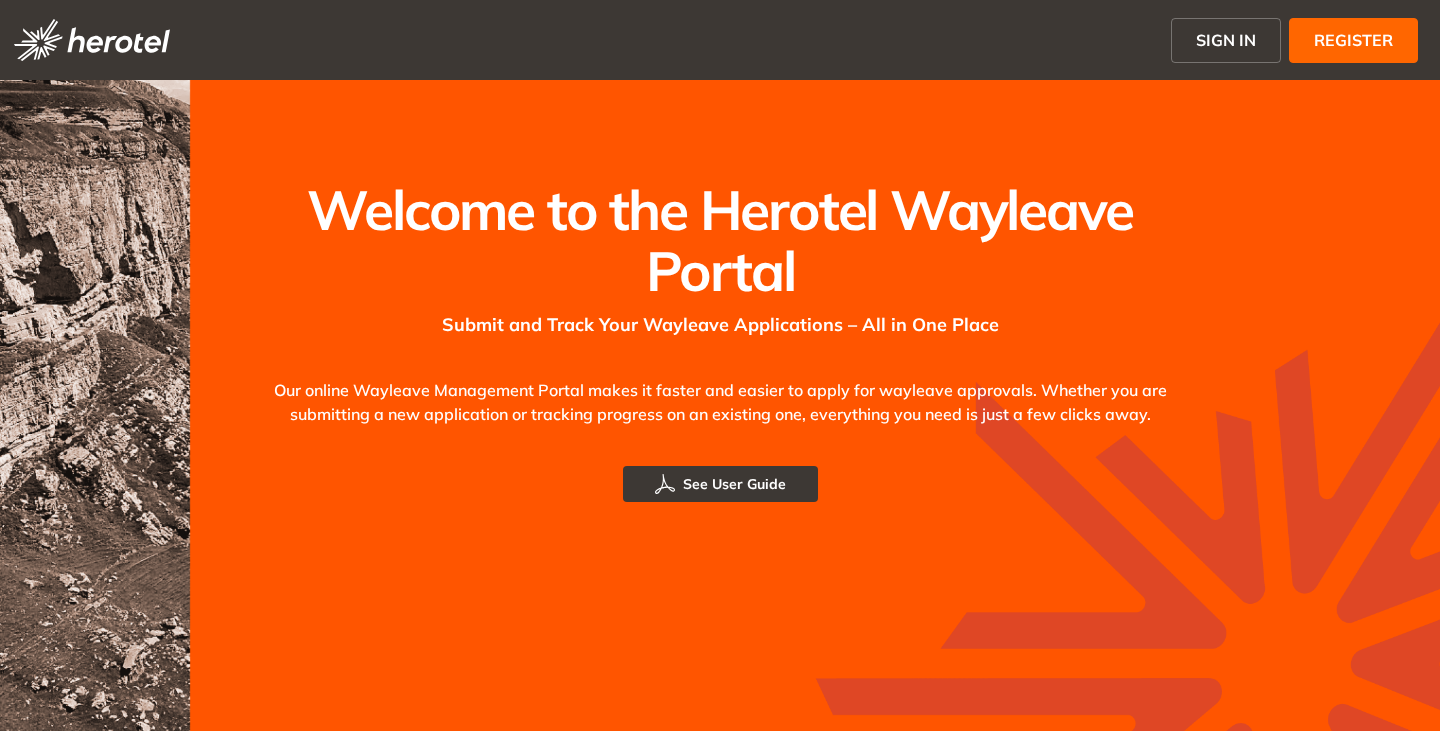click on "SIGN IN" at bounding box center (1226, 40) 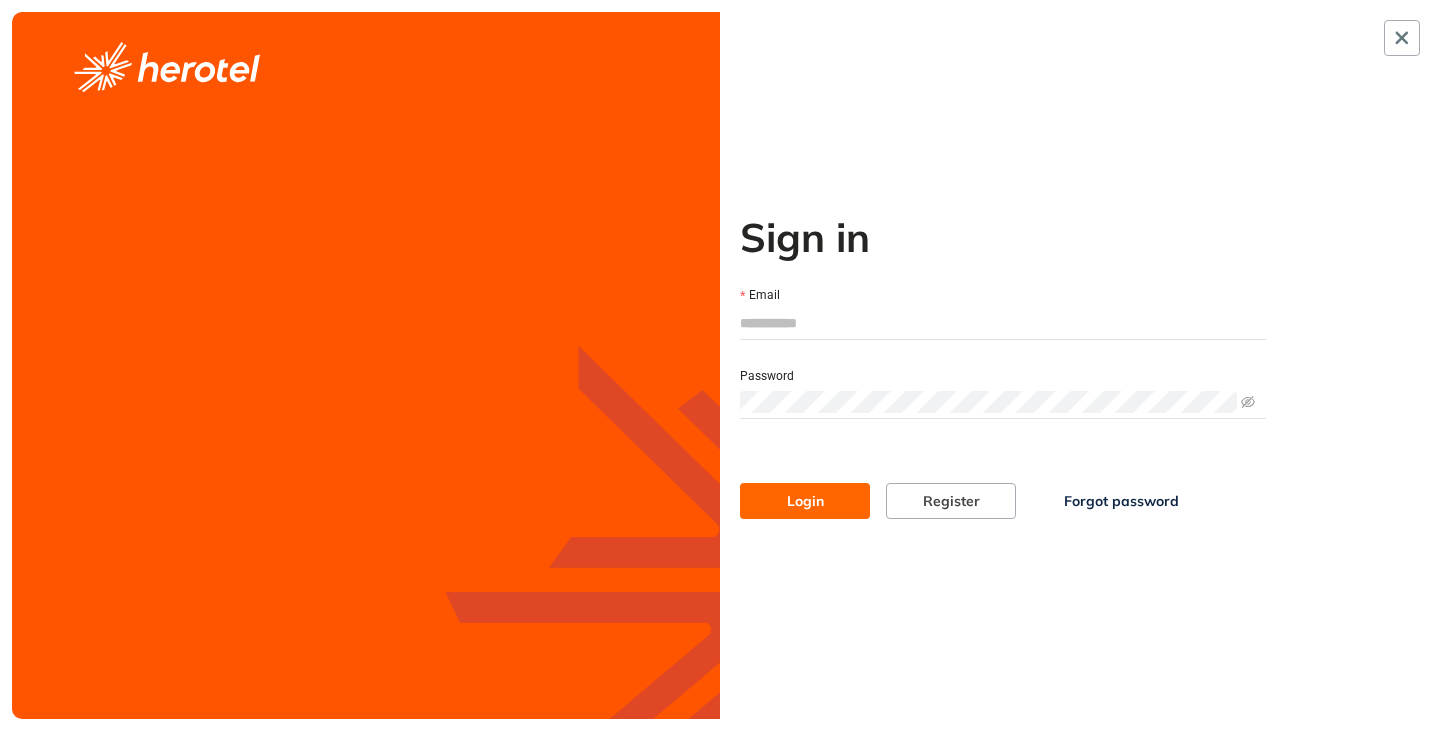 click on "Email" at bounding box center (1003, 323) 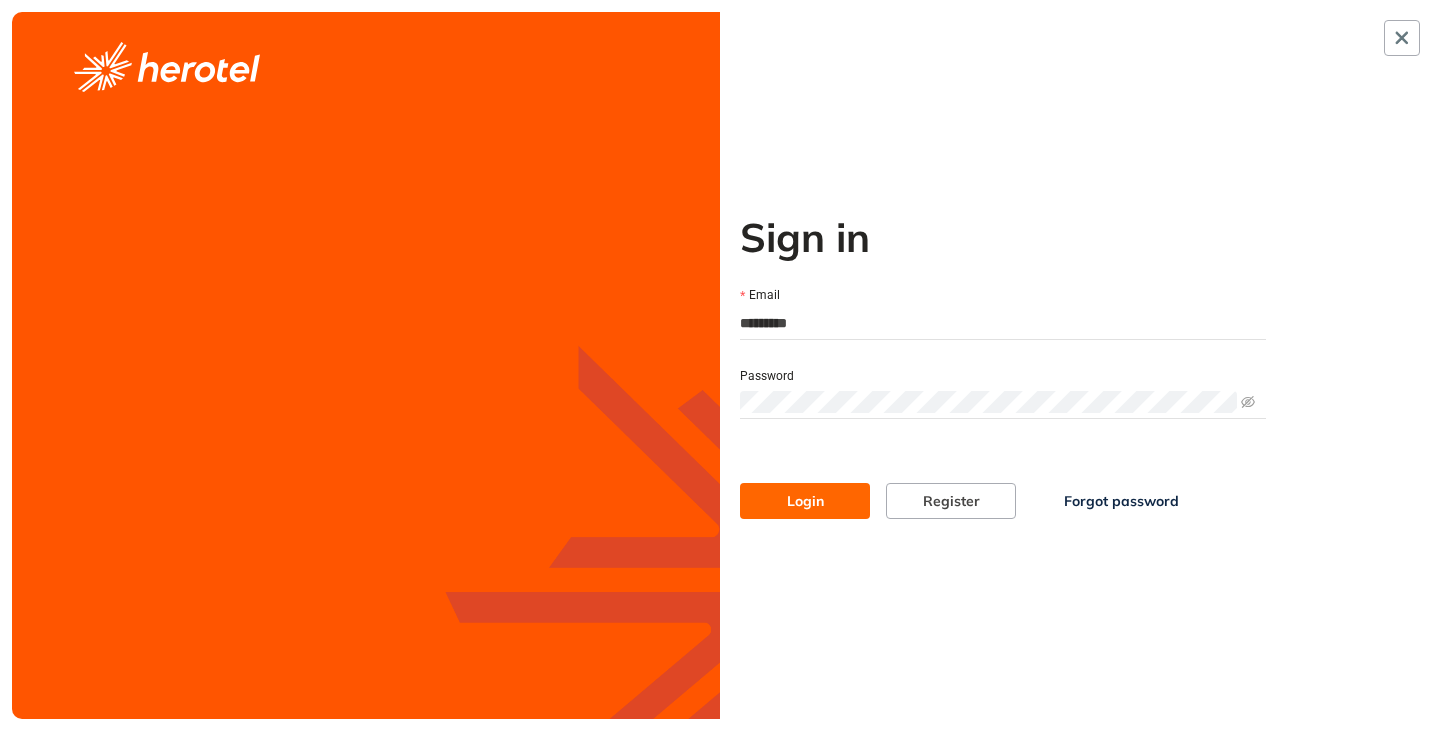 type on "**********" 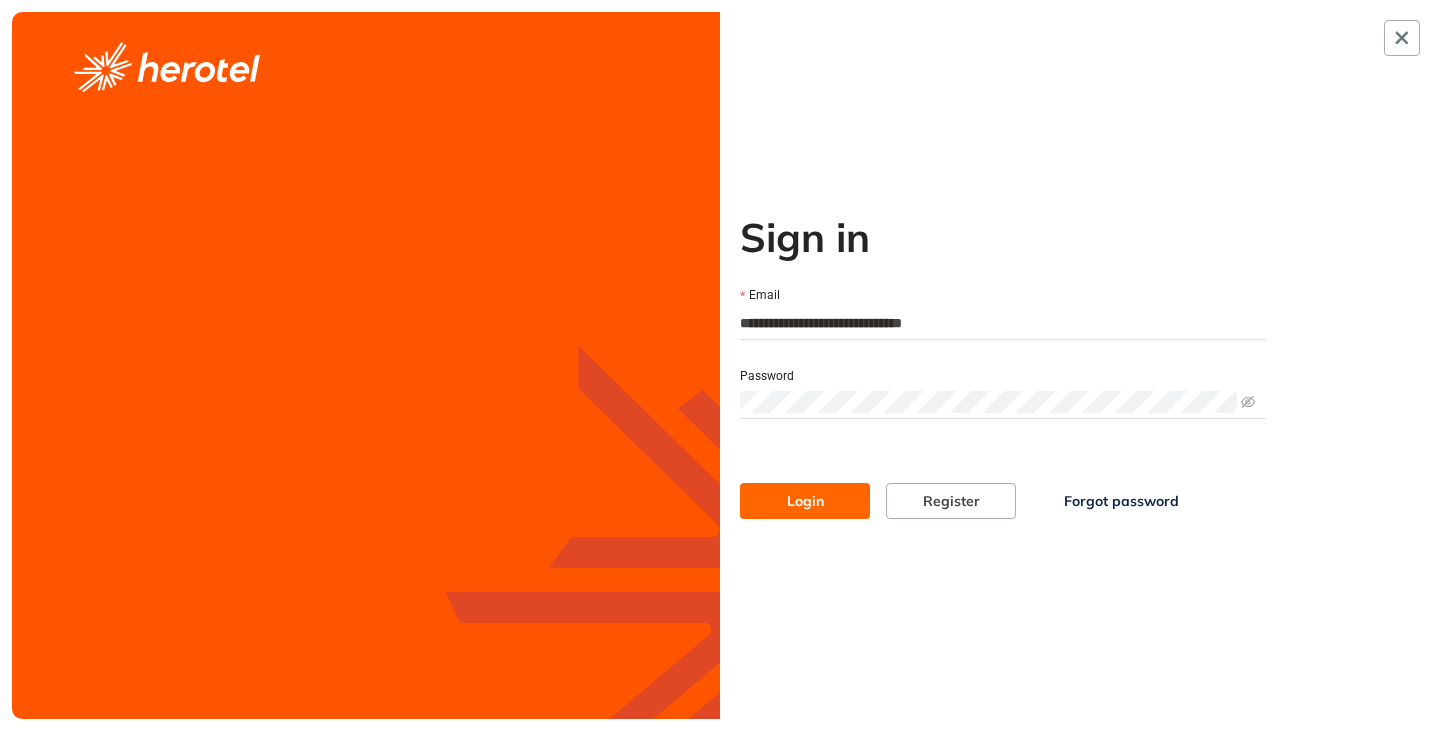 click on "Login" at bounding box center (805, 501) 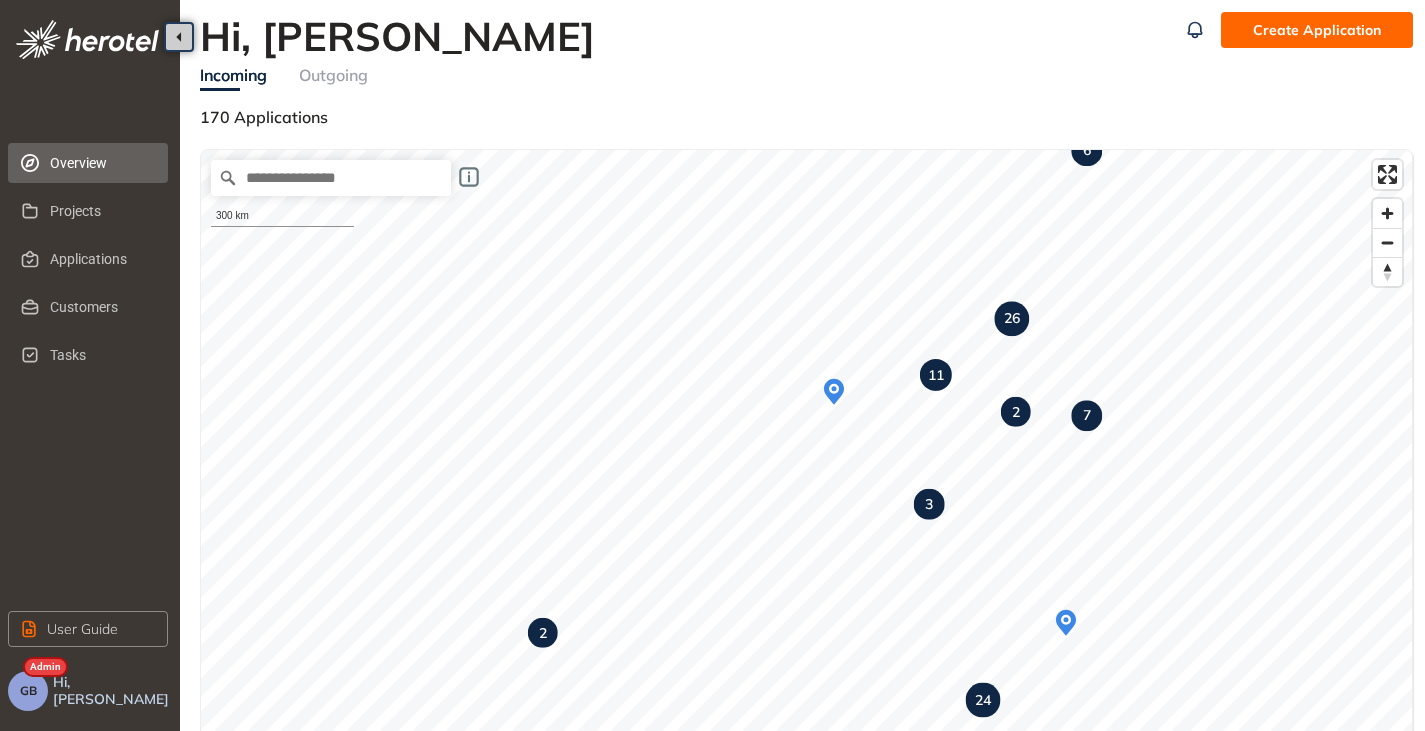 scroll, scrollTop: 0, scrollLeft: 0, axis: both 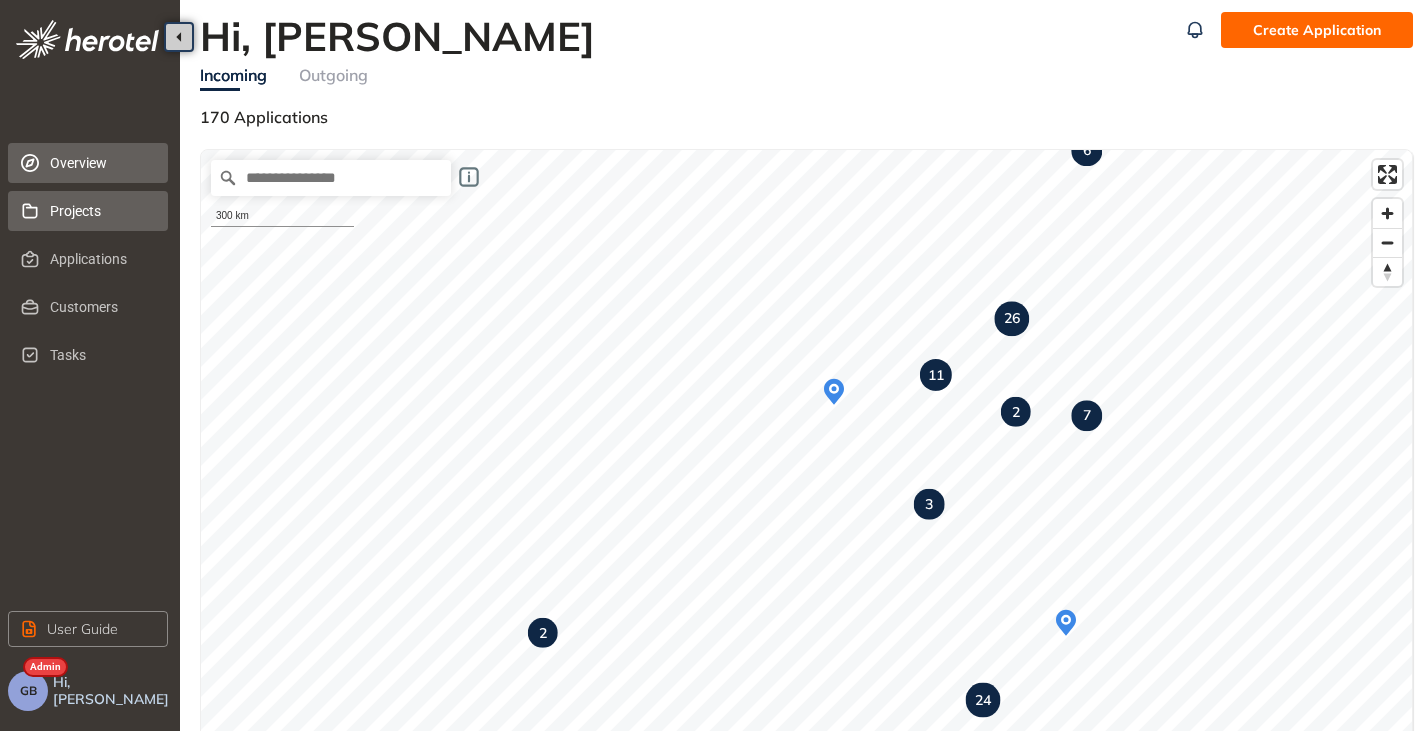 click on "Projects" at bounding box center [101, 211] 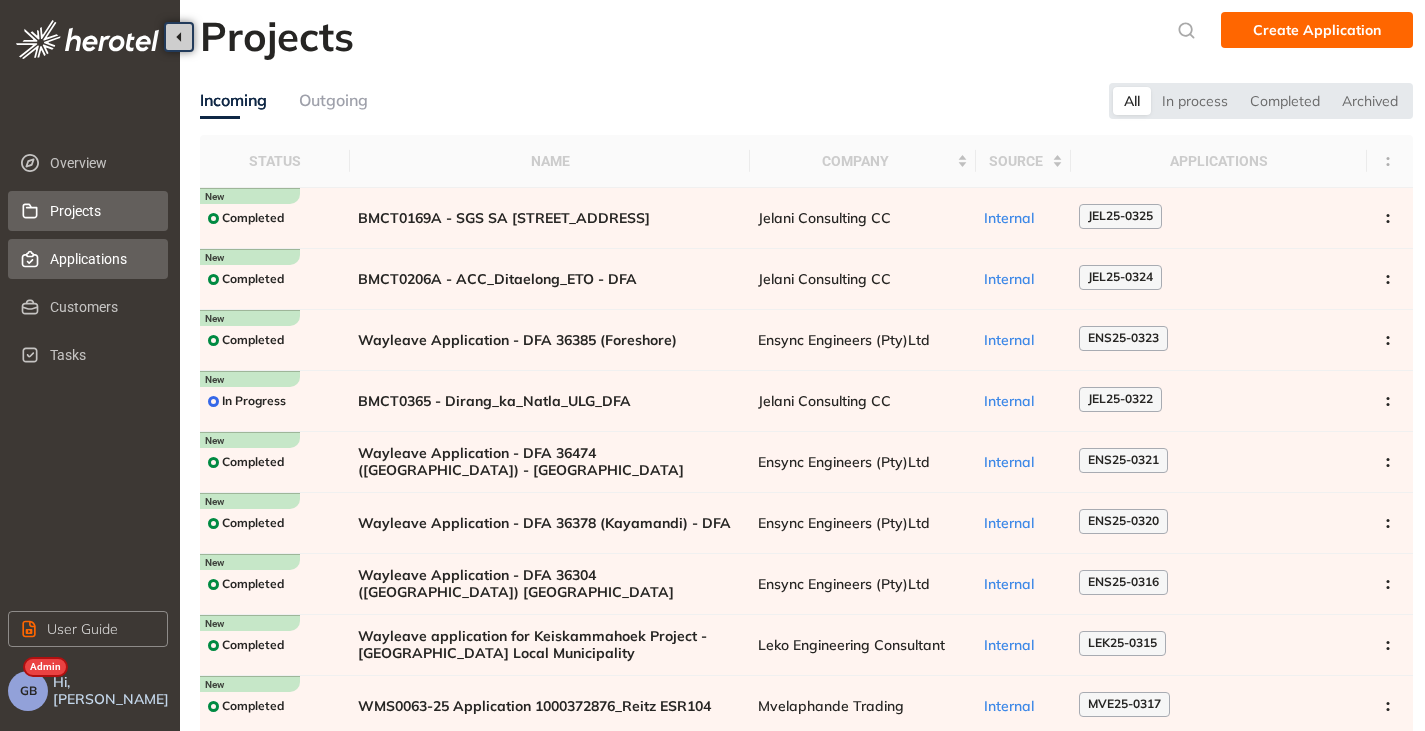 click on "Applications" at bounding box center [101, 259] 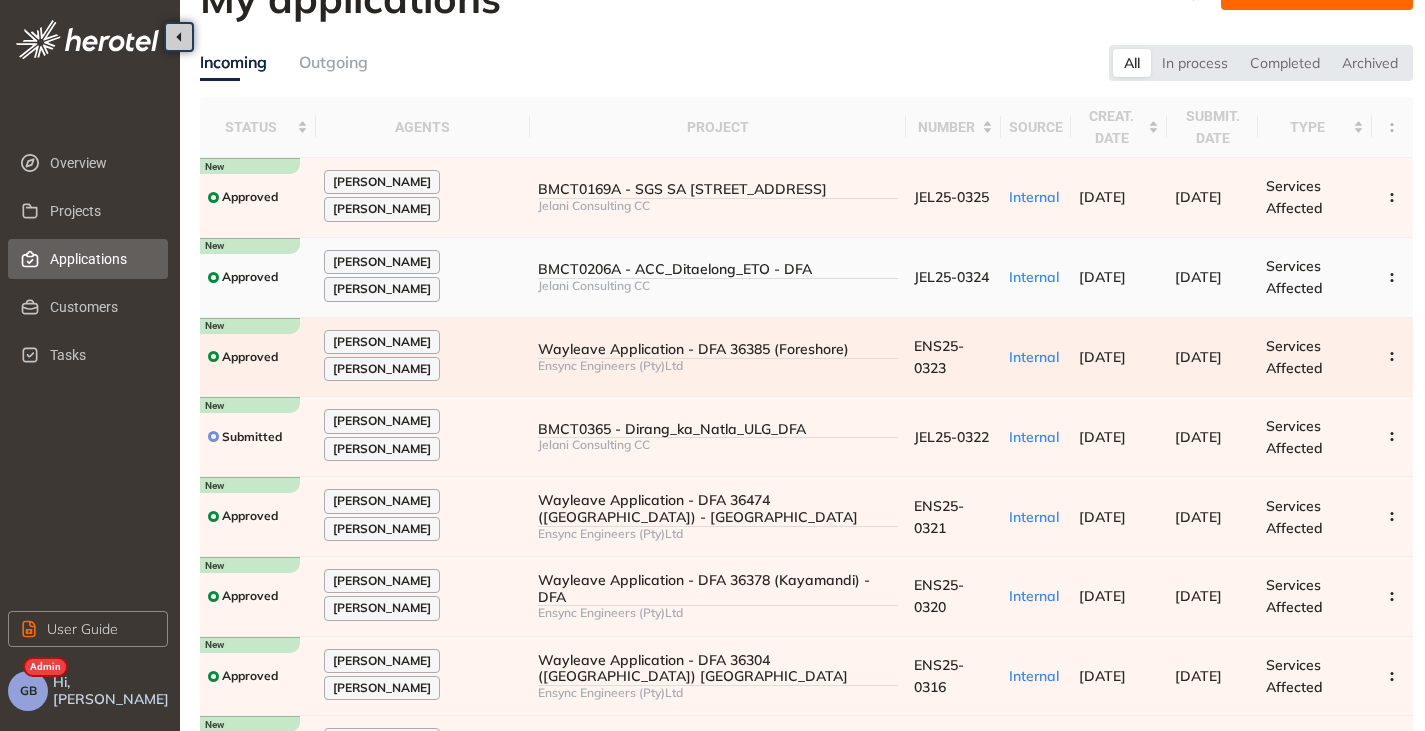 scroll, scrollTop: 0, scrollLeft: 0, axis: both 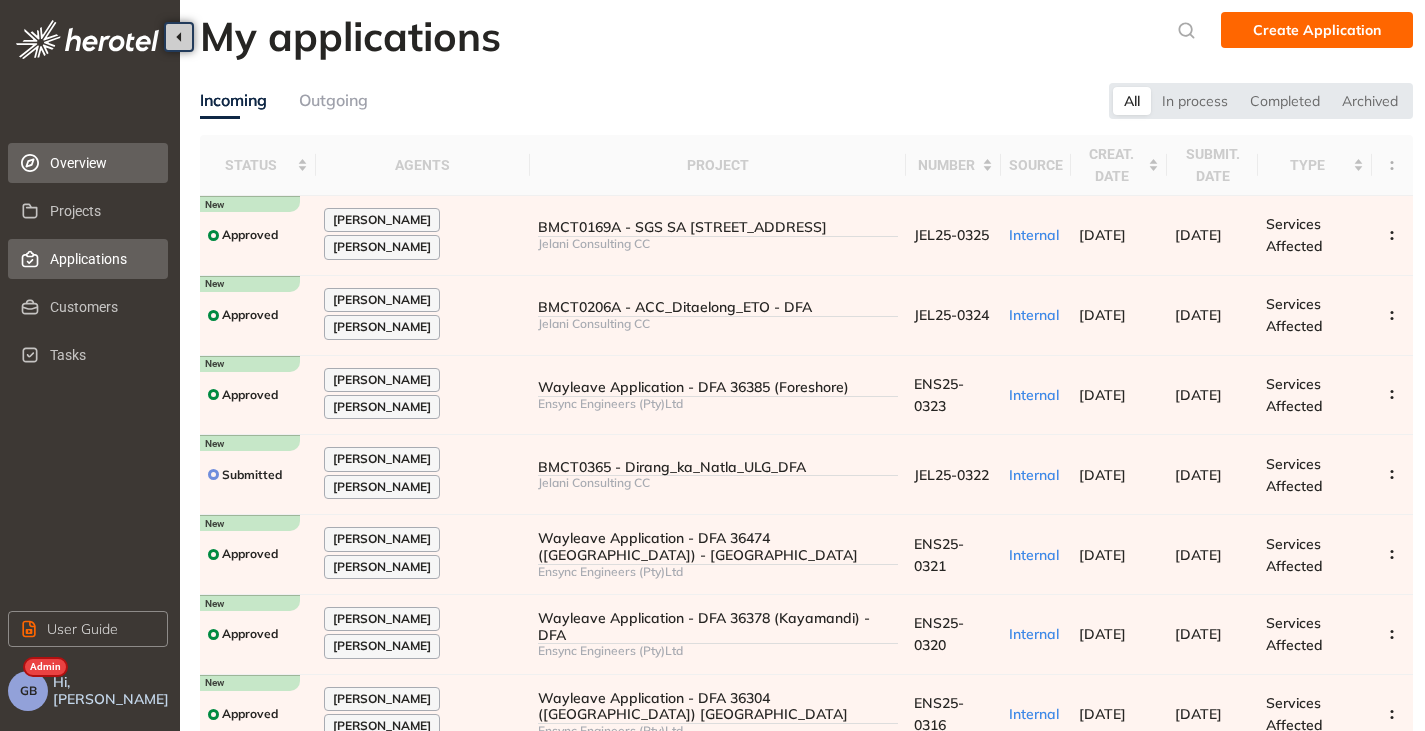 click on "Overview" at bounding box center (101, 163) 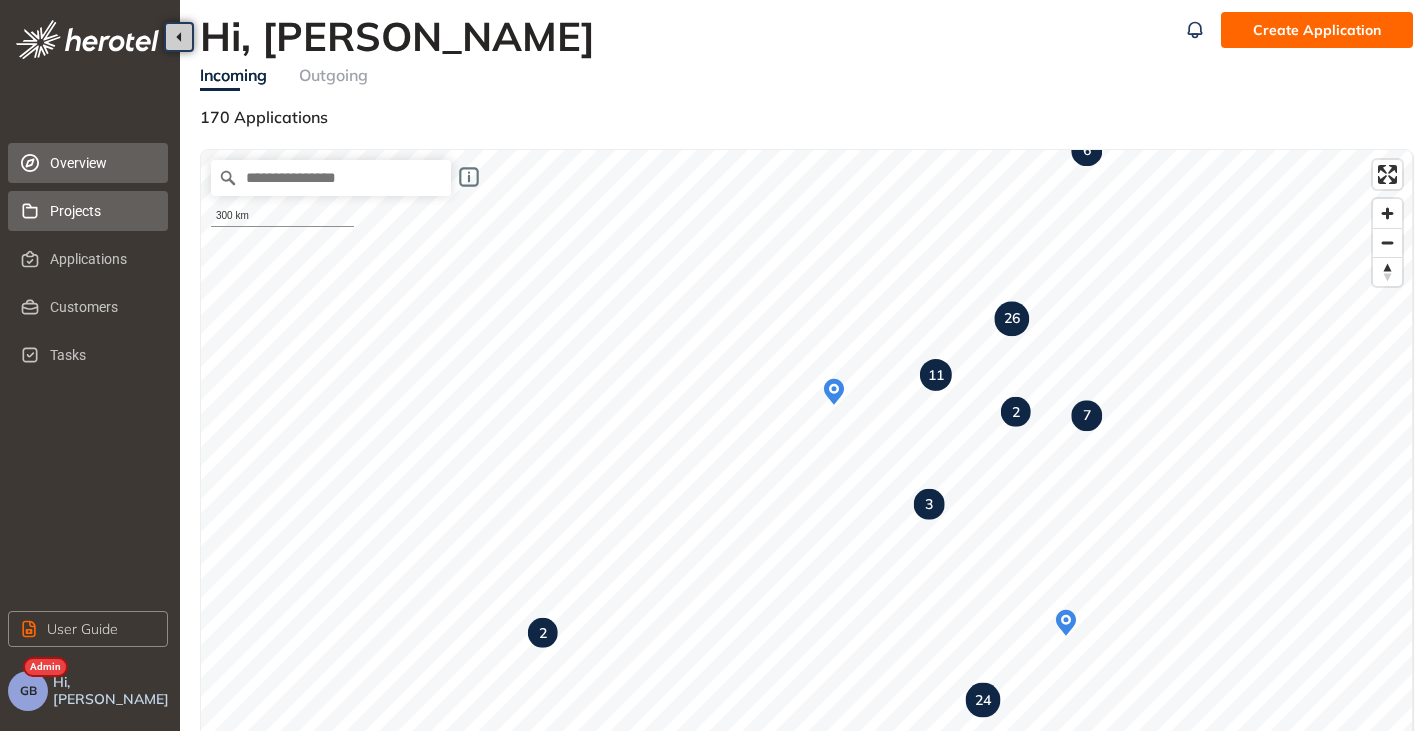 click on "Projects" at bounding box center [101, 211] 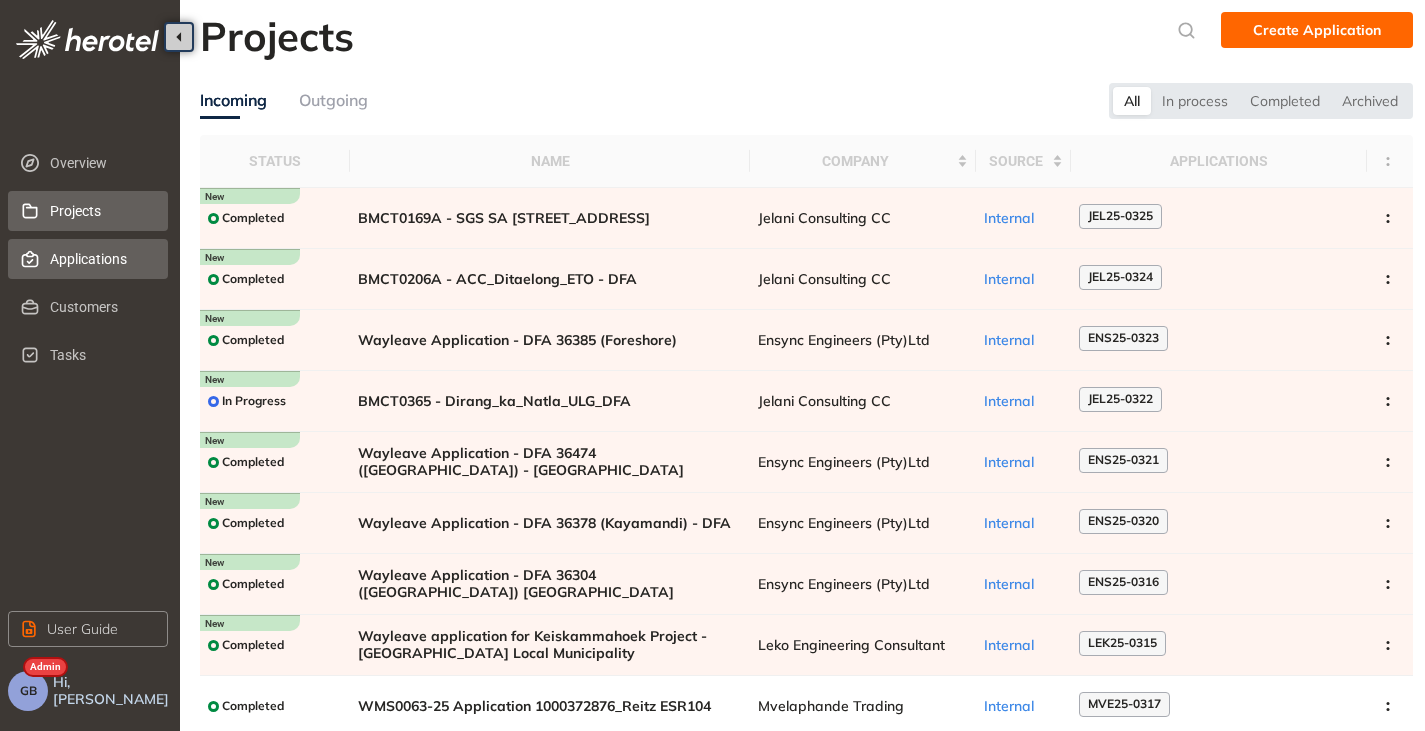 click on "Applications" at bounding box center [101, 259] 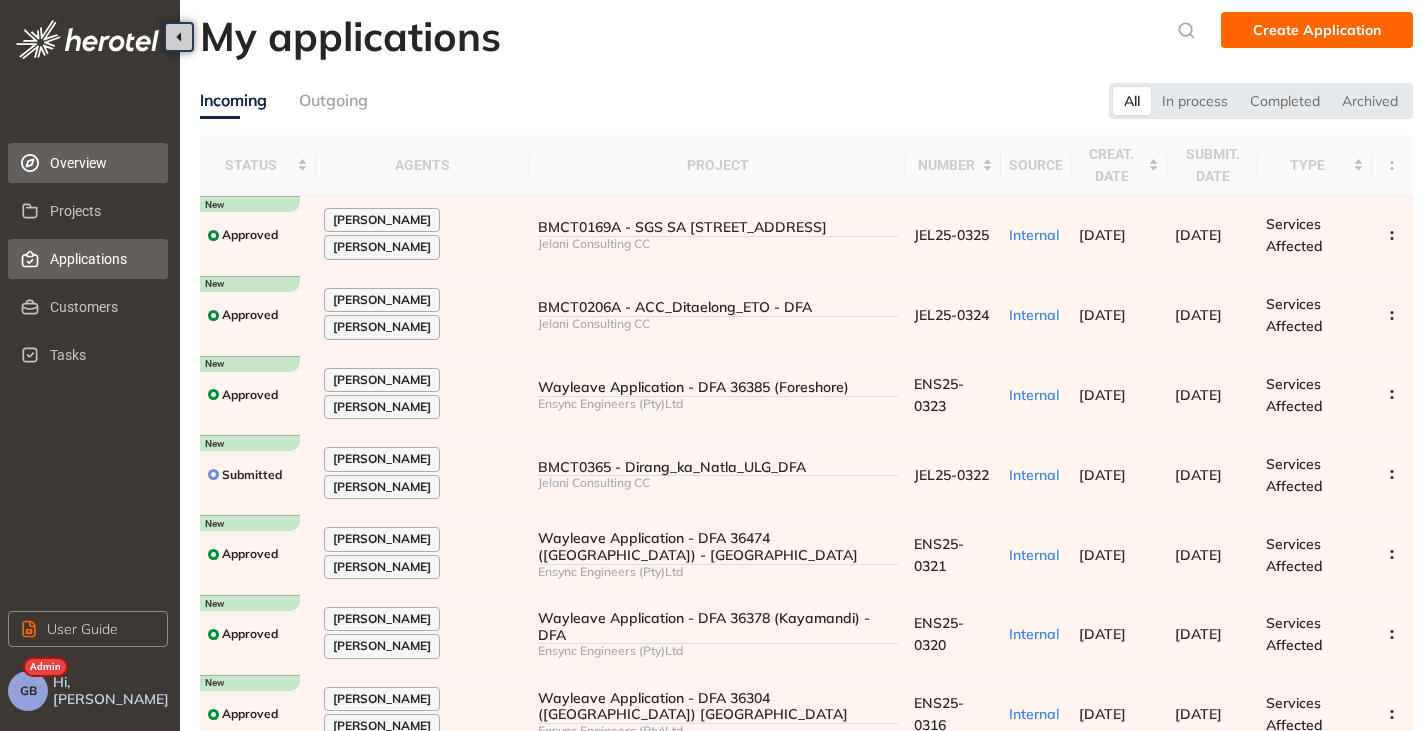 click on "Overview" at bounding box center (101, 163) 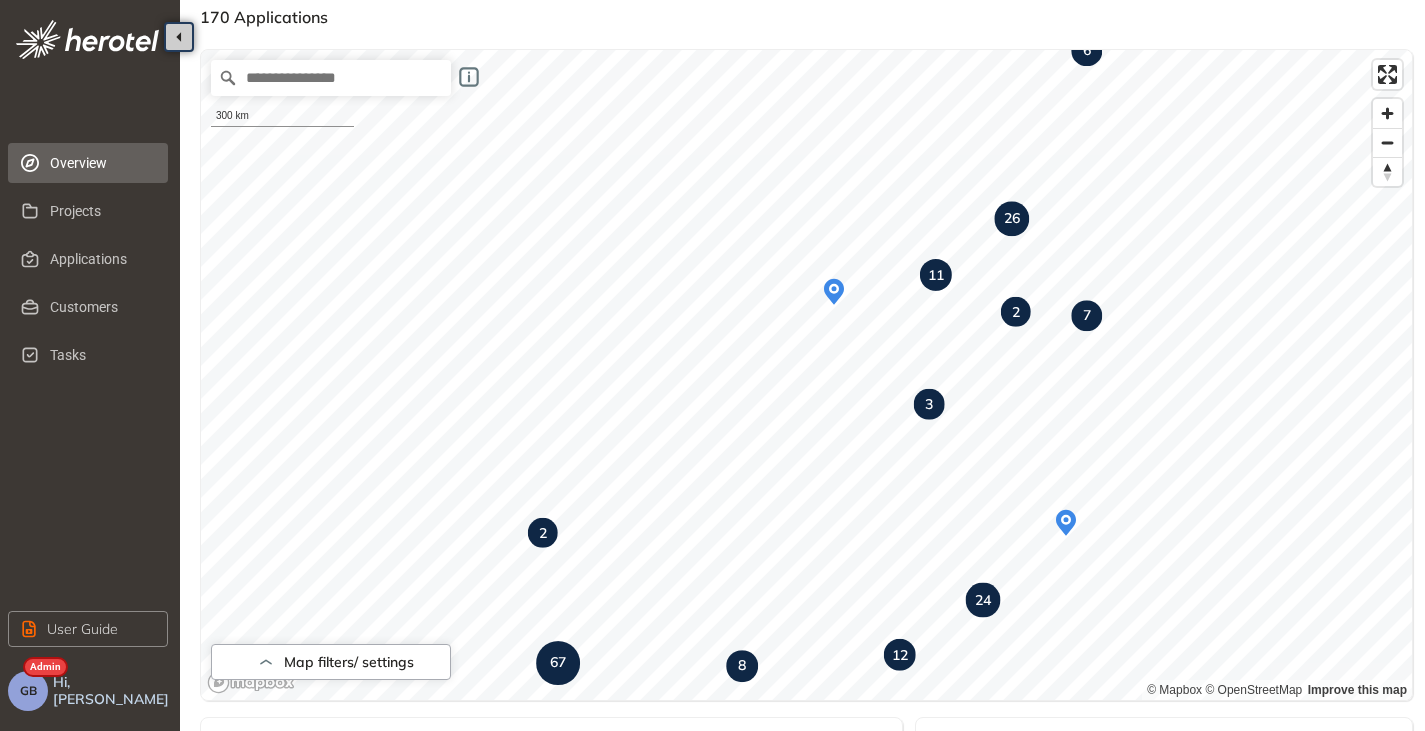 scroll, scrollTop: 0, scrollLeft: 0, axis: both 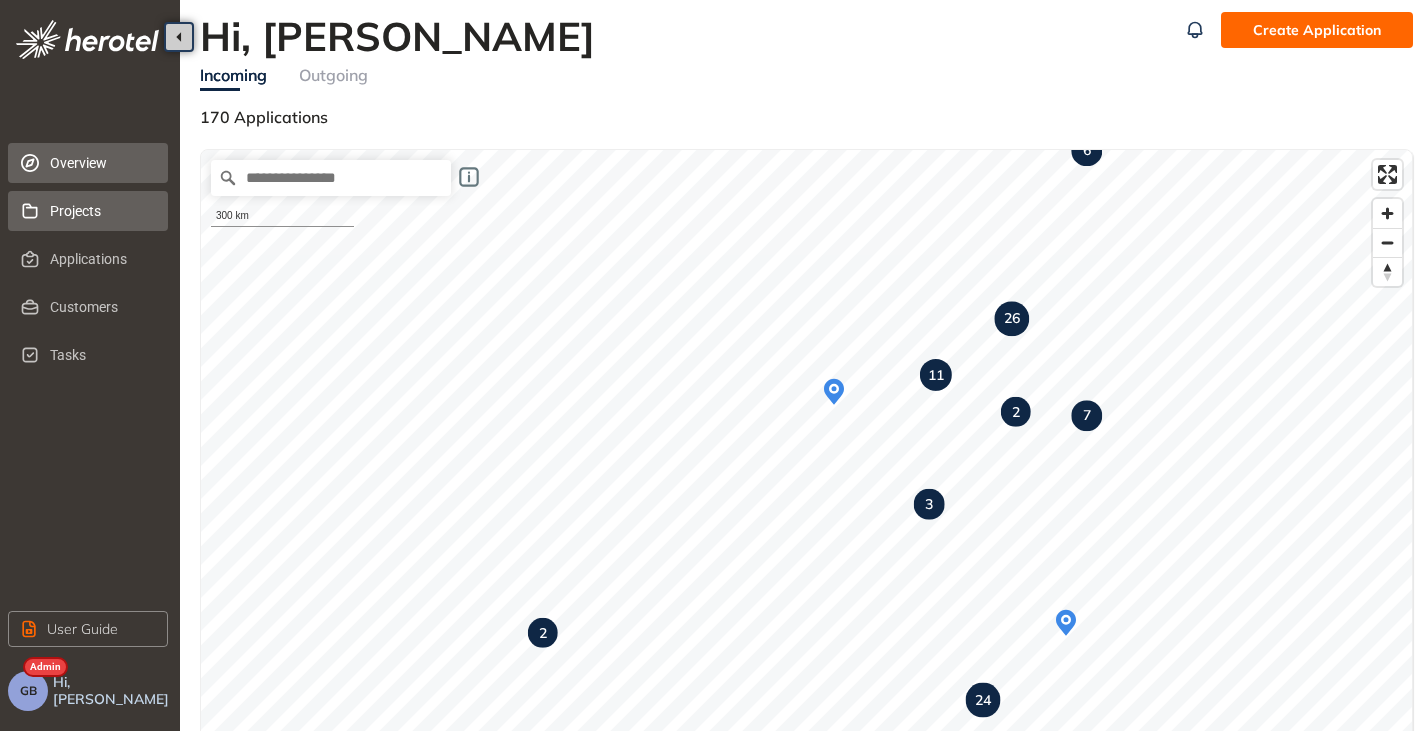 click on "Projects" at bounding box center (101, 211) 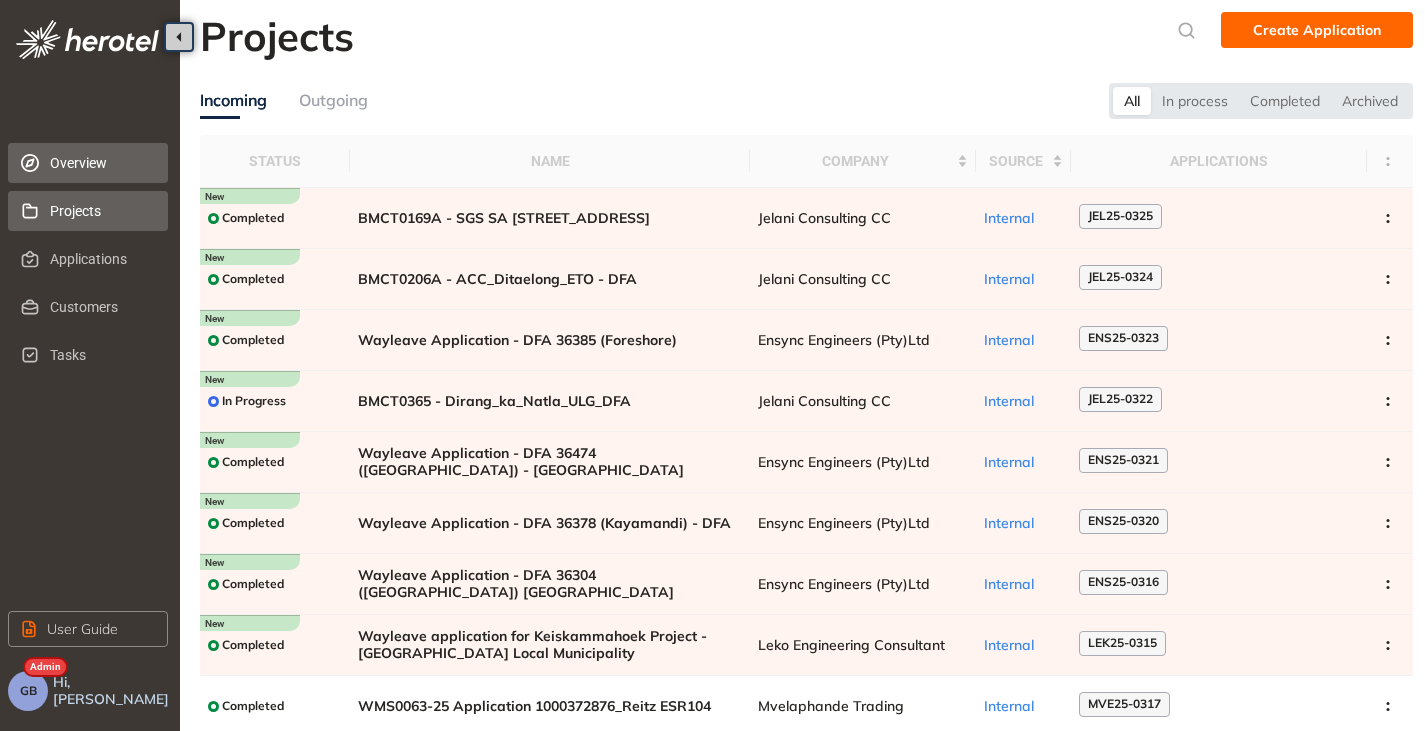 click on "Overview" at bounding box center (88, 163) 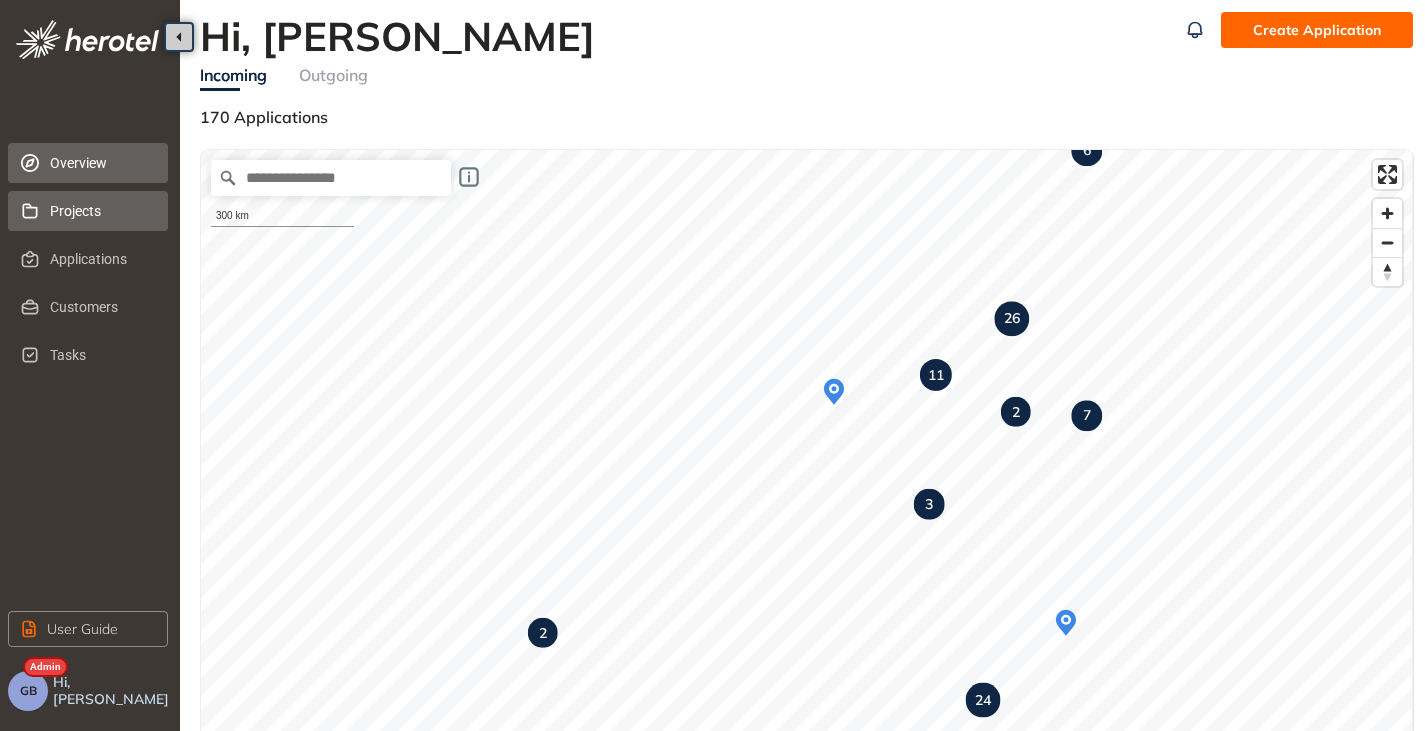 click on "Projects" at bounding box center [101, 211] 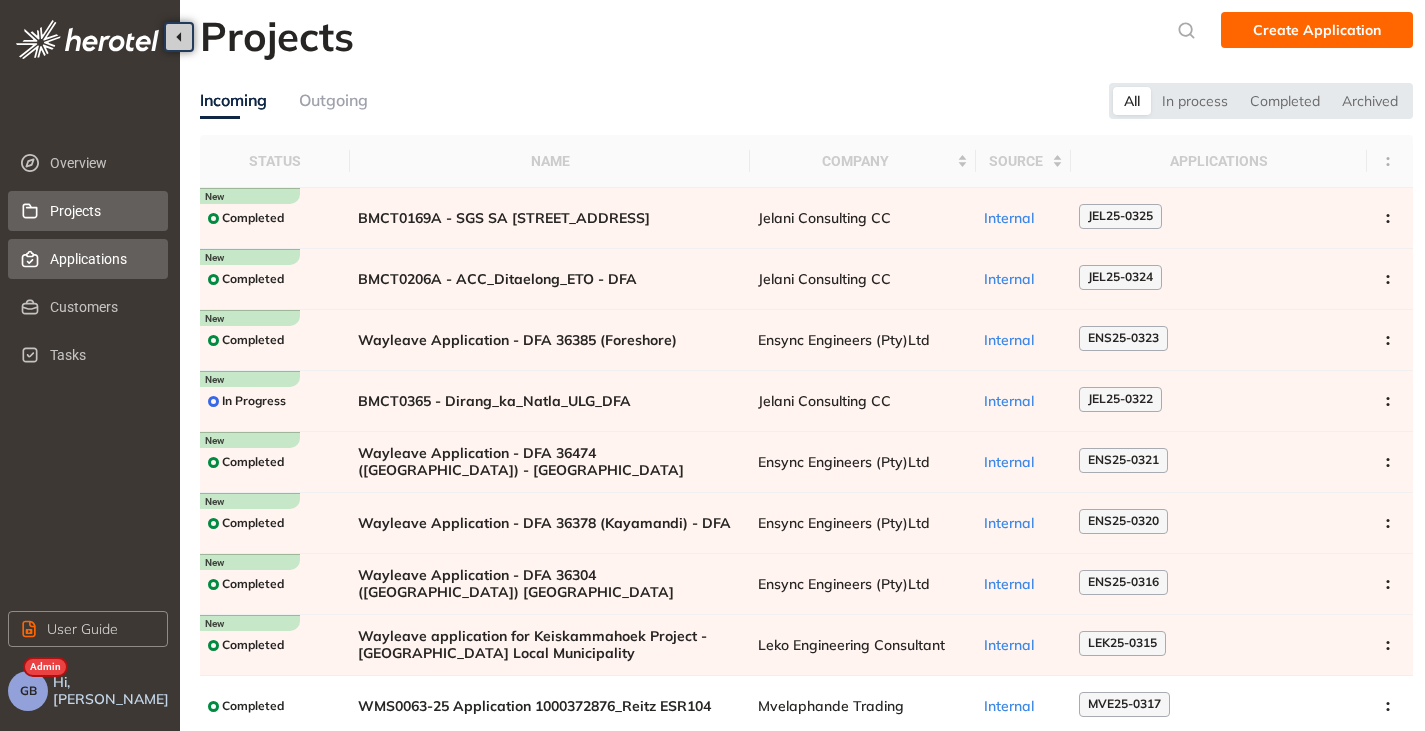 click on "Applications" at bounding box center [101, 259] 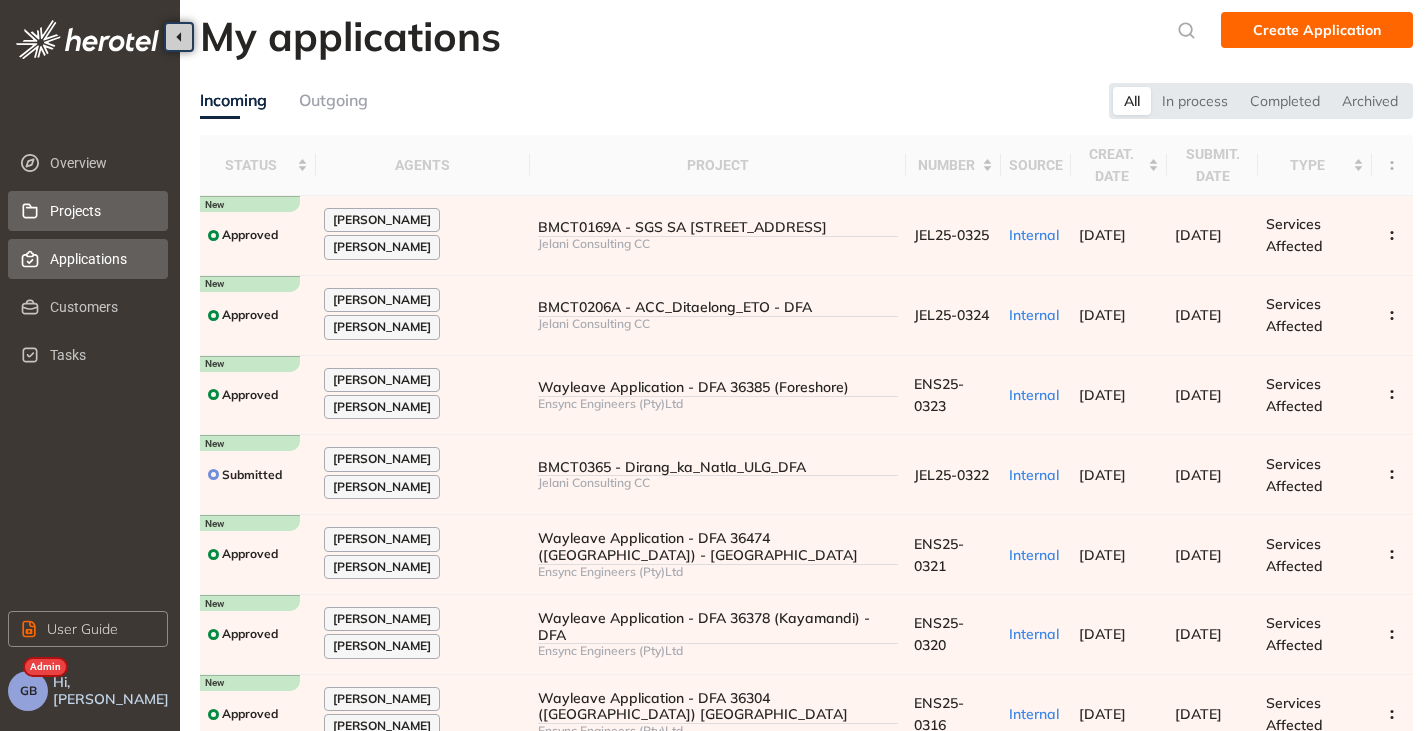 click on "Projects" at bounding box center (101, 211) 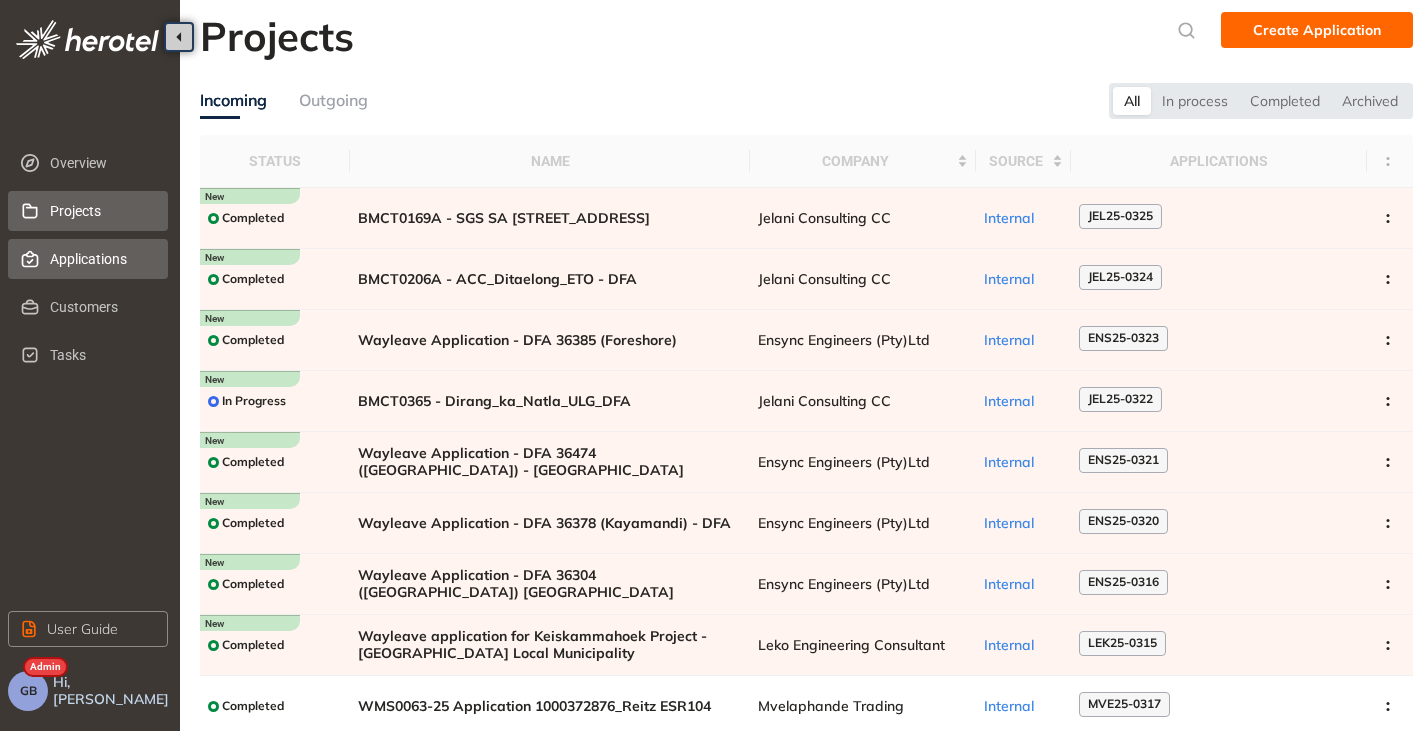 click on "Applications" at bounding box center (101, 259) 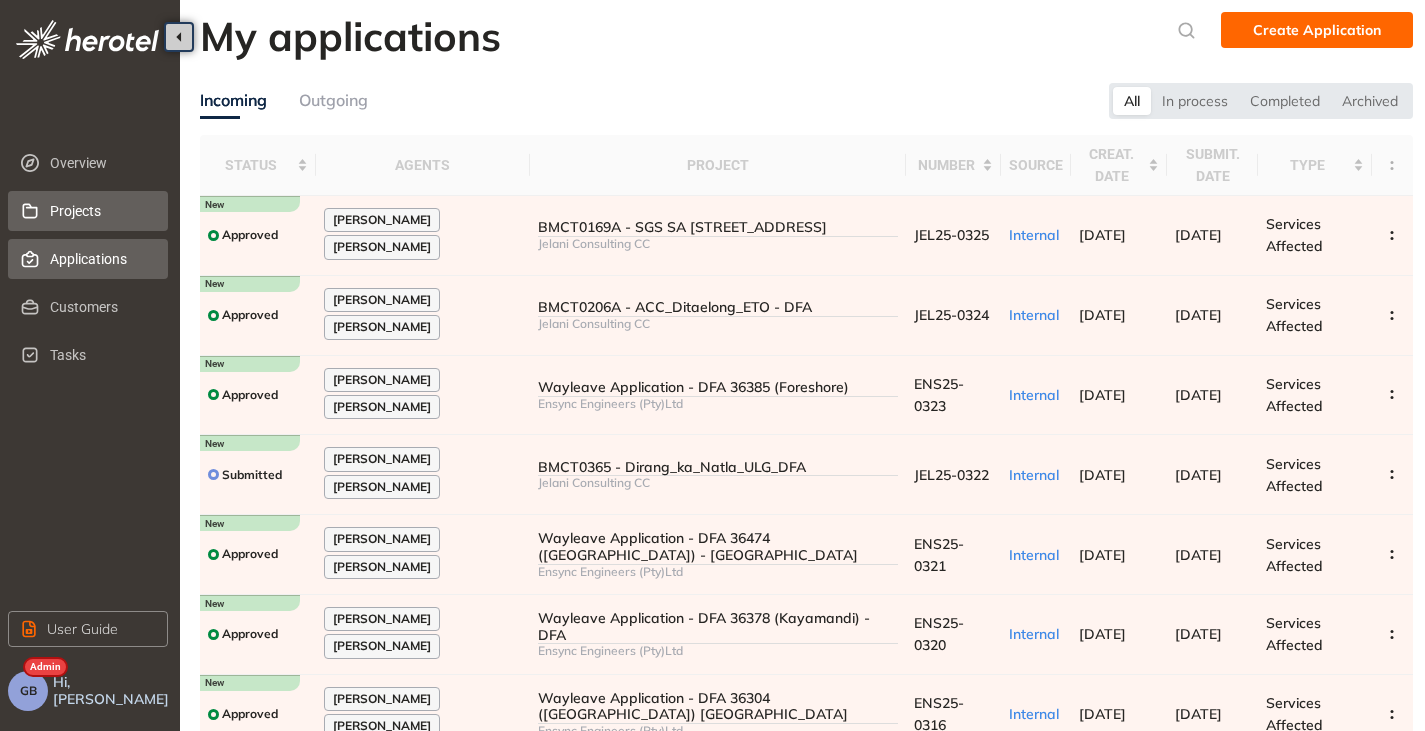 click on "Projects" at bounding box center [101, 211] 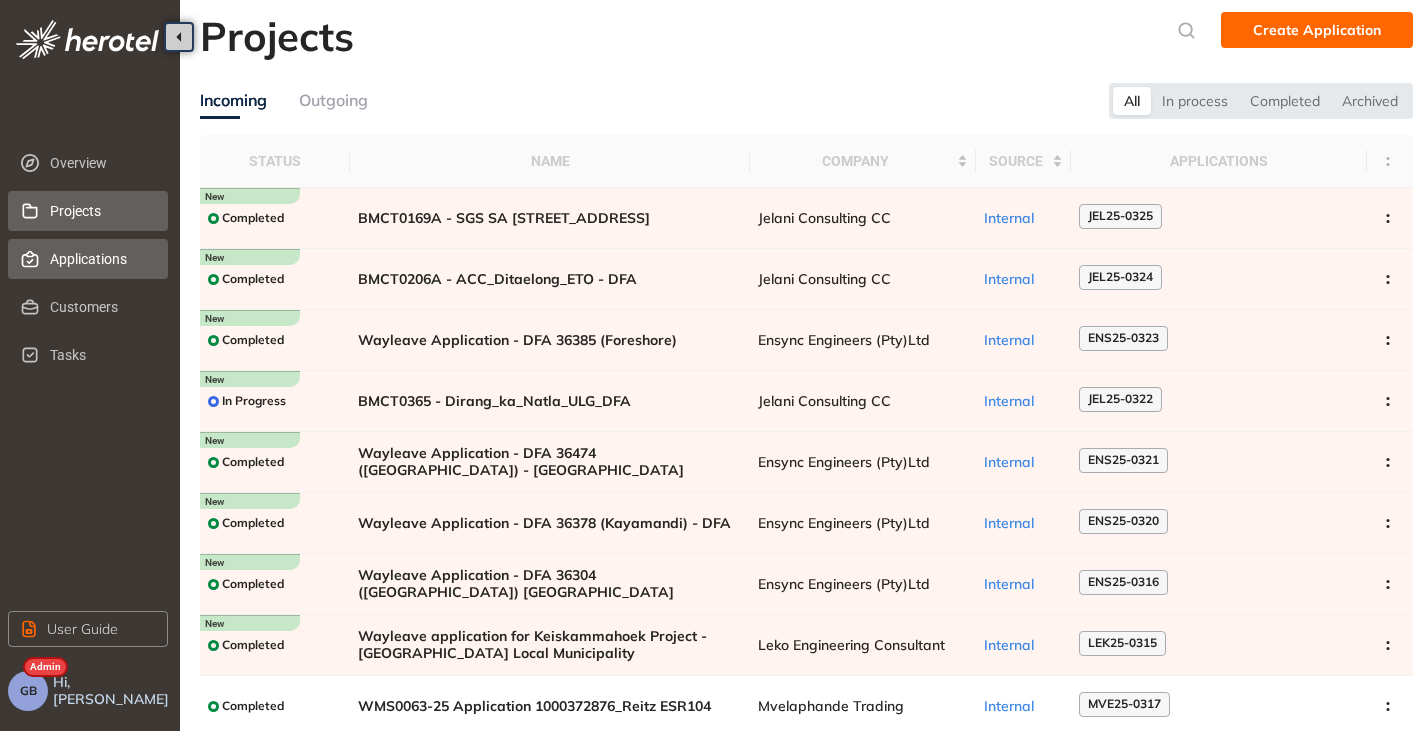 click on "Applications" at bounding box center (88, 259) 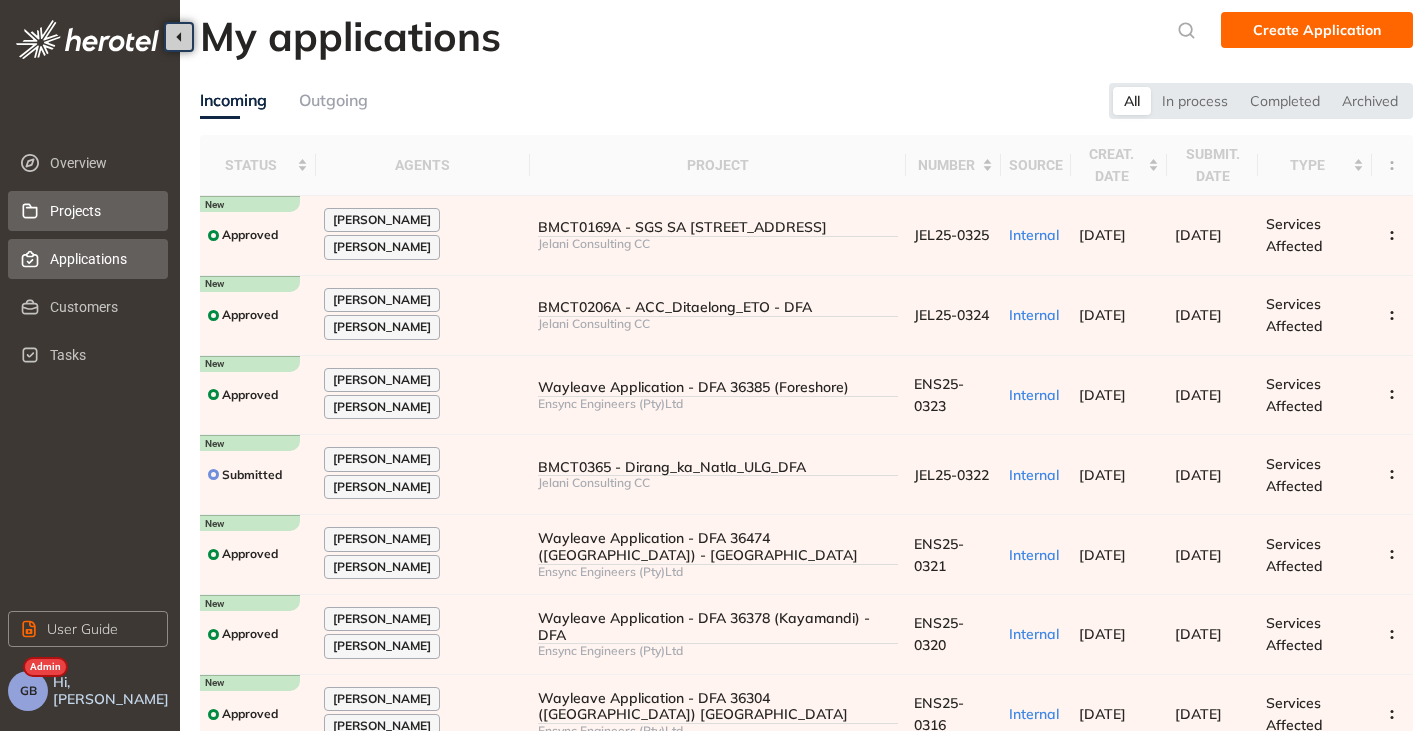 click on "Projects" at bounding box center [101, 211] 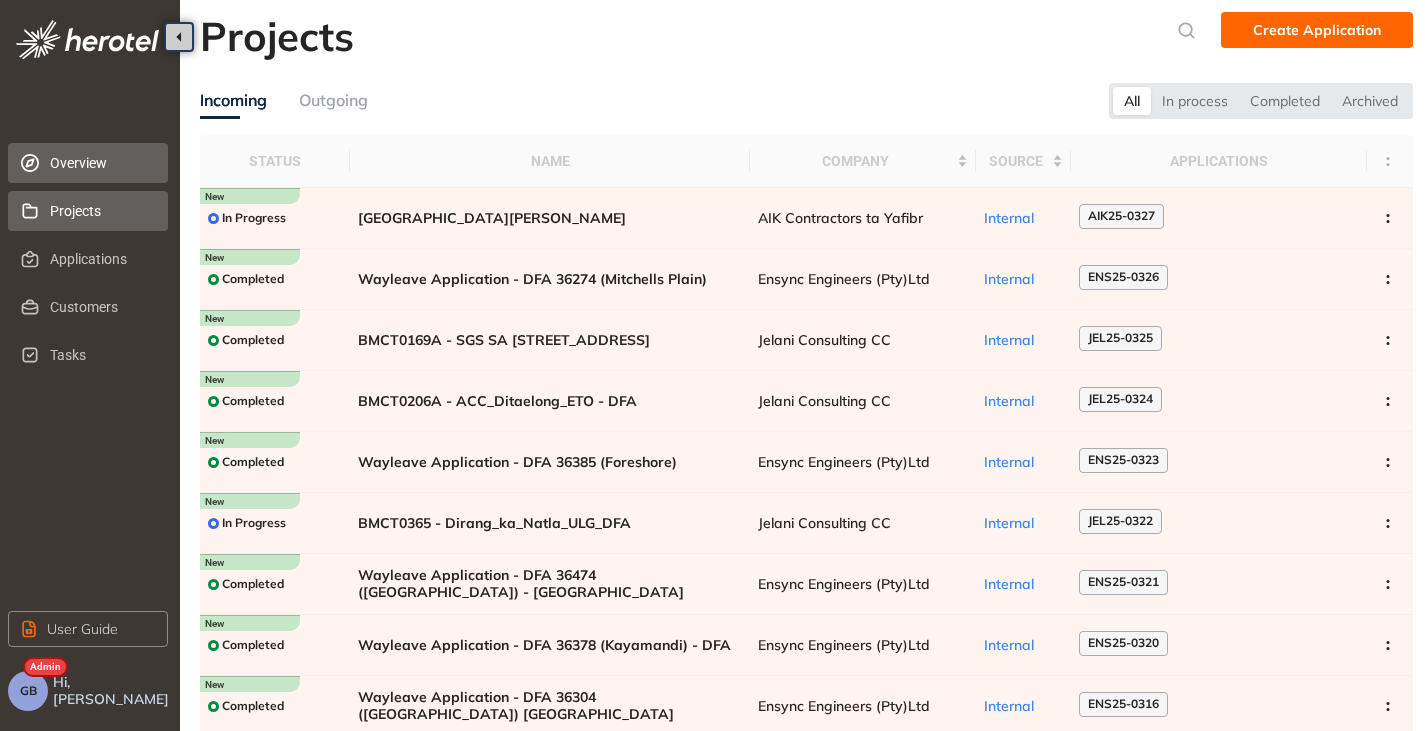 click on "Overview" at bounding box center [101, 163] 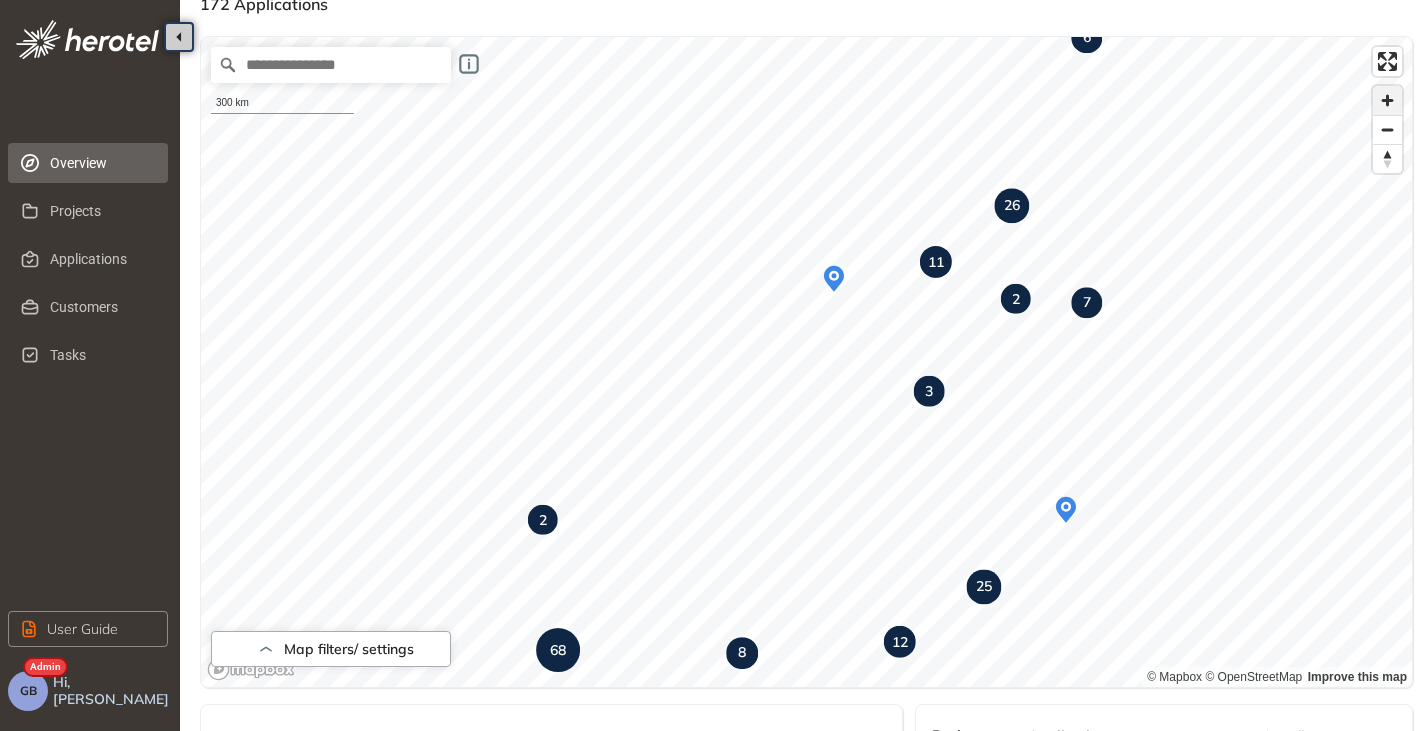 scroll, scrollTop: 0, scrollLeft: 0, axis: both 